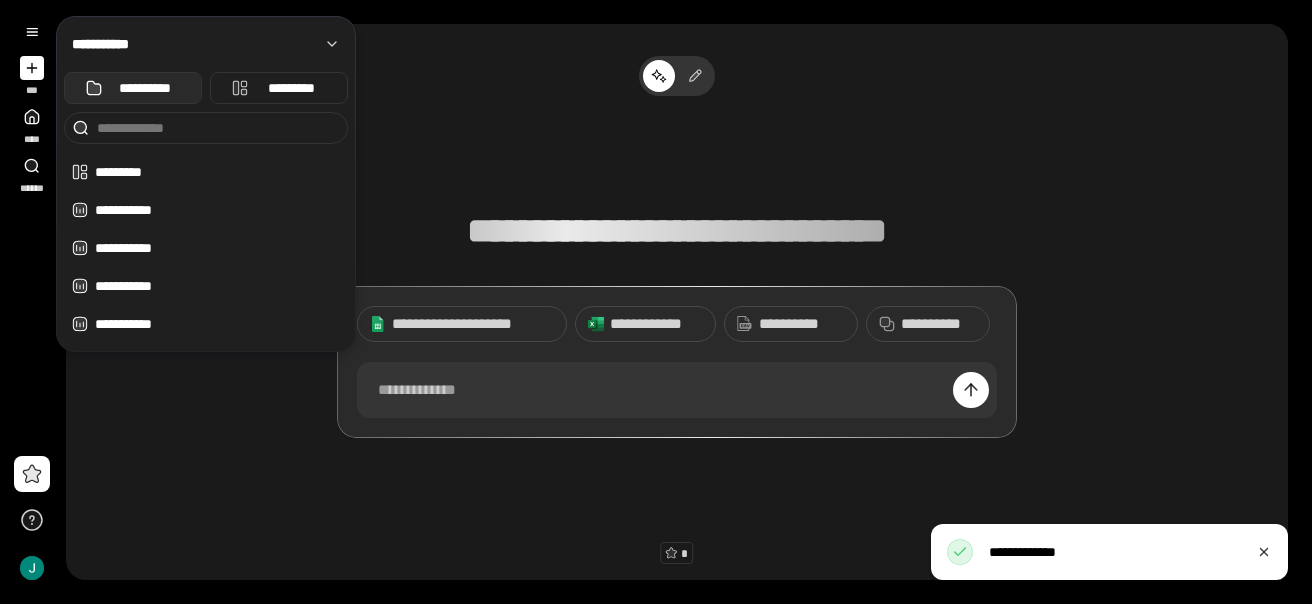 scroll, scrollTop: 0, scrollLeft: 0, axis: both 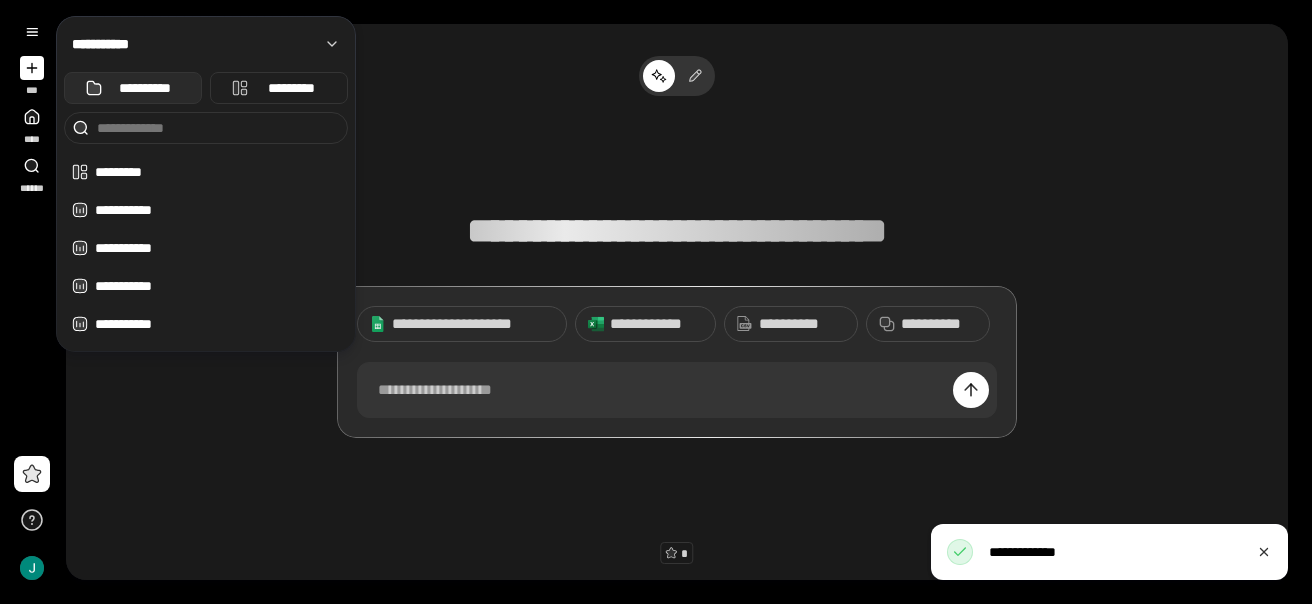 click on "**********" at bounding box center (145, 88) 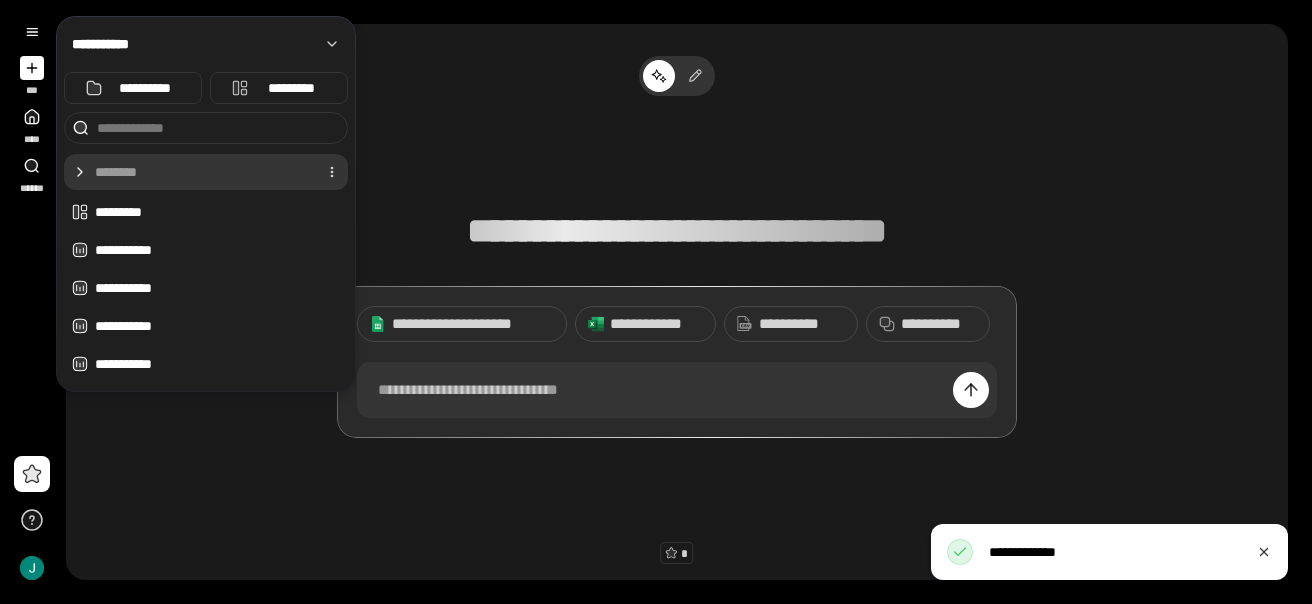 click at bounding box center [202, 172] 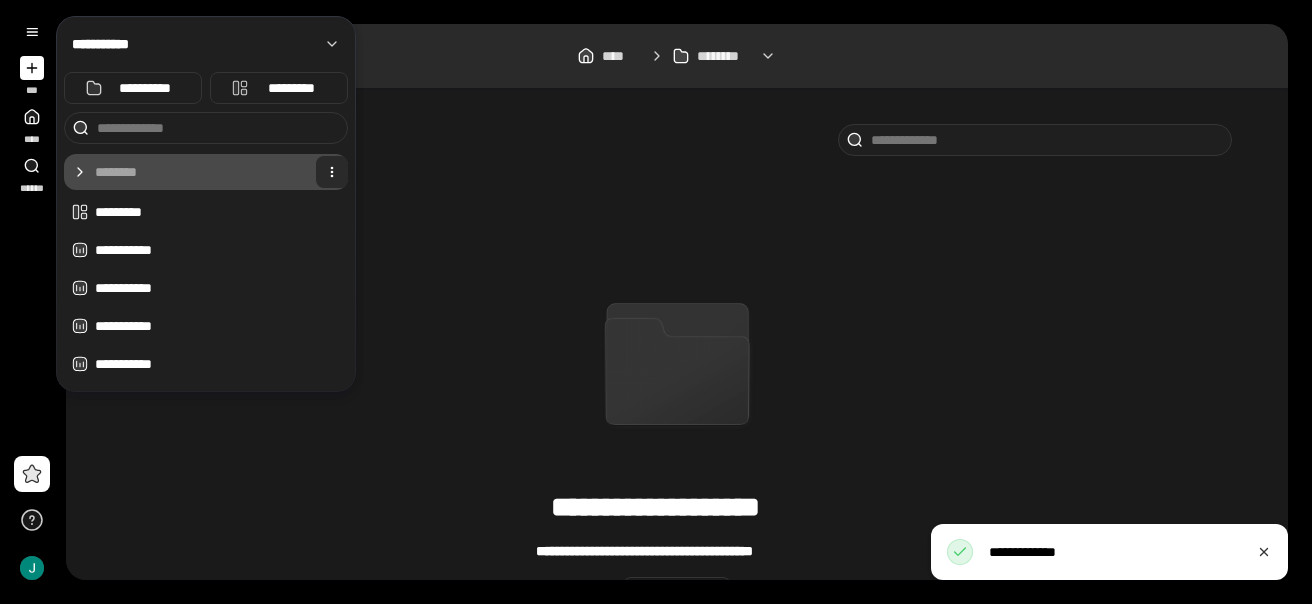 click at bounding box center [332, 172] 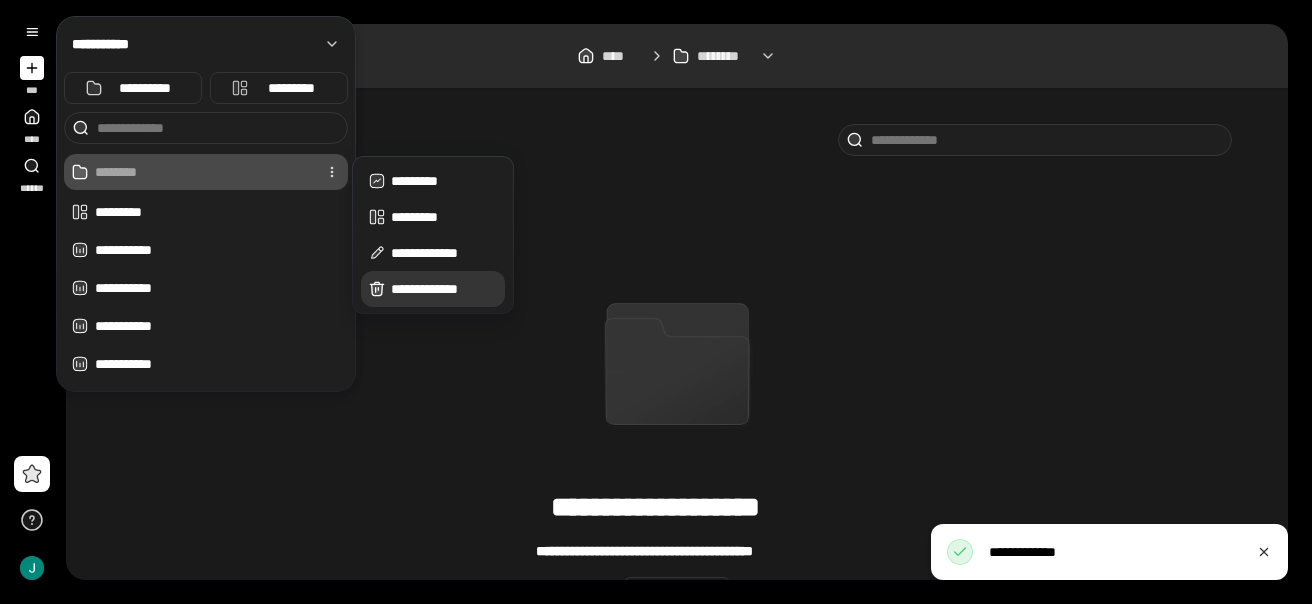 click on "**********" at bounding box center [444, 289] 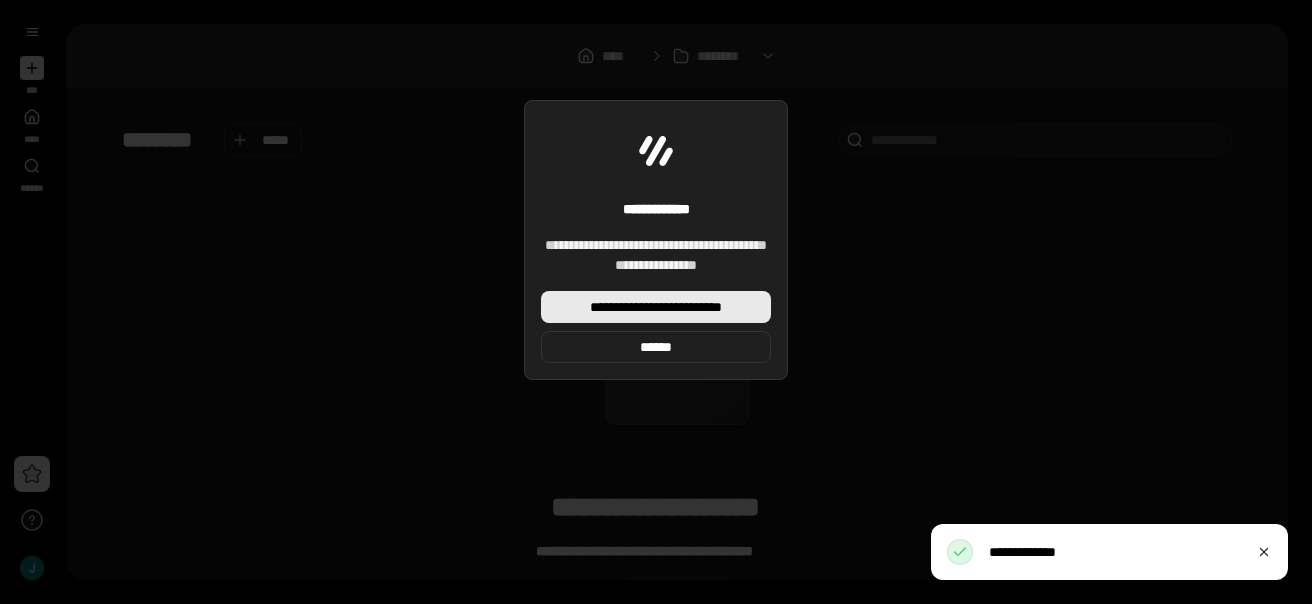 click on "**********" at bounding box center (656, 307) 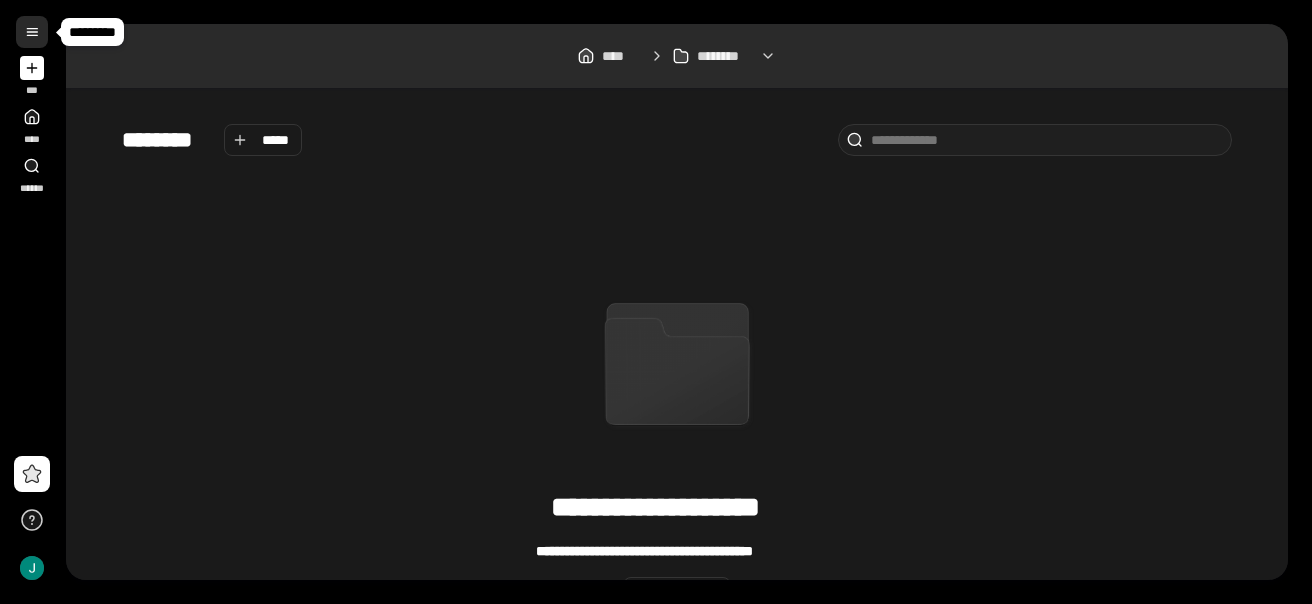 click at bounding box center (32, 32) 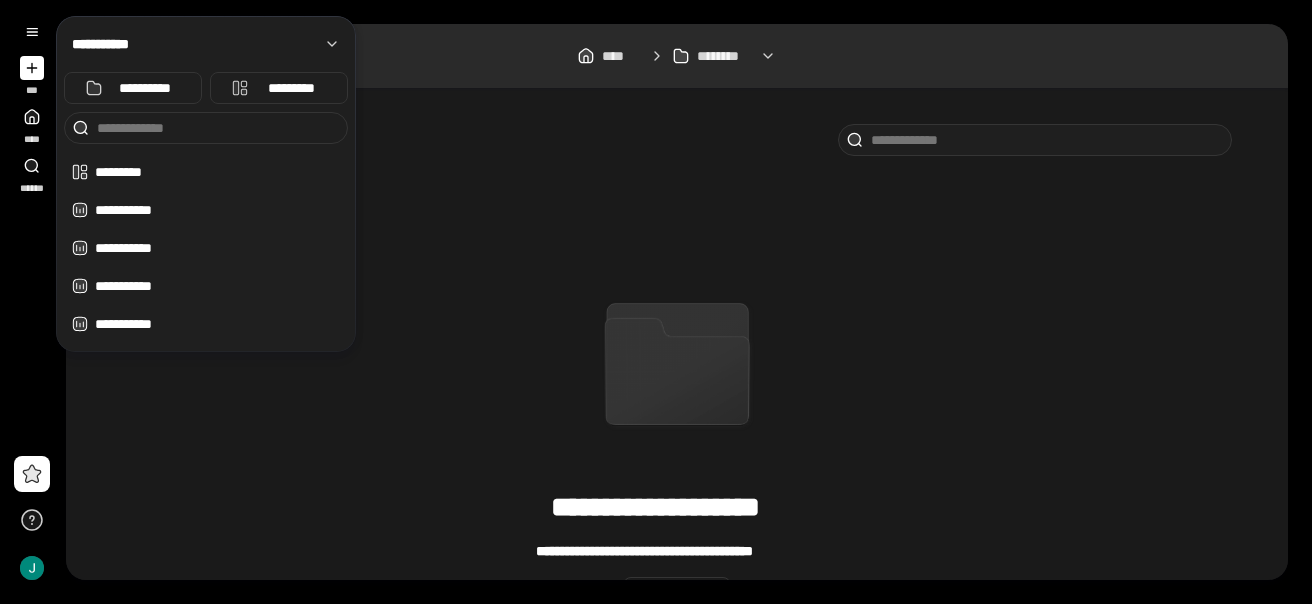 click at bounding box center (206, 191) 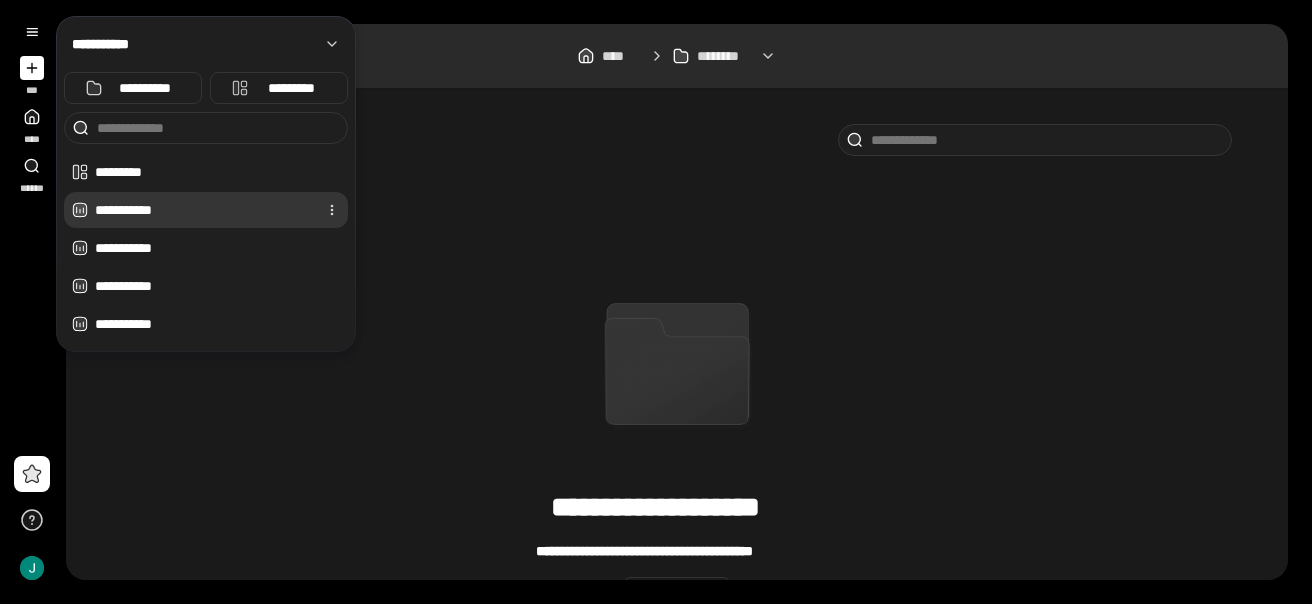 click on "**********" at bounding box center [202, 210] 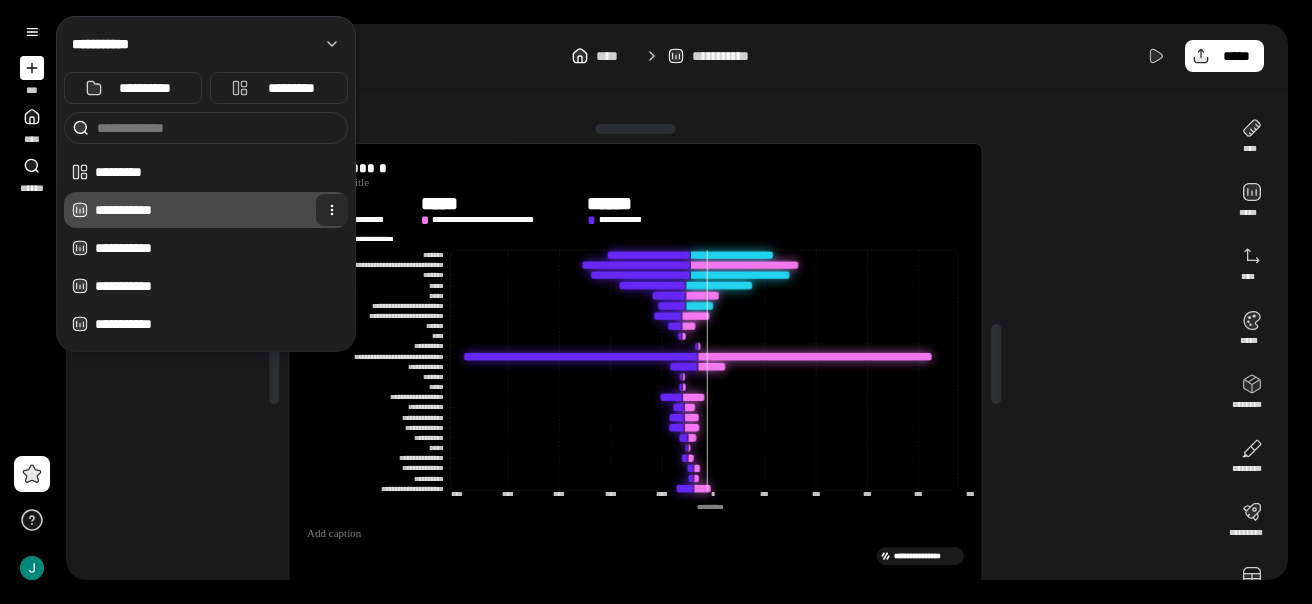 click at bounding box center (332, 210) 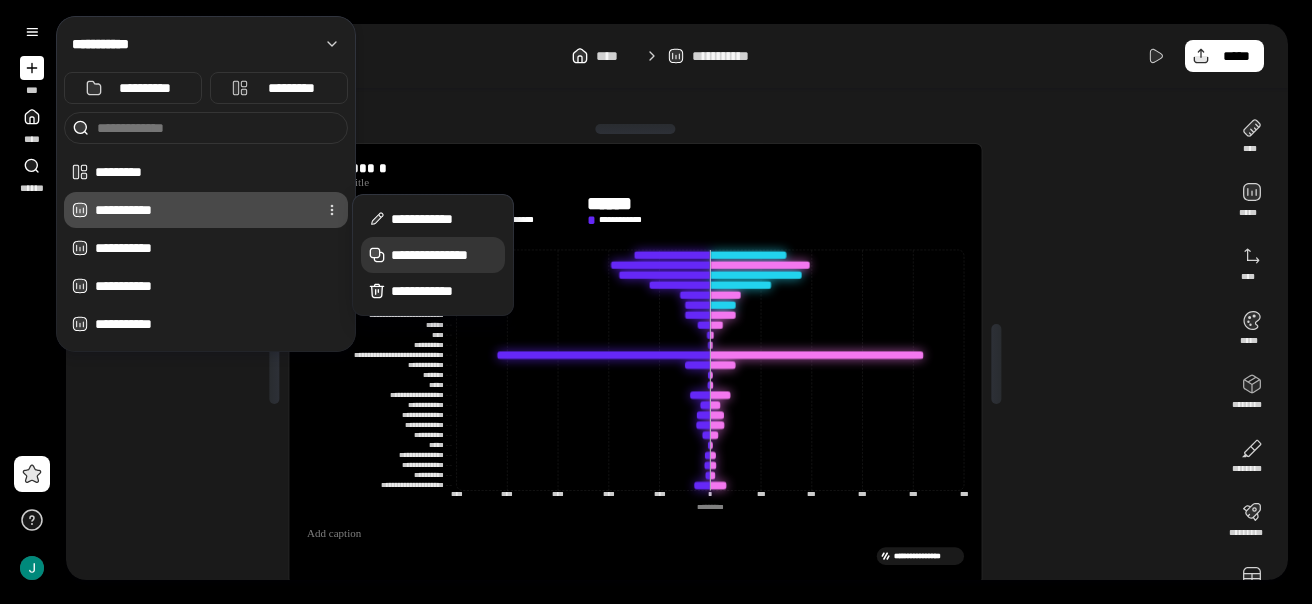 click on "**********" at bounding box center [433, 255] 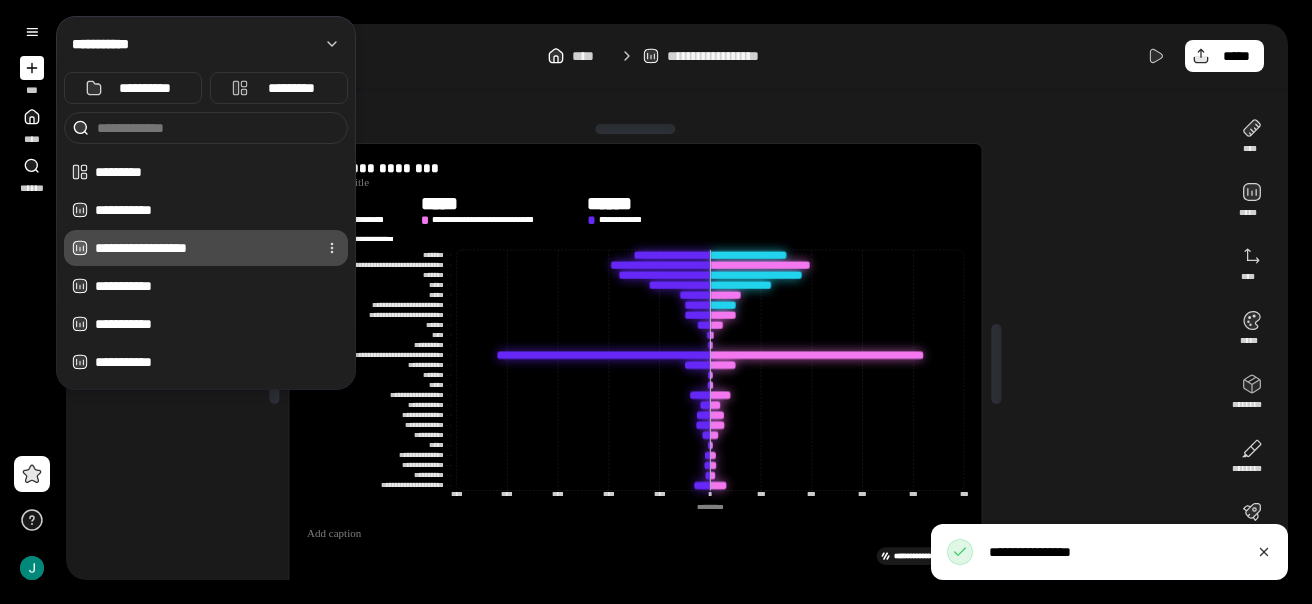 click on "**********" at bounding box center (202, 248) 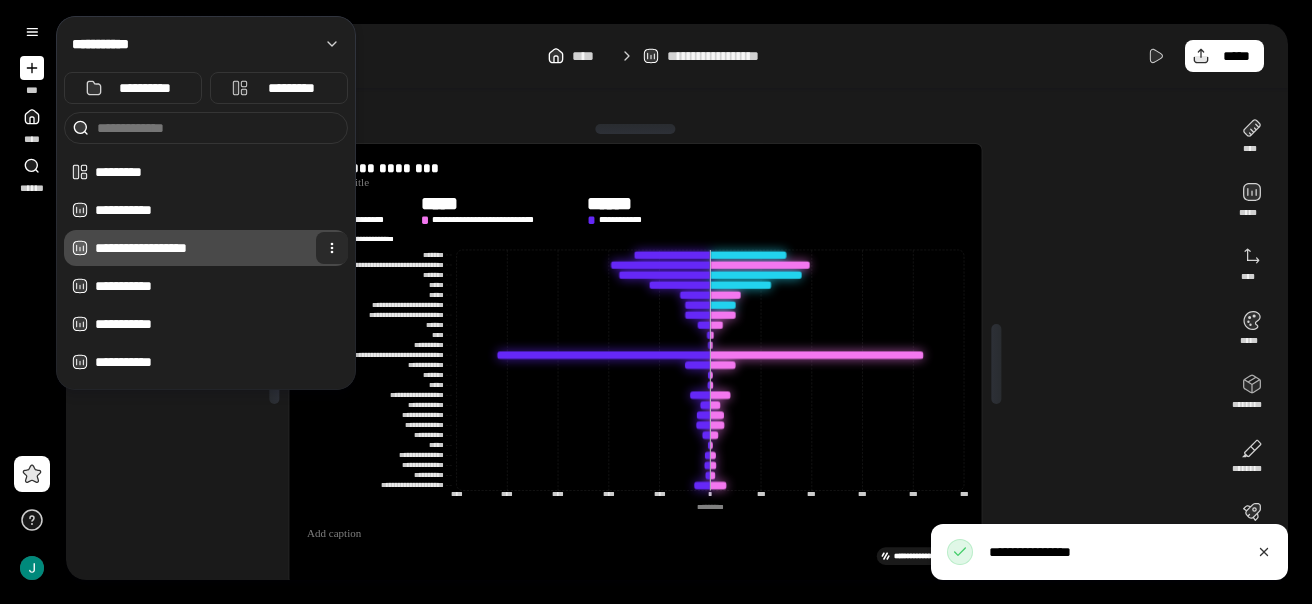click at bounding box center [332, 248] 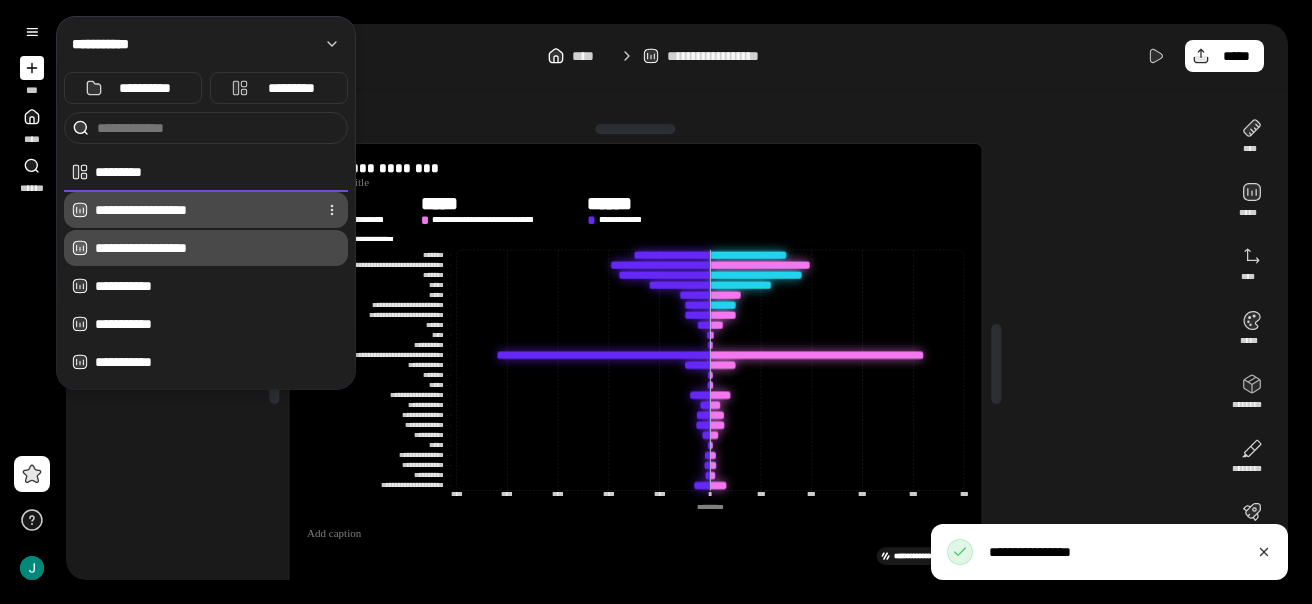 drag, startPoint x: 288, startPoint y: 243, endPoint x: 287, endPoint y: 206, distance: 37.01351 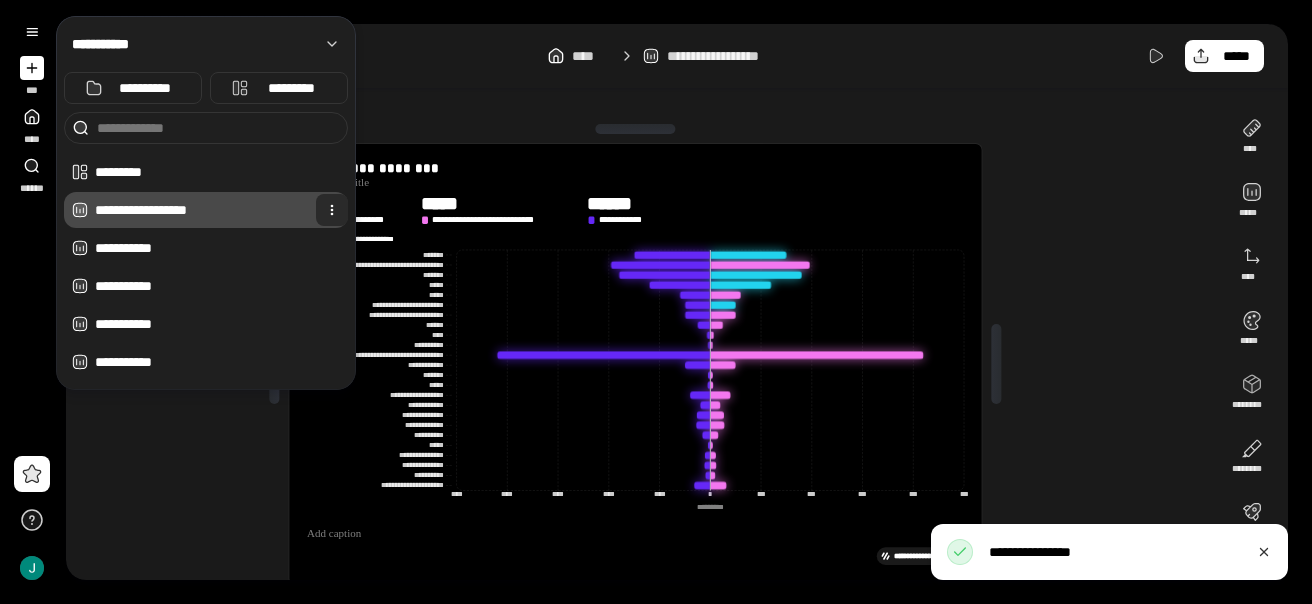 click at bounding box center (332, 210) 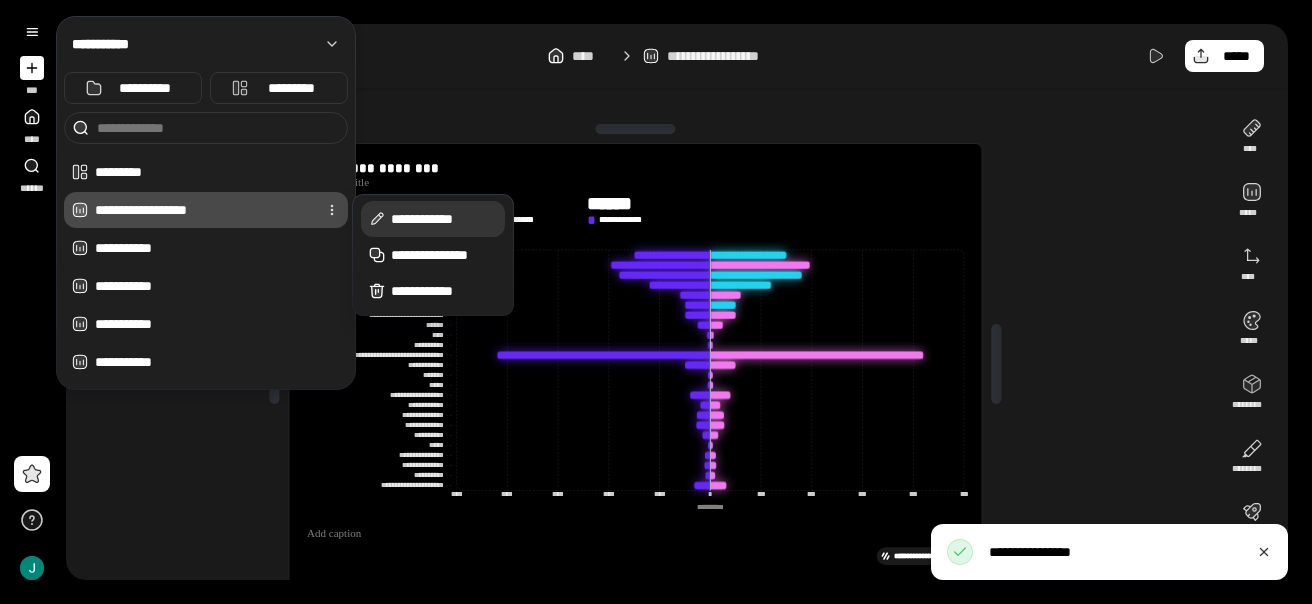 click on "**********" at bounding box center [444, 219] 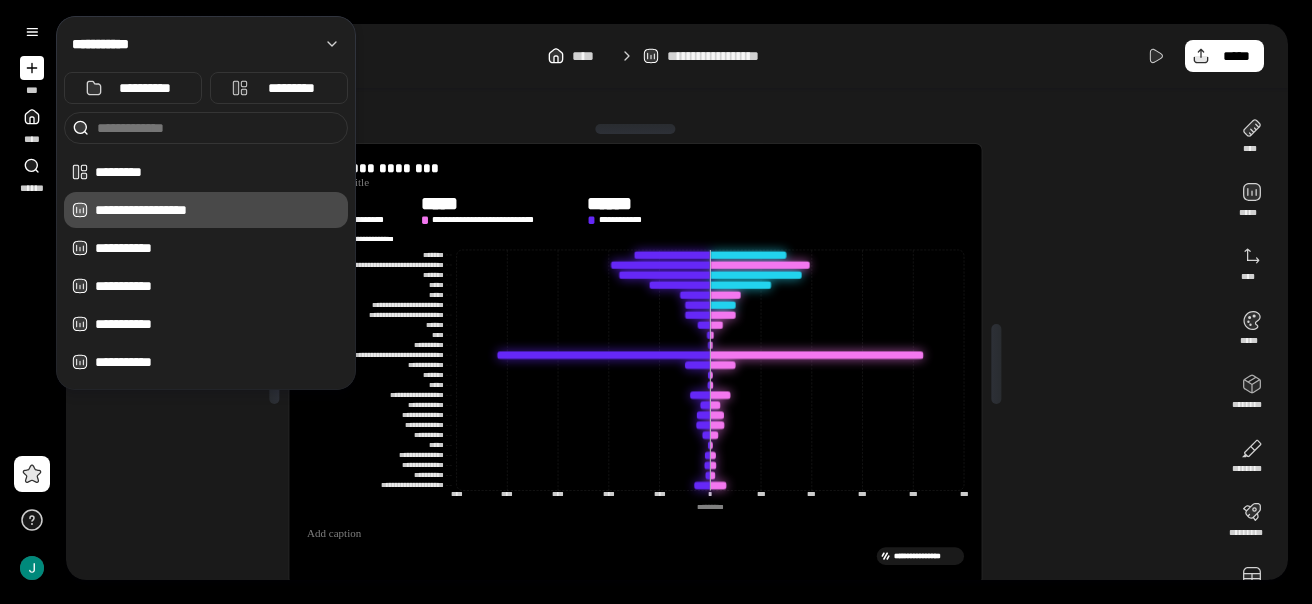 drag, startPoint x: 195, startPoint y: 210, endPoint x: 15, endPoint y: 215, distance: 180.06943 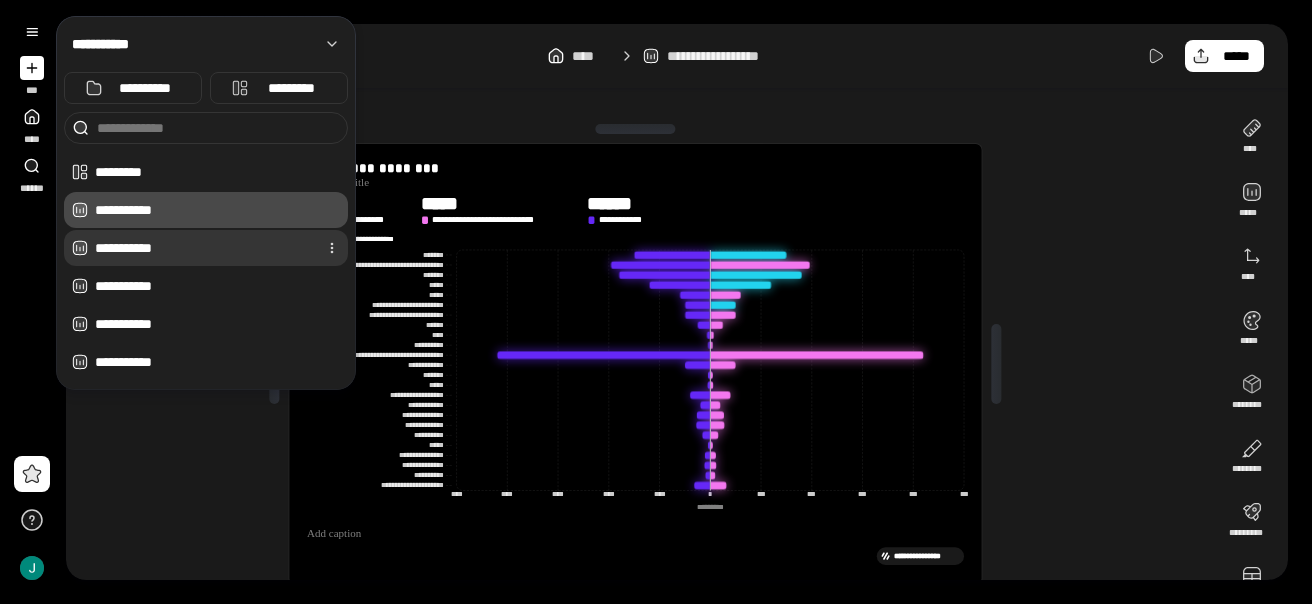 type on "**********" 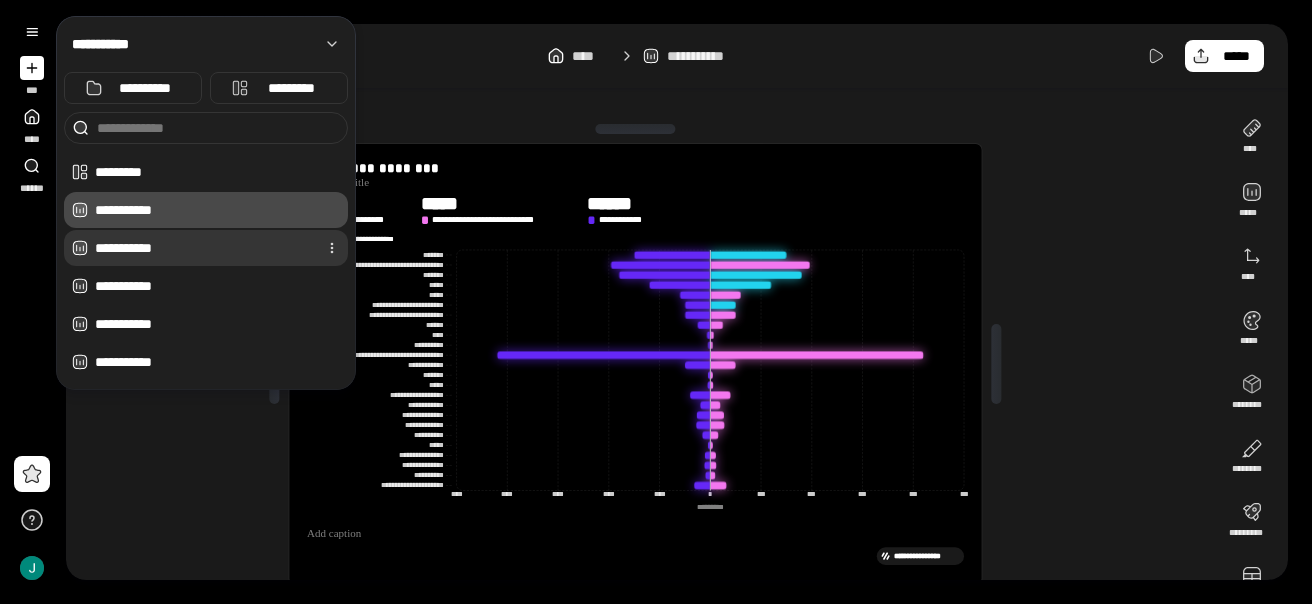click on "**********" at bounding box center (202, 248) 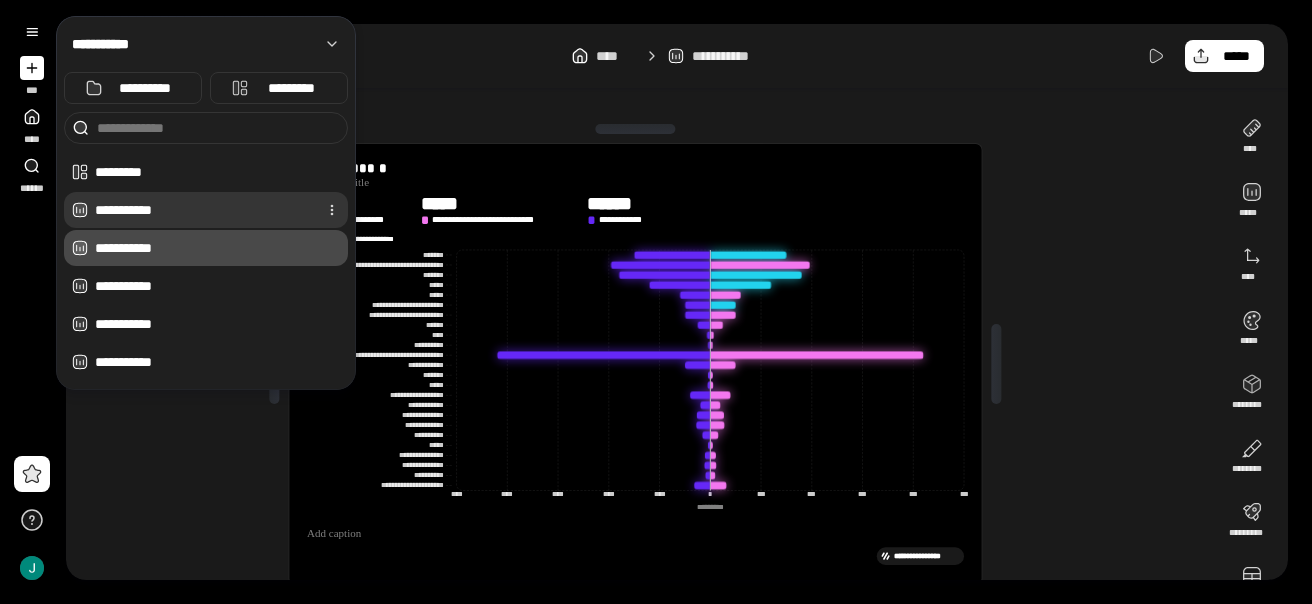 click on "**********" at bounding box center [202, 210] 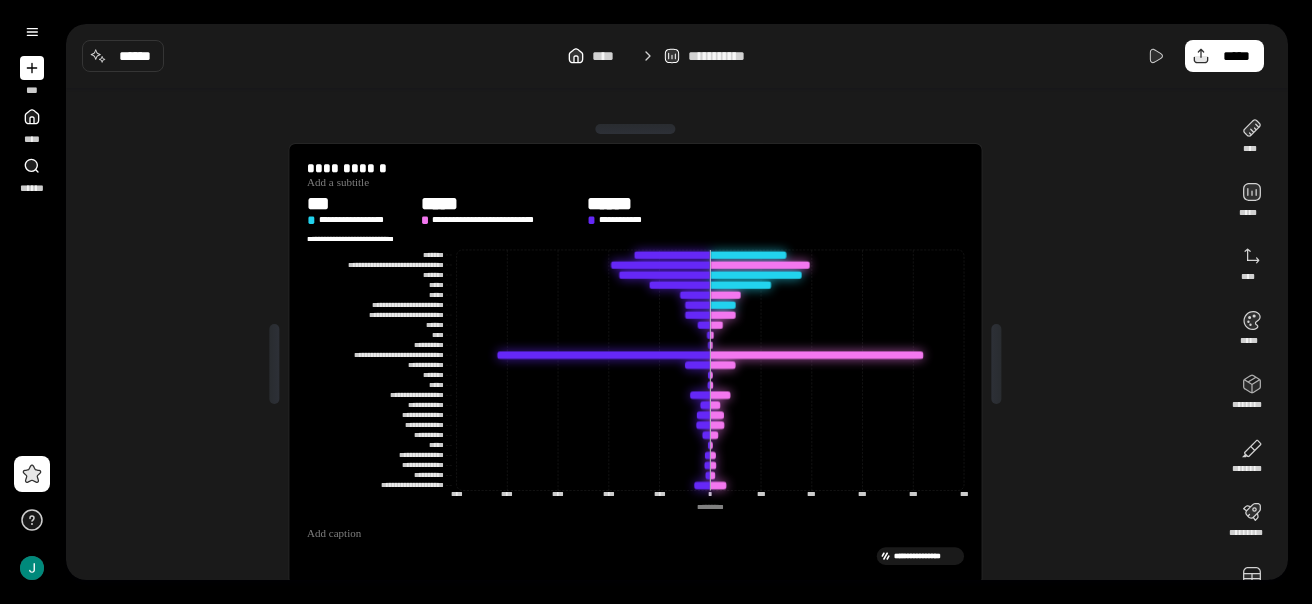click on "**********" at bounding box center (643, 364) 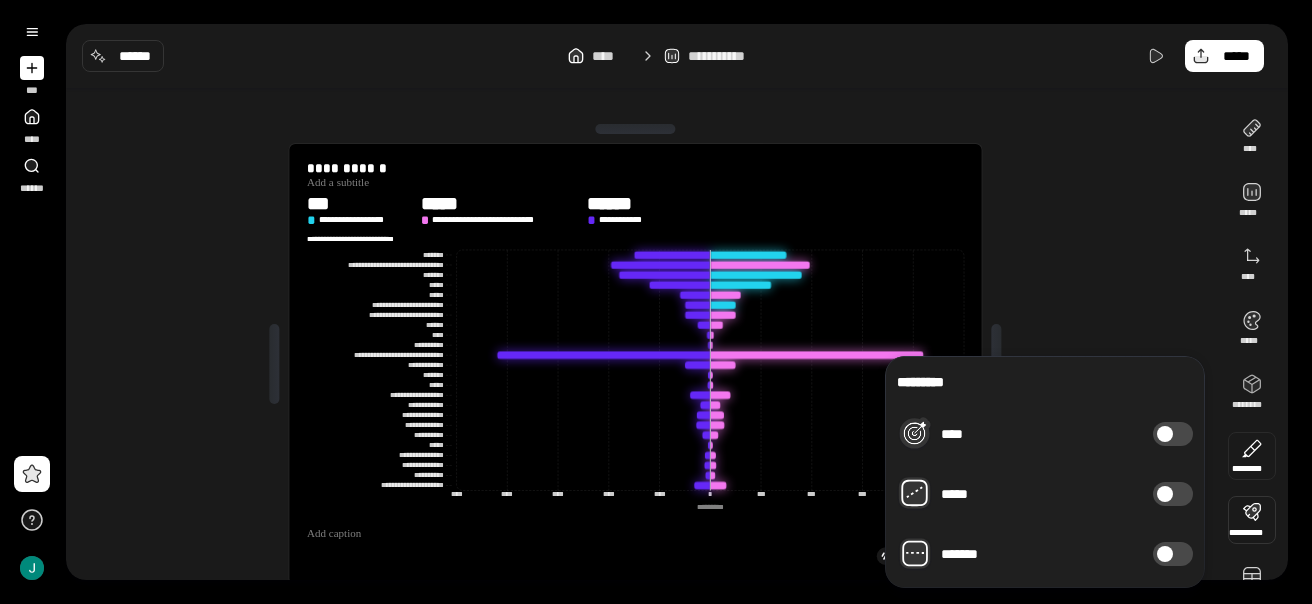 scroll, scrollTop: 44, scrollLeft: 0, axis: vertical 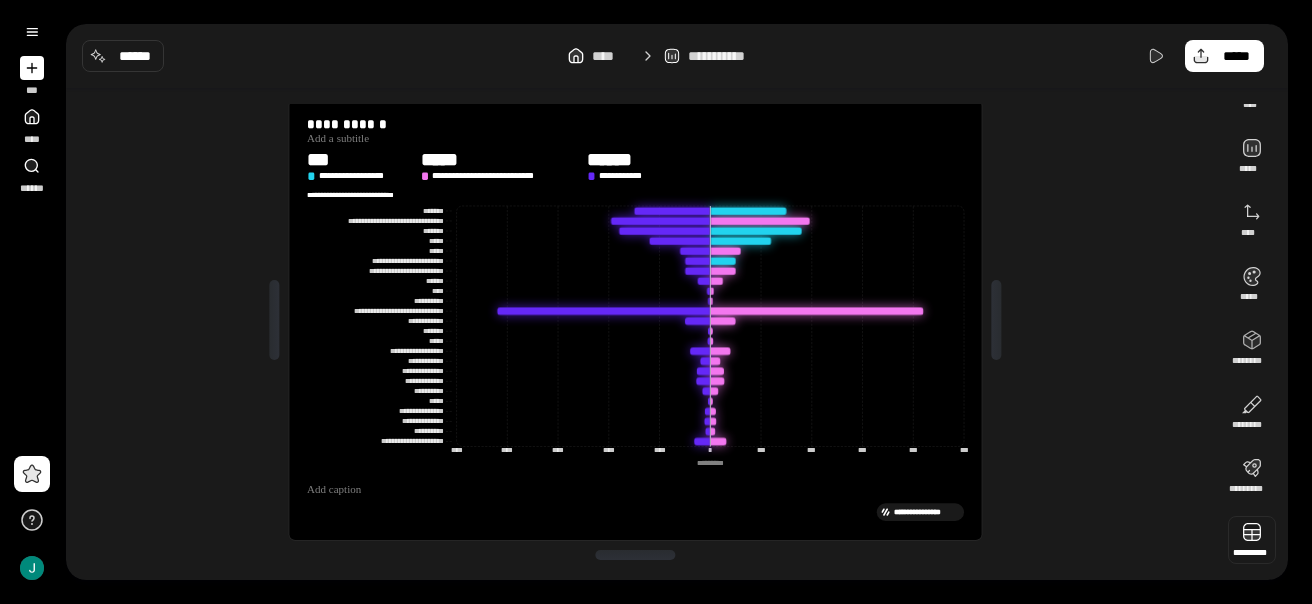 click at bounding box center [1252, 540] 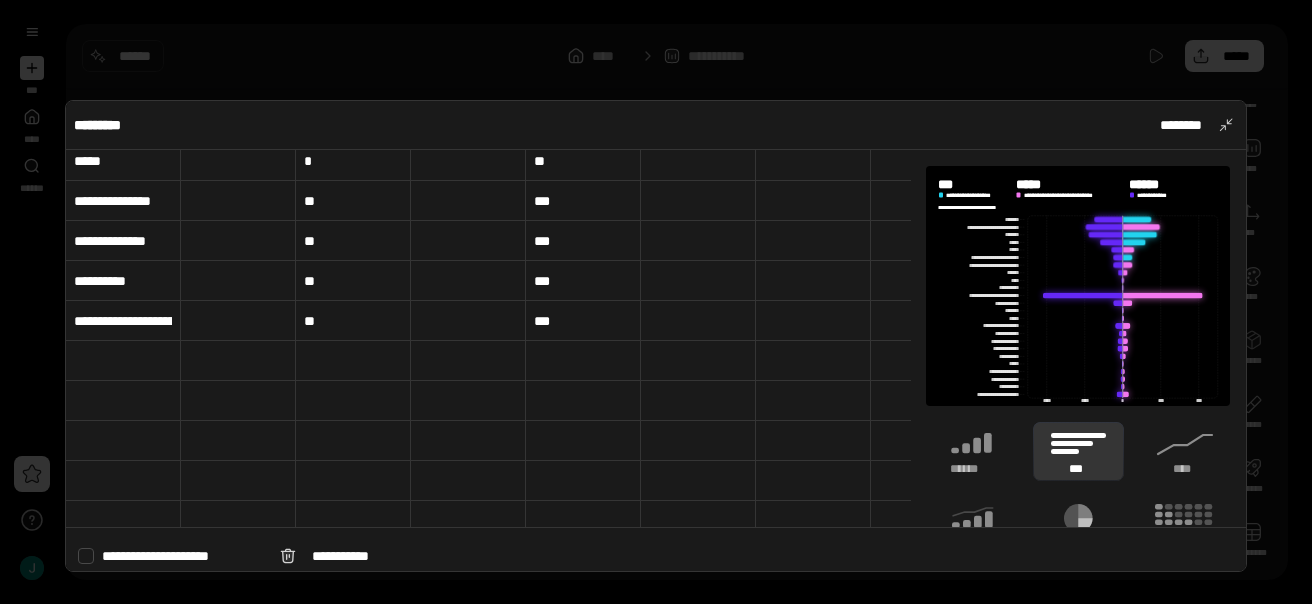 scroll, scrollTop: 811, scrollLeft: 0, axis: vertical 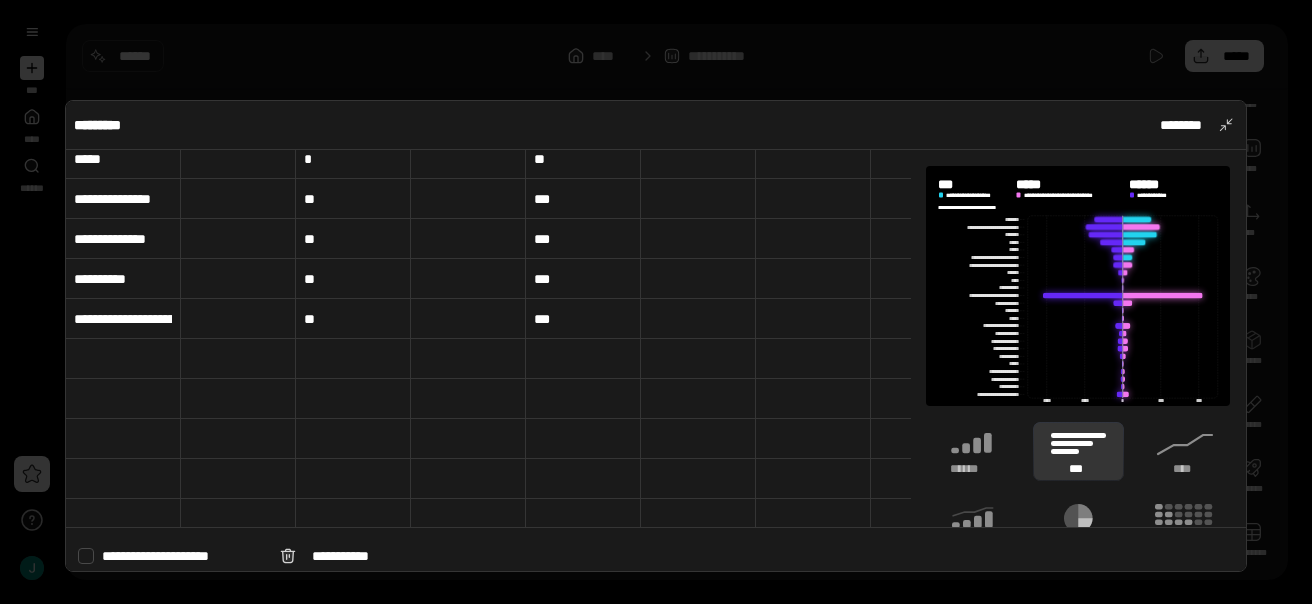 click on "**********" at bounding box center (123, 319) 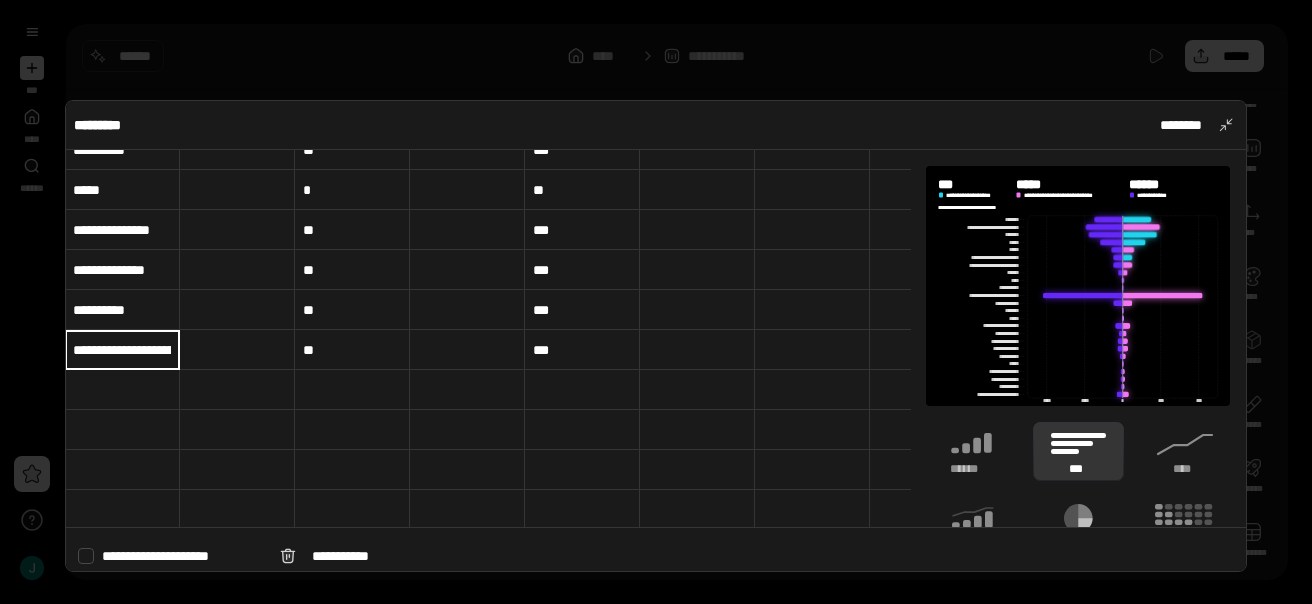 scroll, scrollTop: 778, scrollLeft: 0, axis: vertical 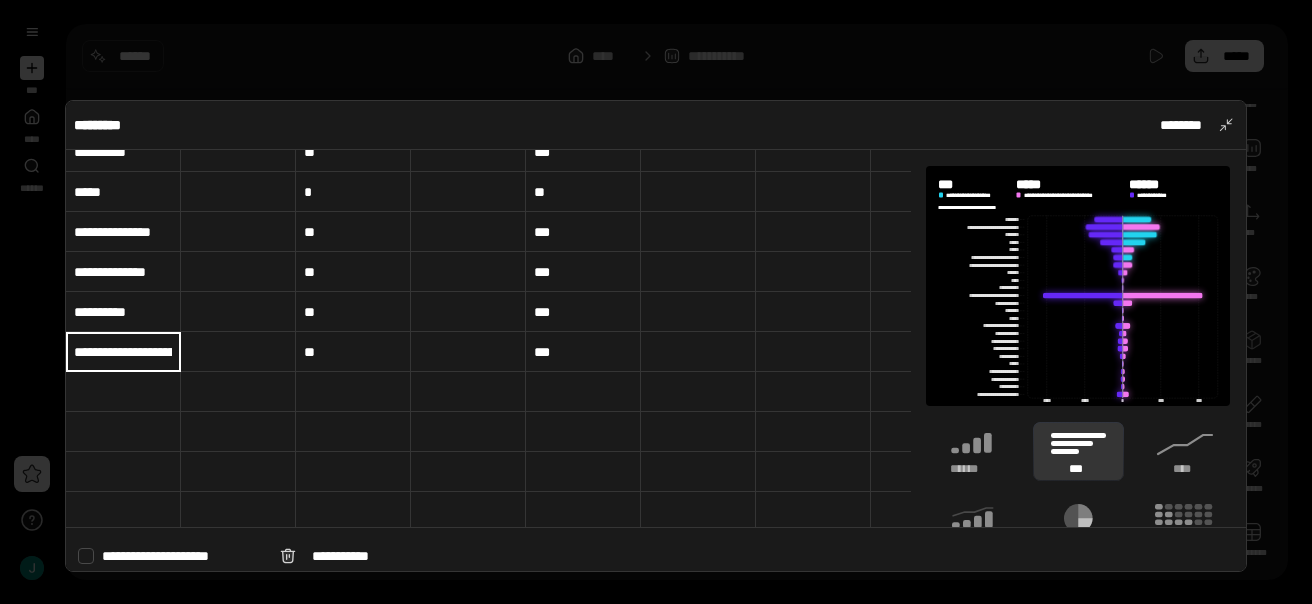 click on "**********" at bounding box center [123, 312] 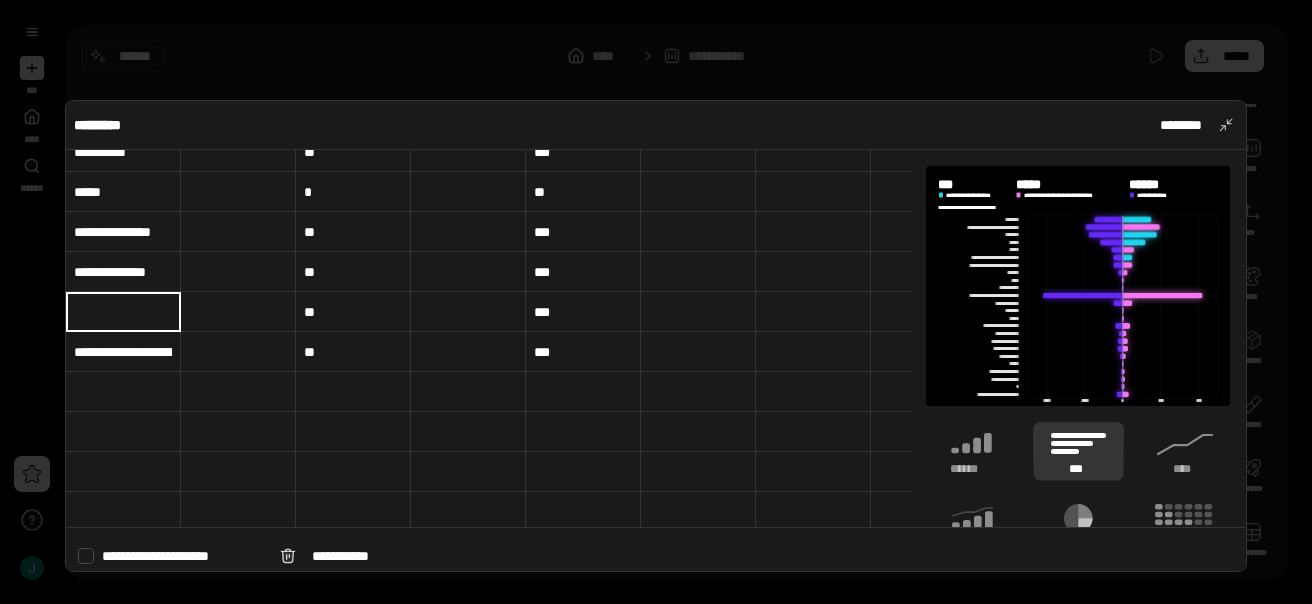 type 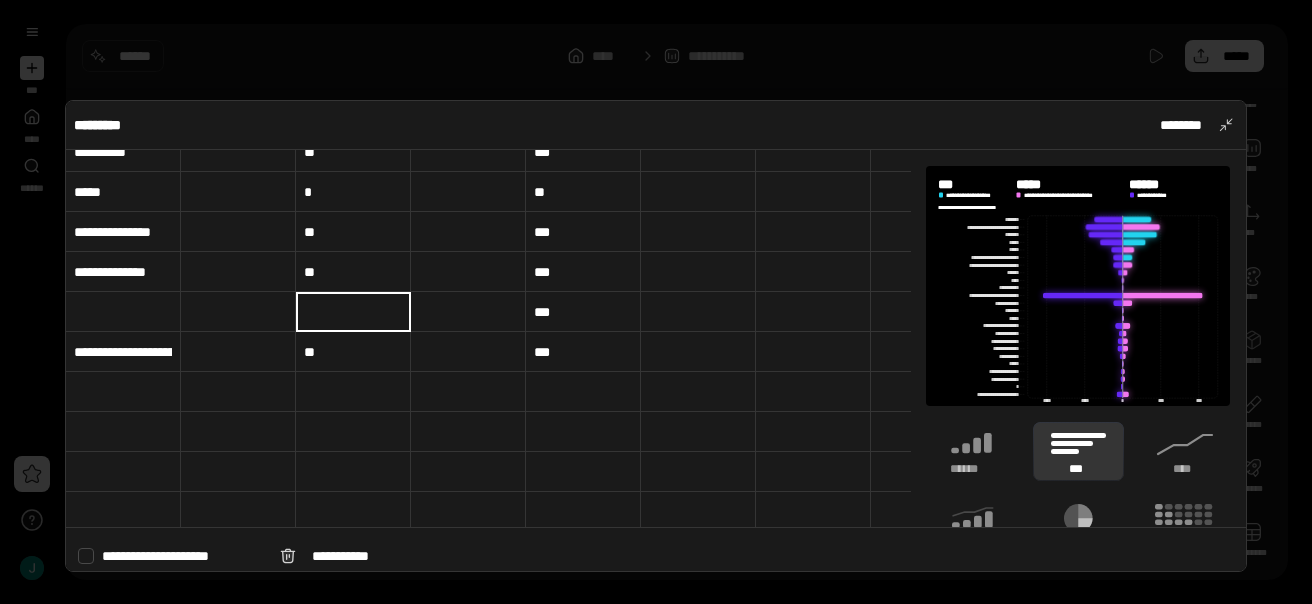 type 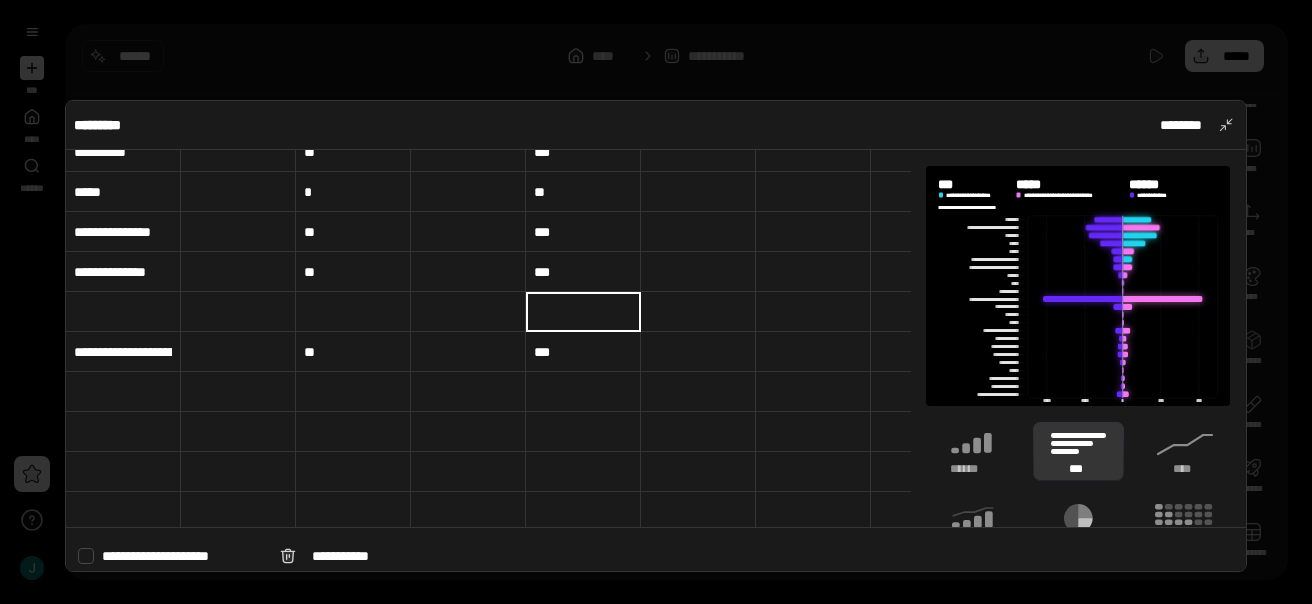 type 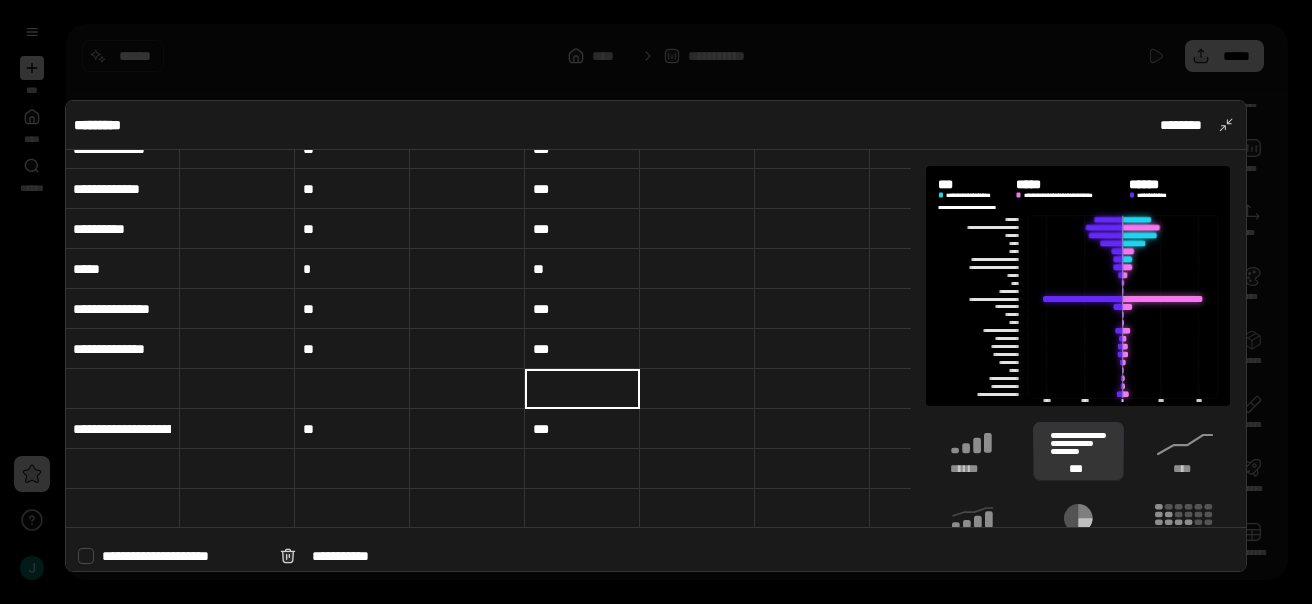 scroll, scrollTop: 694, scrollLeft: 1, axis: both 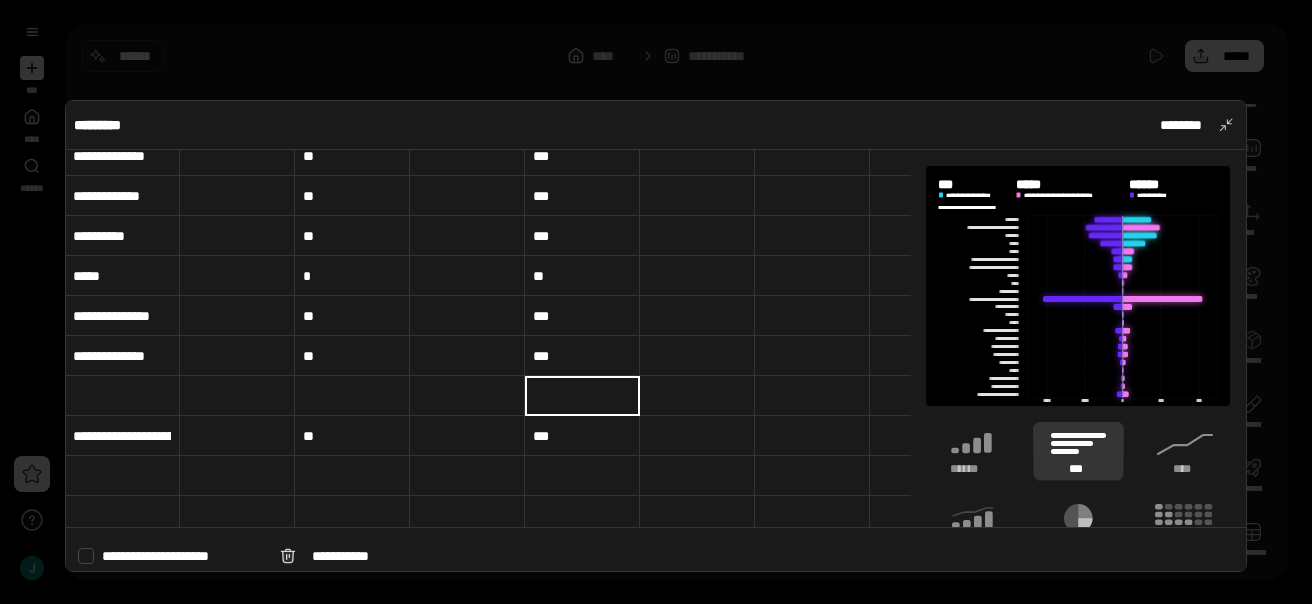 click on "**********" at bounding box center [122, 356] 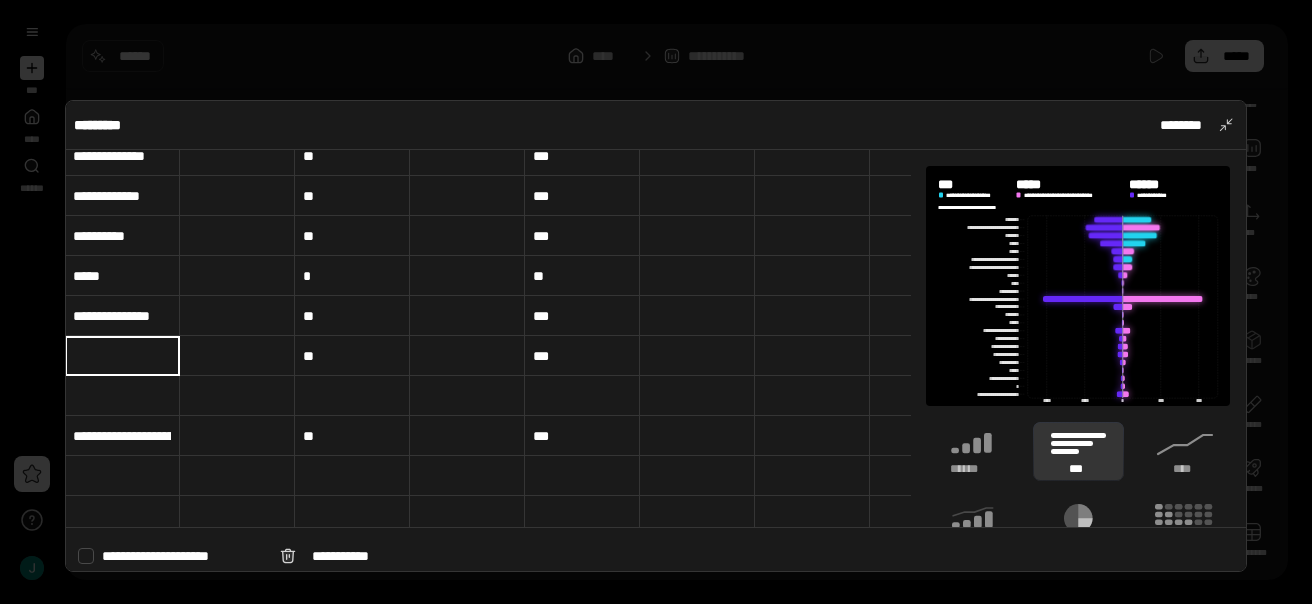 type 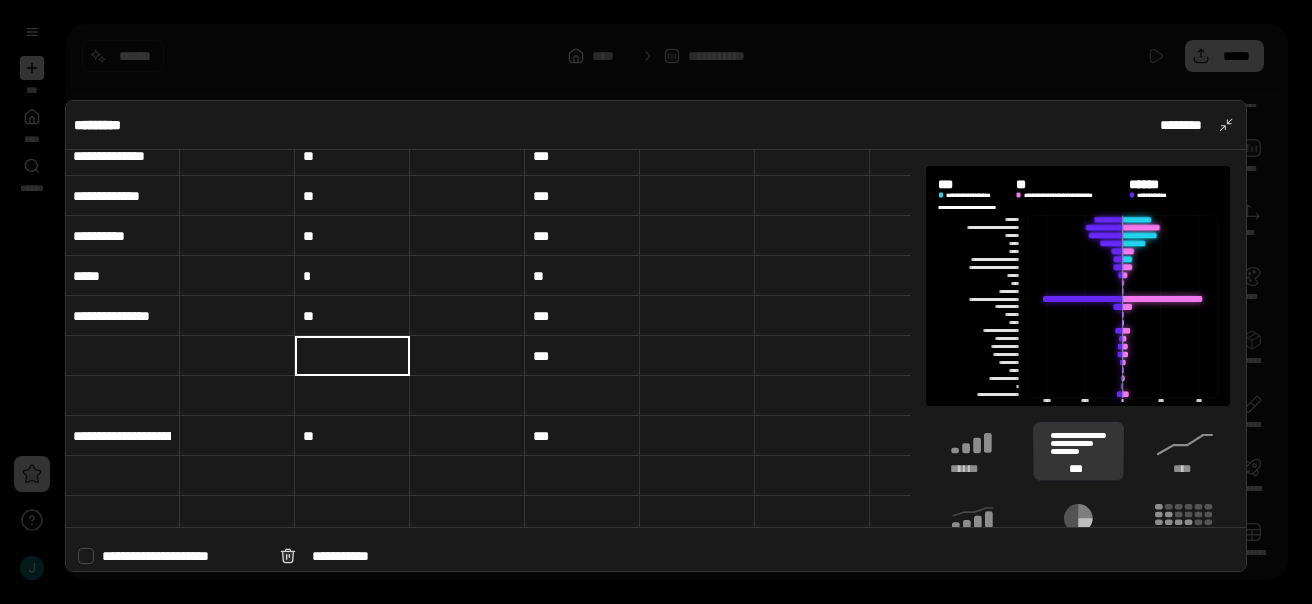 type 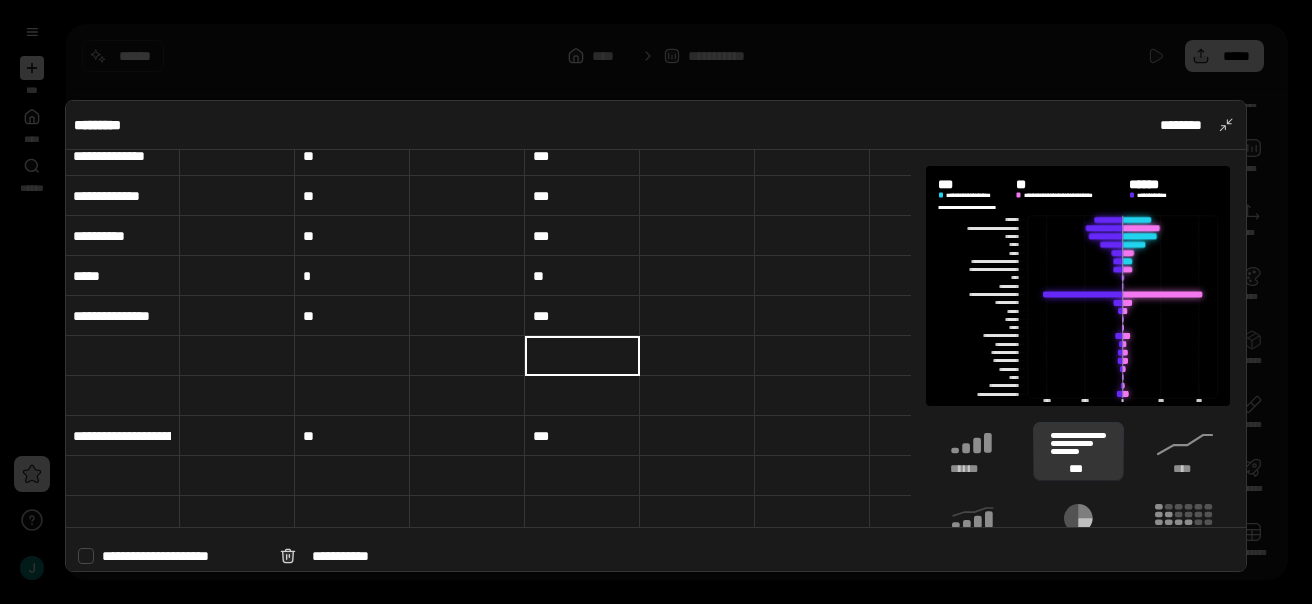 type 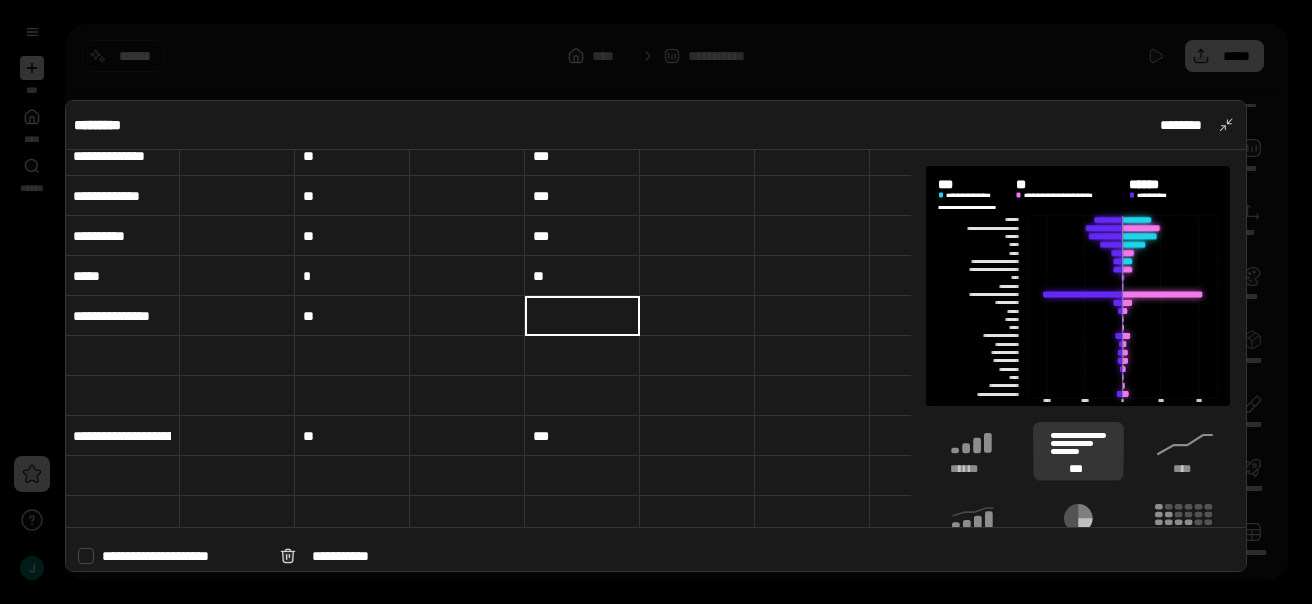 type 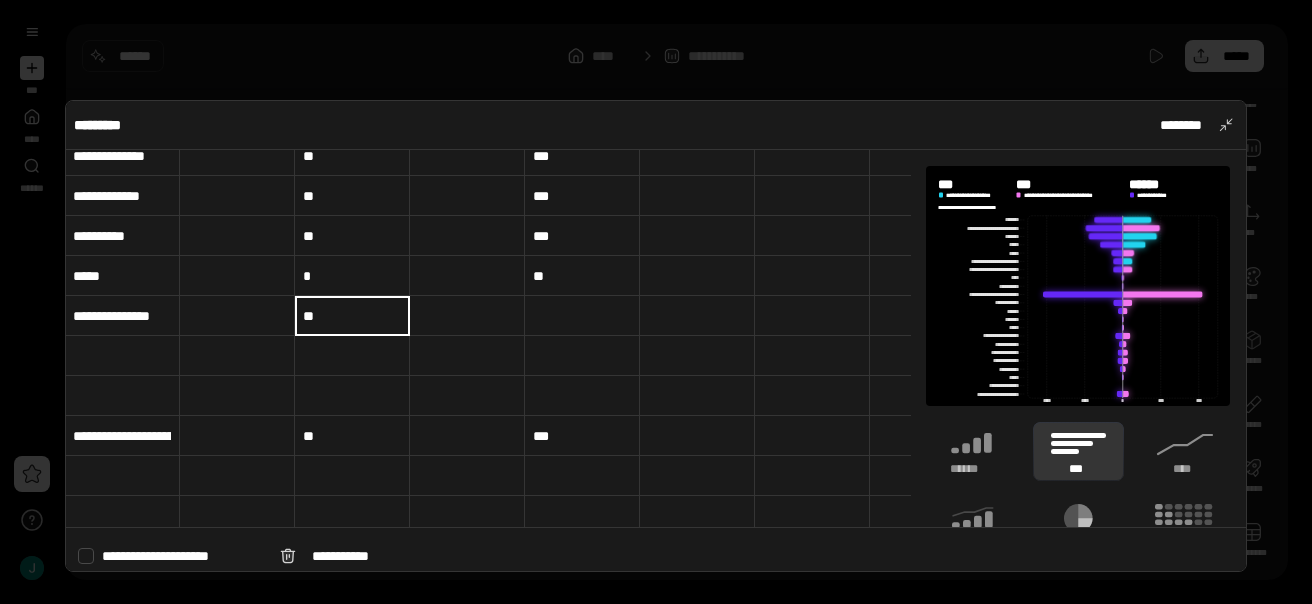 type 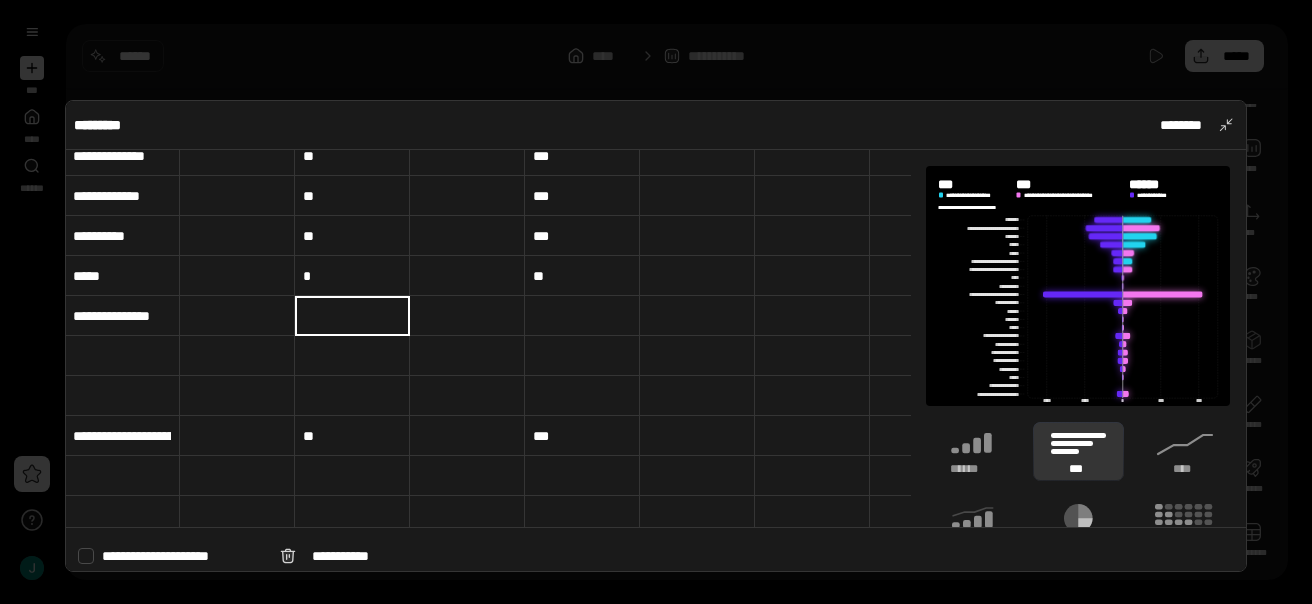 click on "**********" at bounding box center (122, 316) 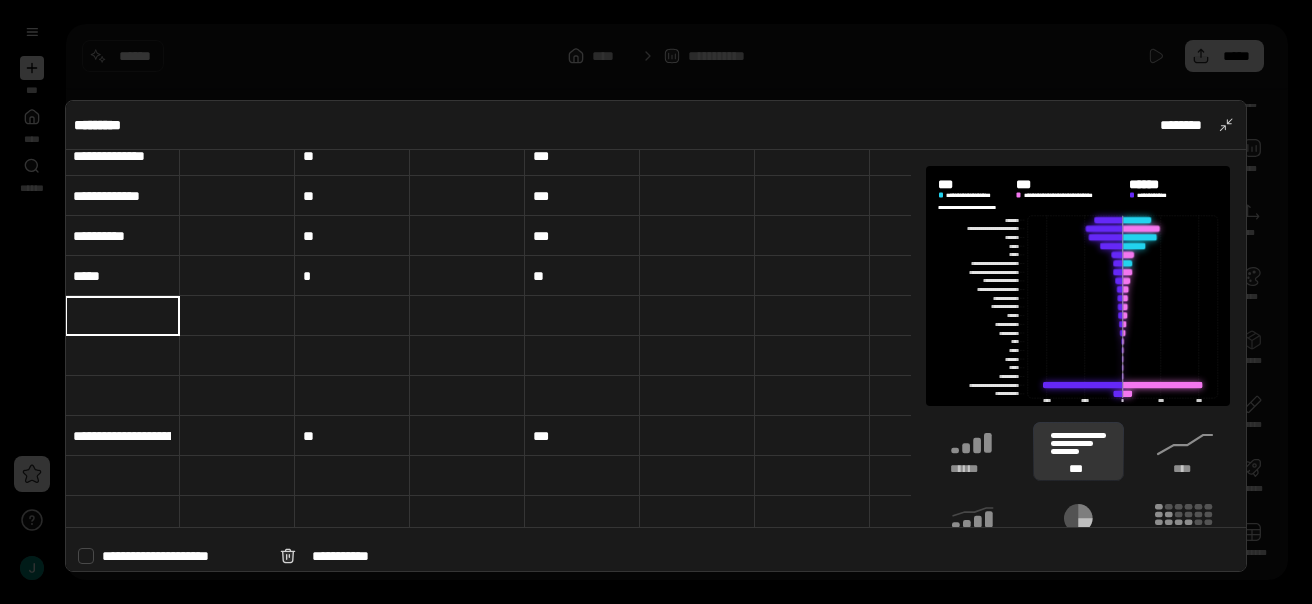 type 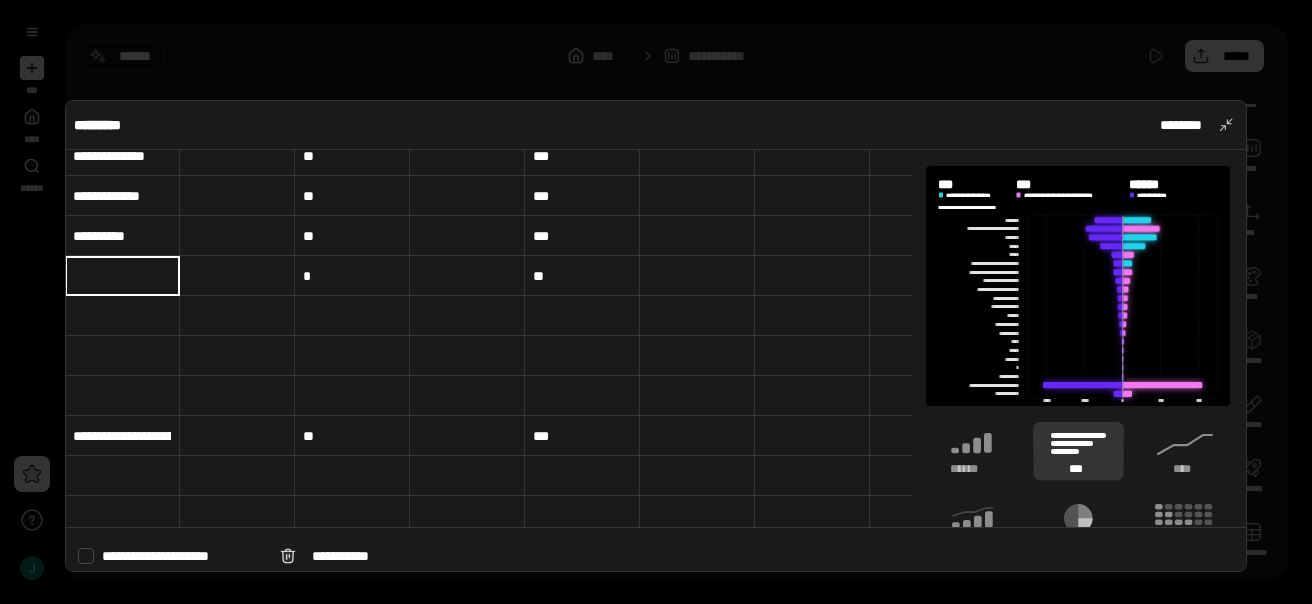 type 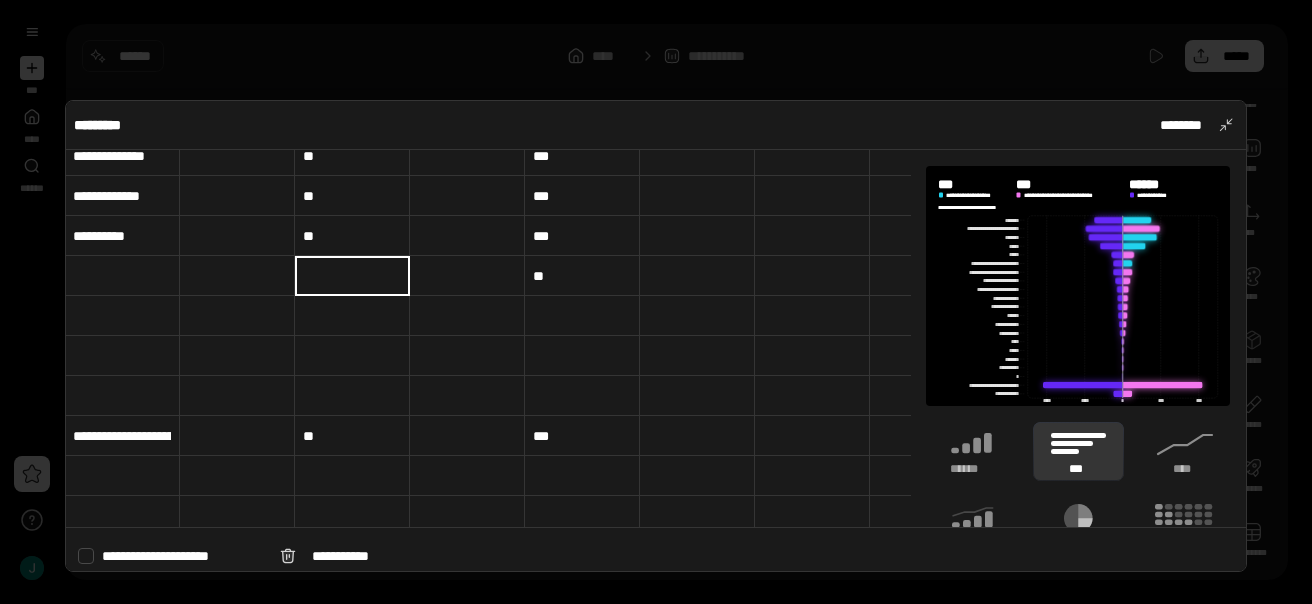 type 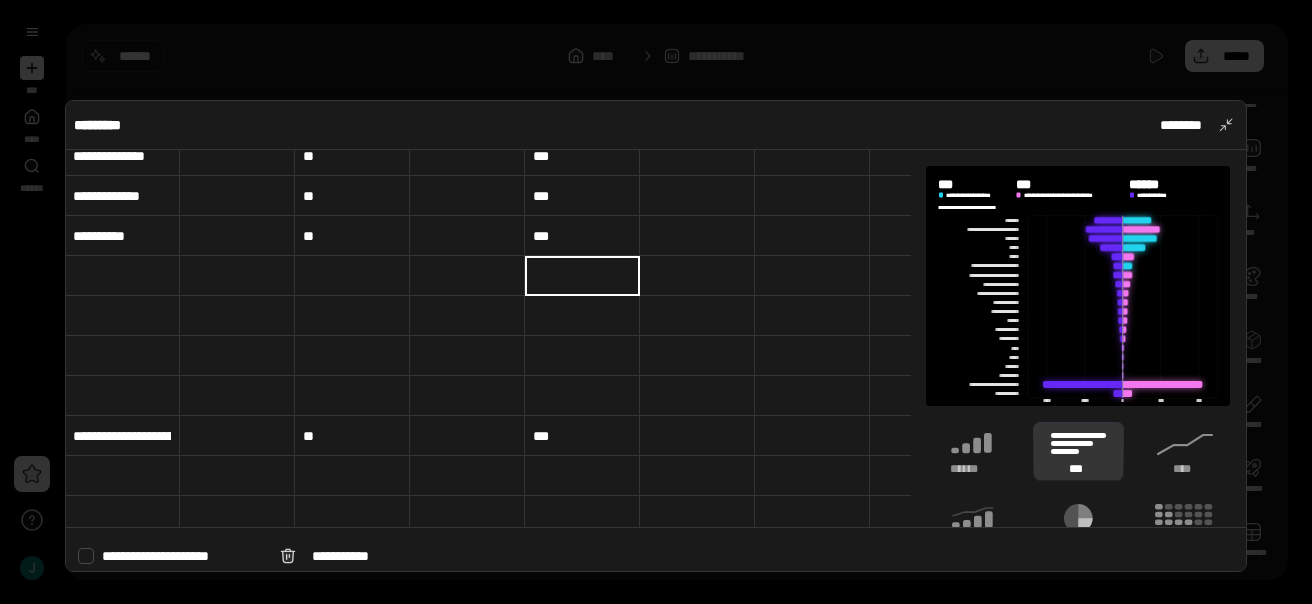 type 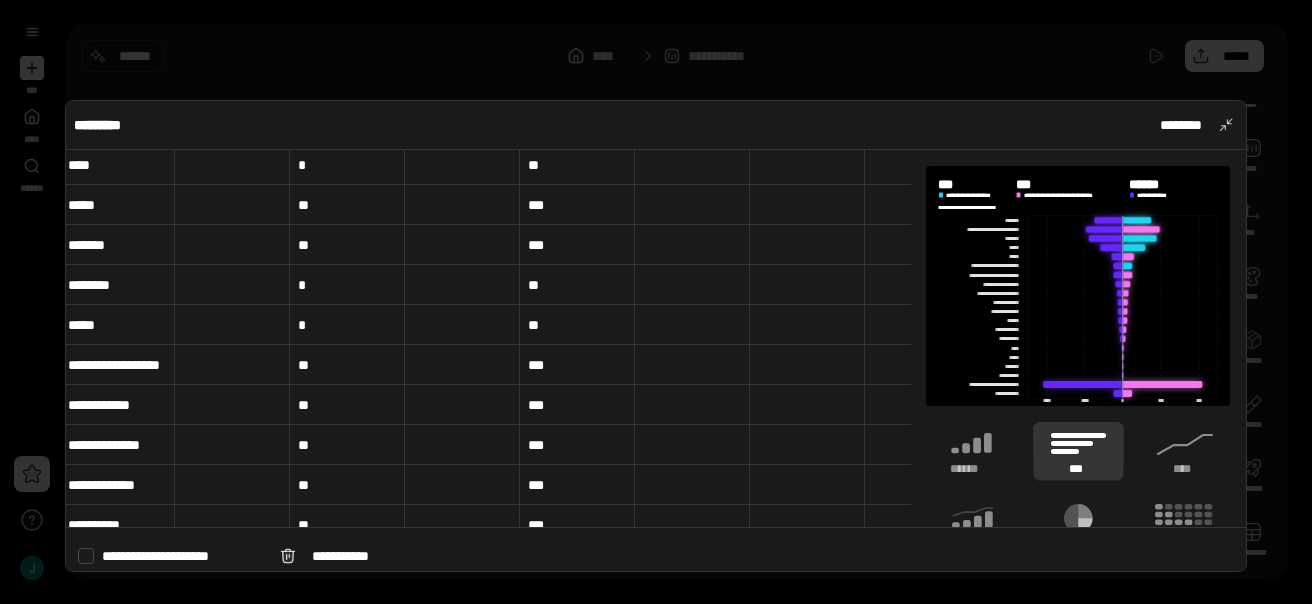 scroll, scrollTop: 344, scrollLeft: 6, axis: both 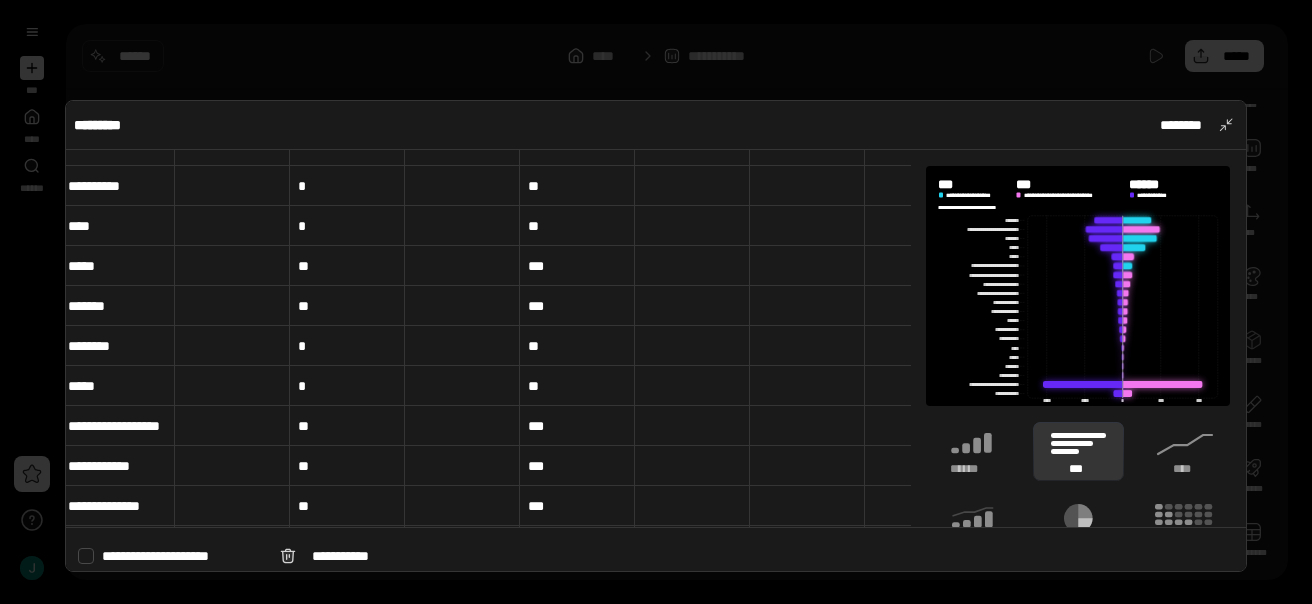 click on "*****" at bounding box center [117, 386] 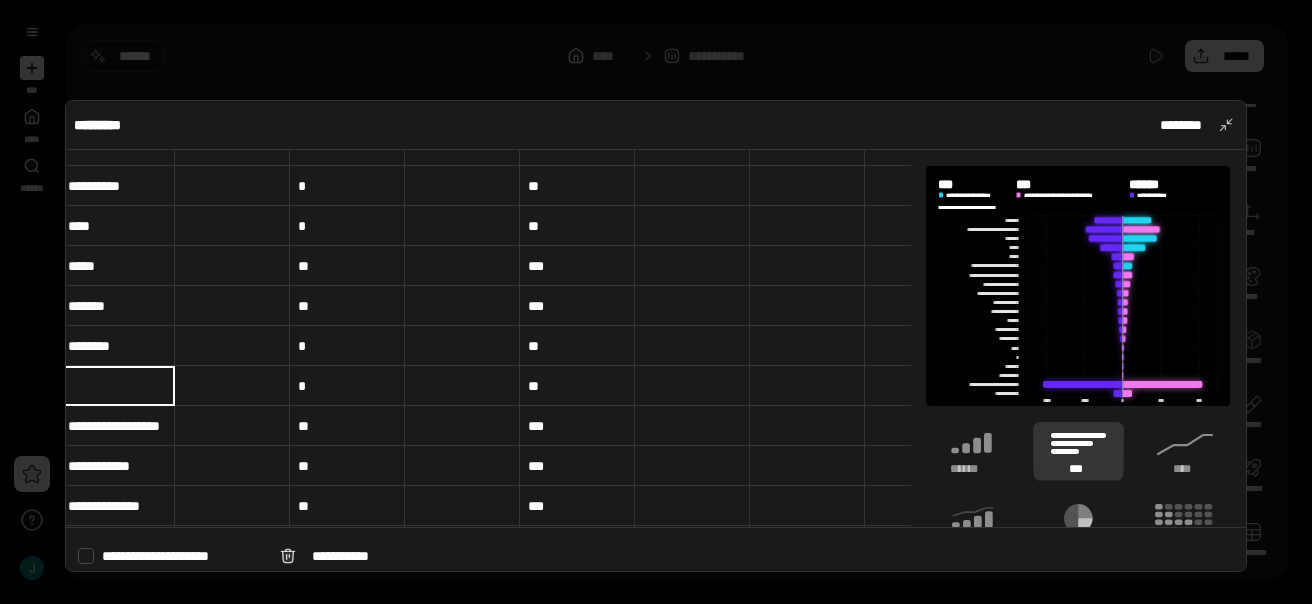 type 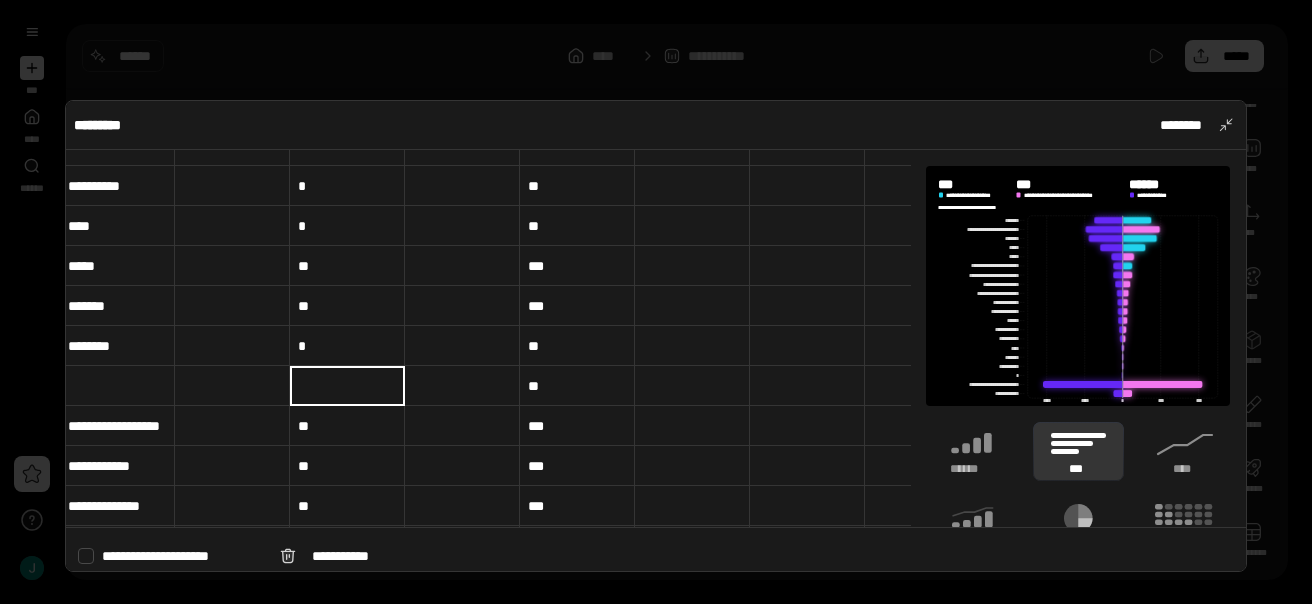 type 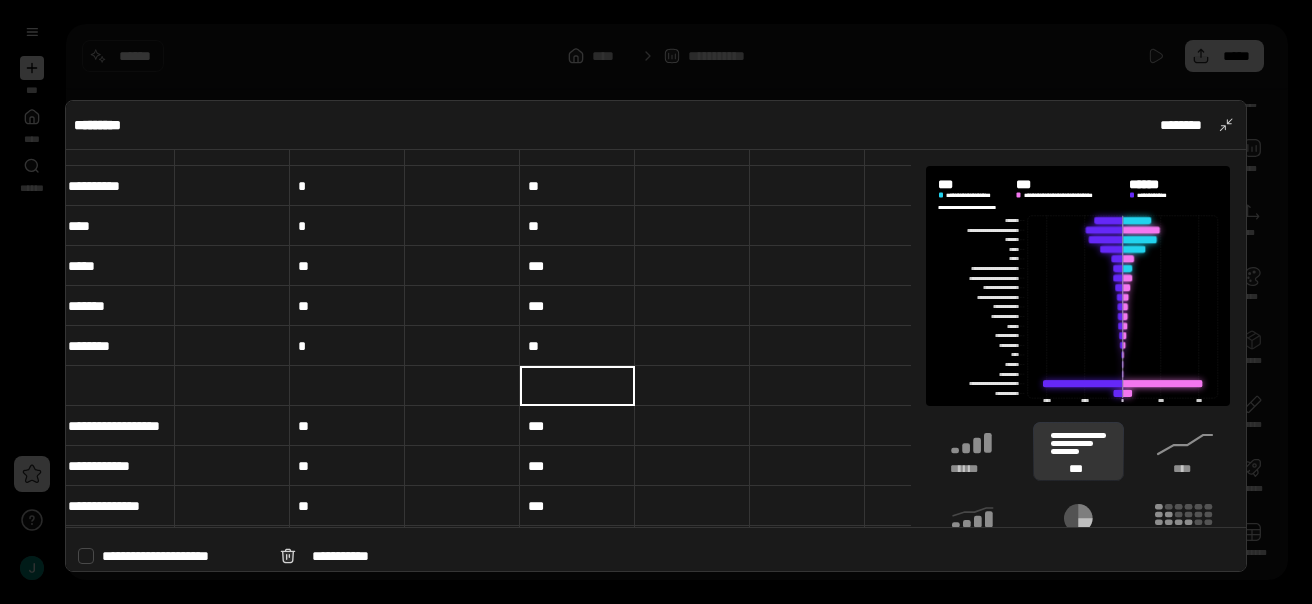 type 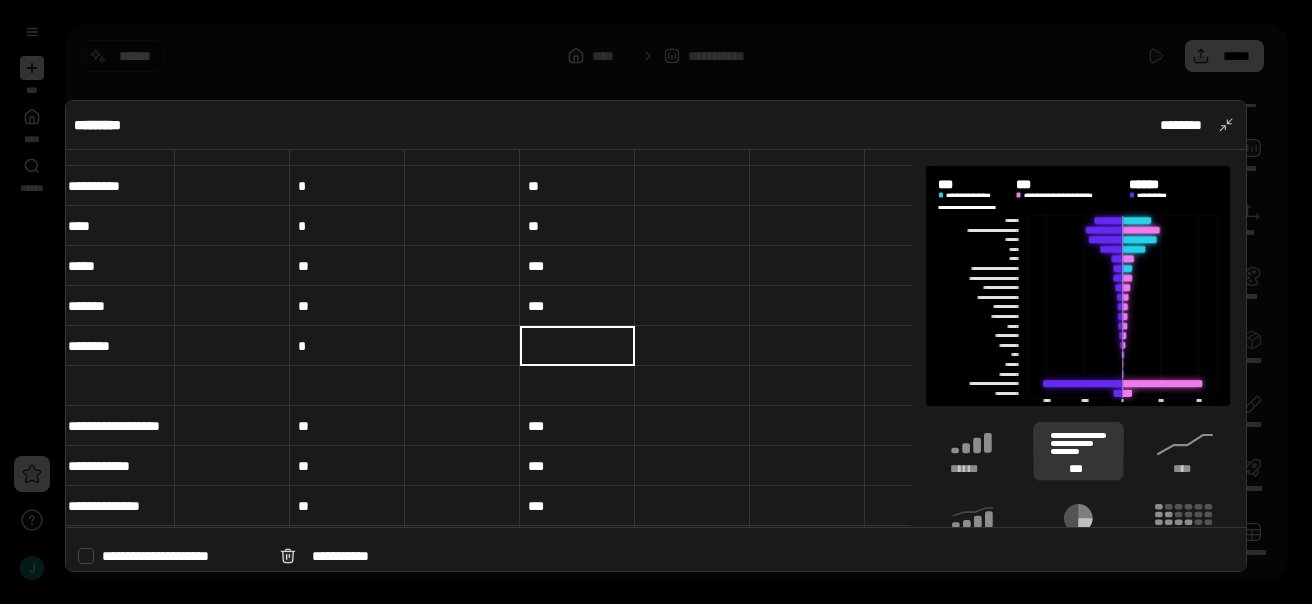 type 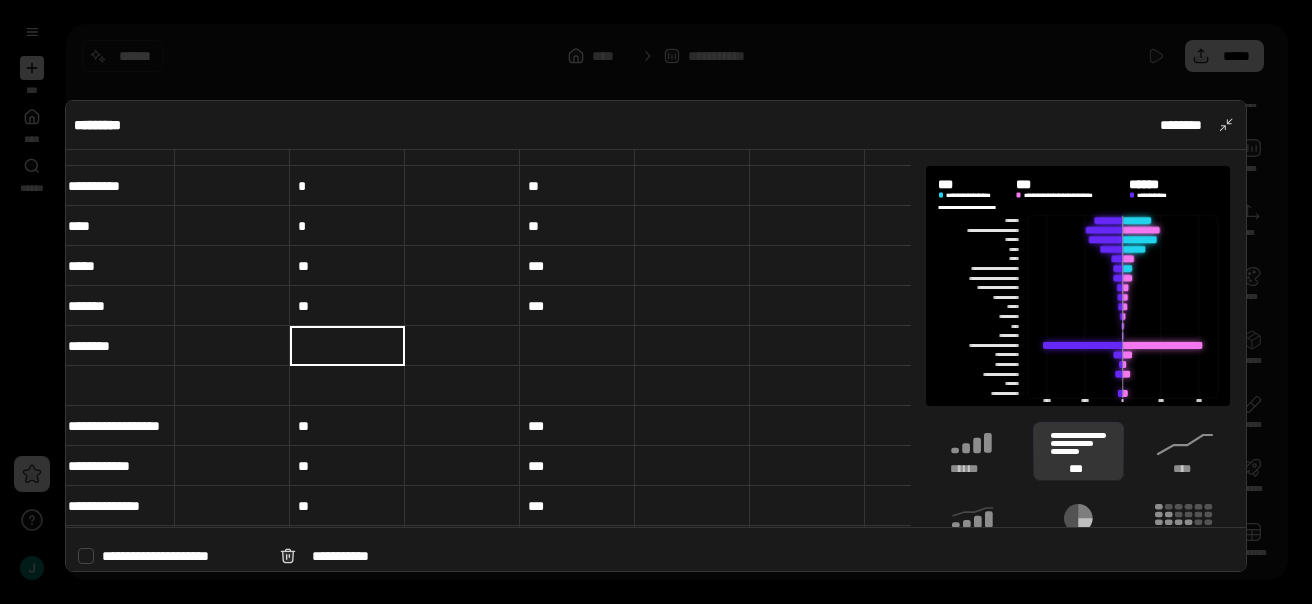 type 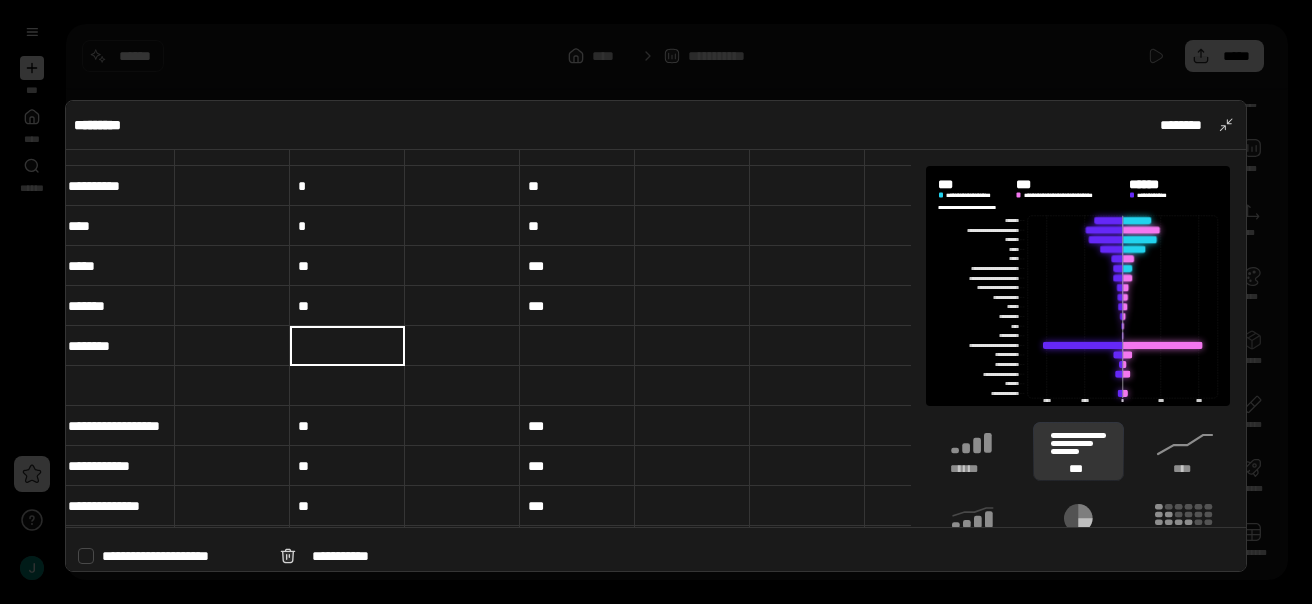 click on "*******" at bounding box center (117, 346) 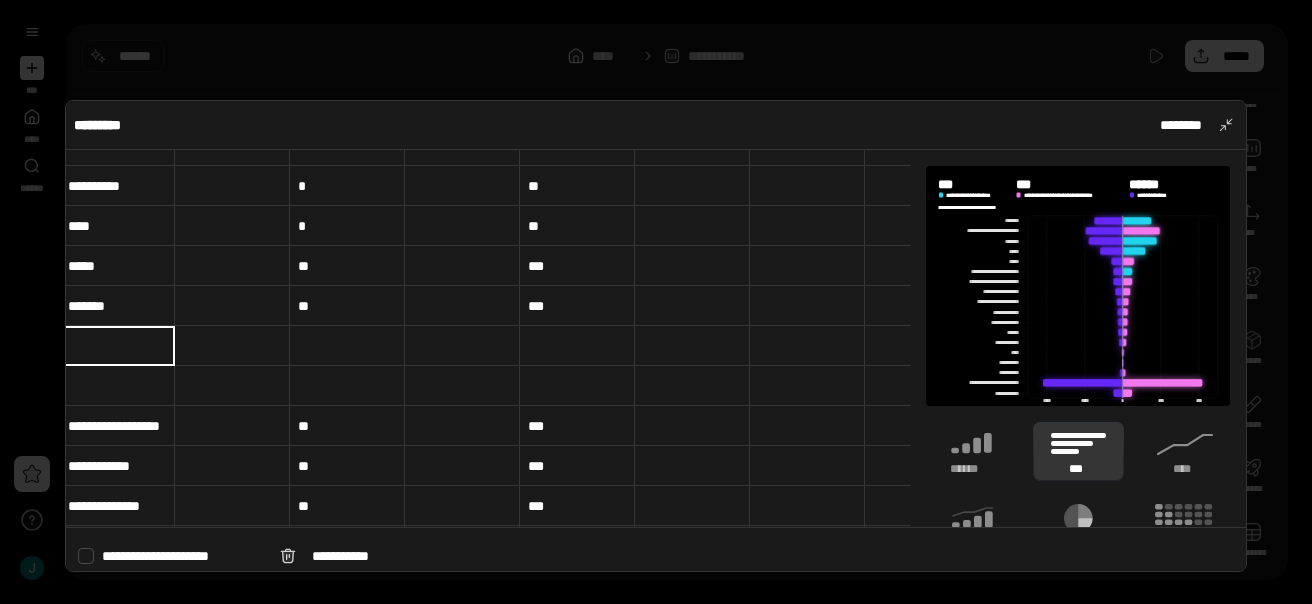 type 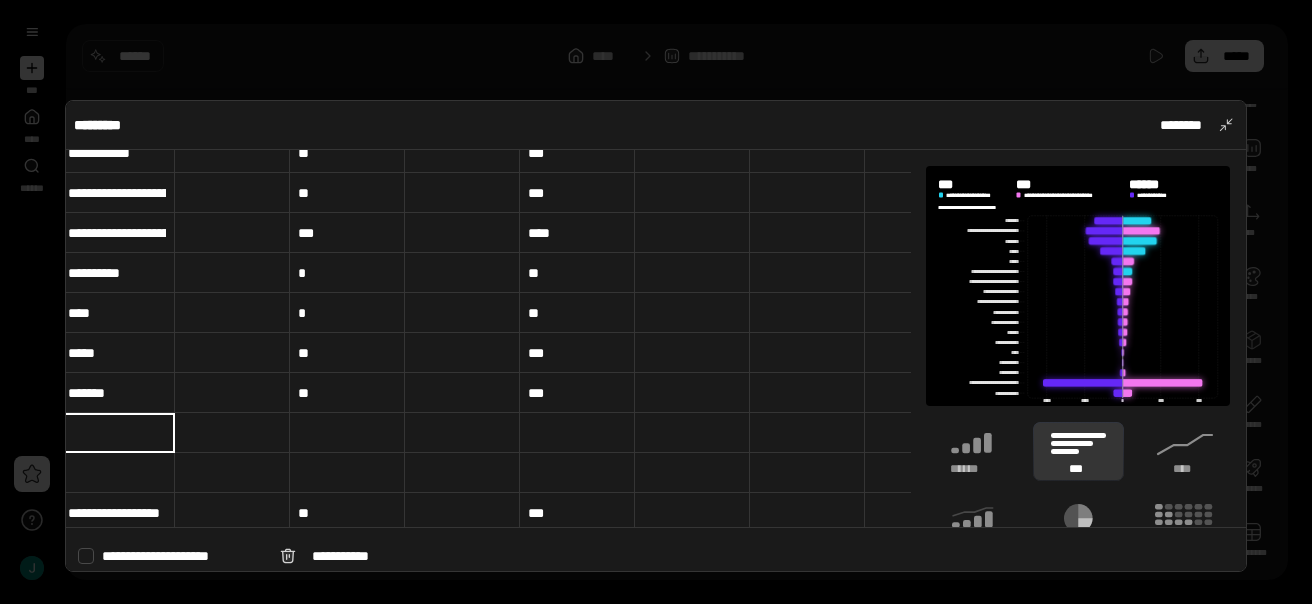 scroll, scrollTop: 250, scrollLeft: 6, axis: both 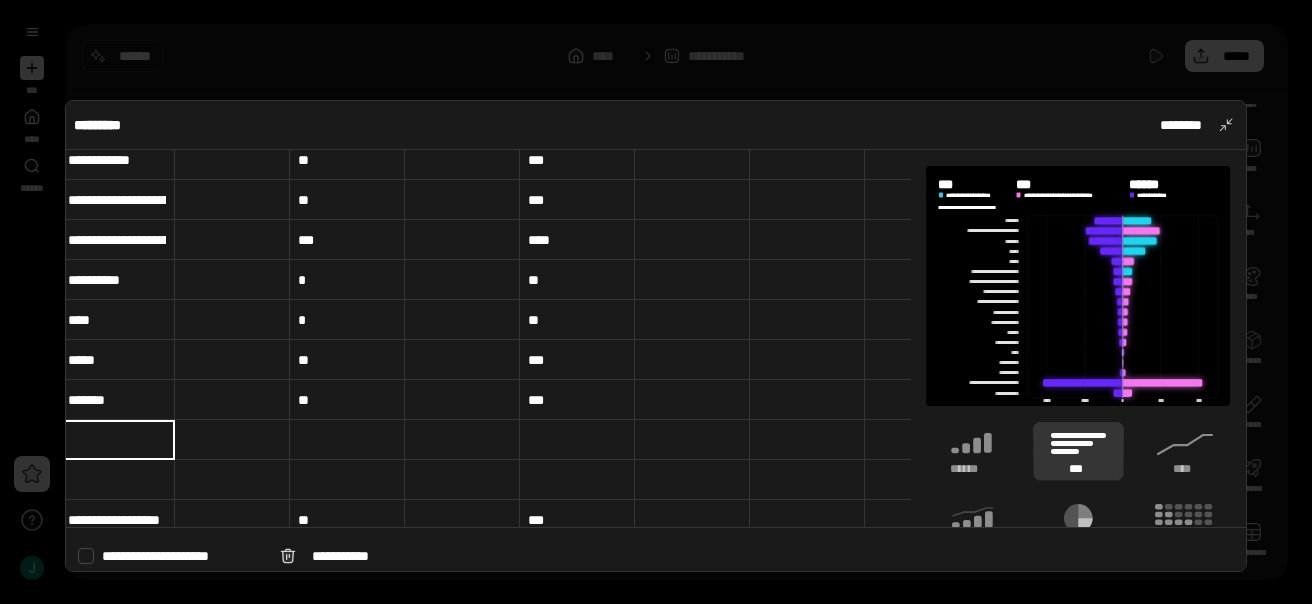 click on "*****" at bounding box center [117, 360] 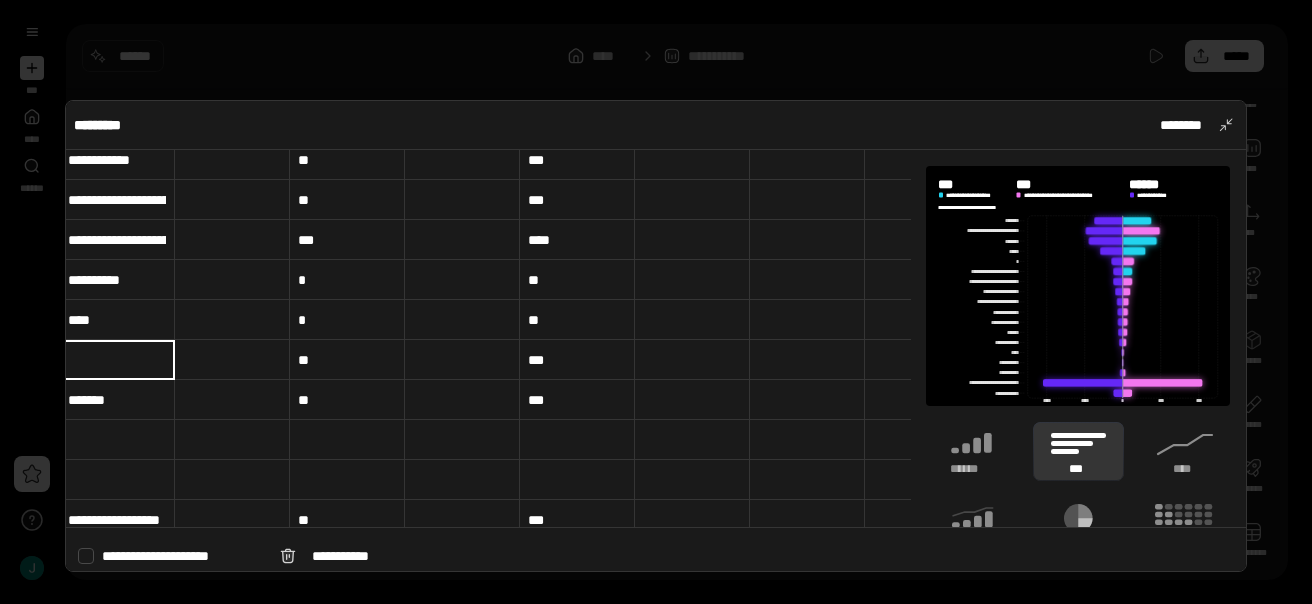 type 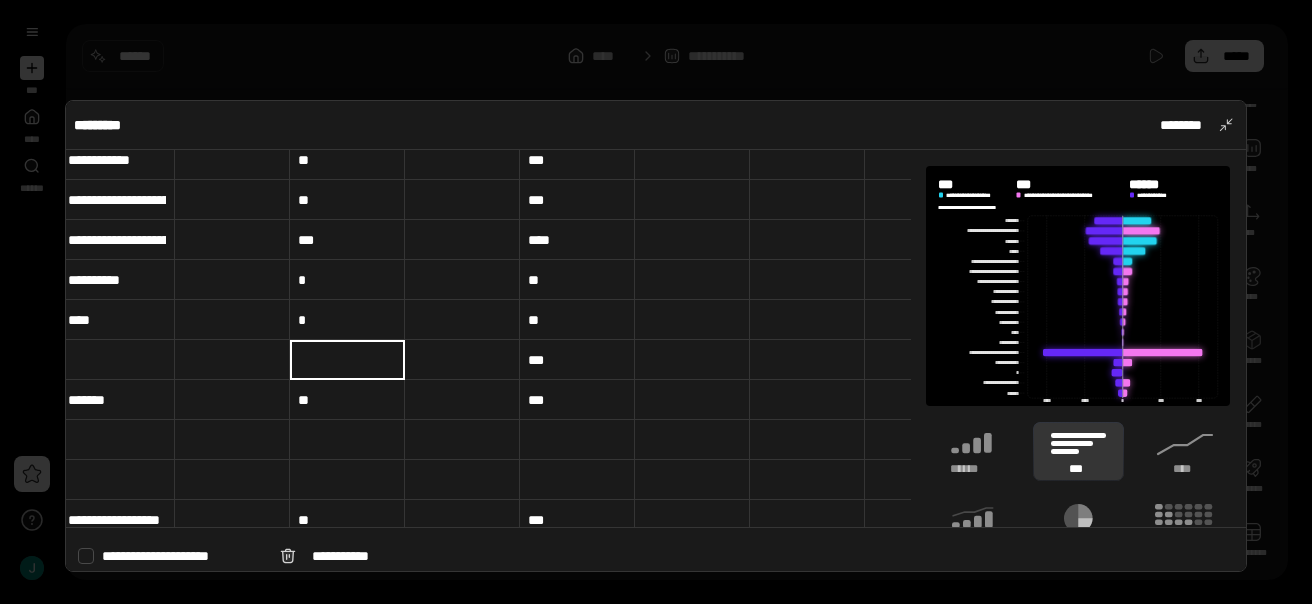 type 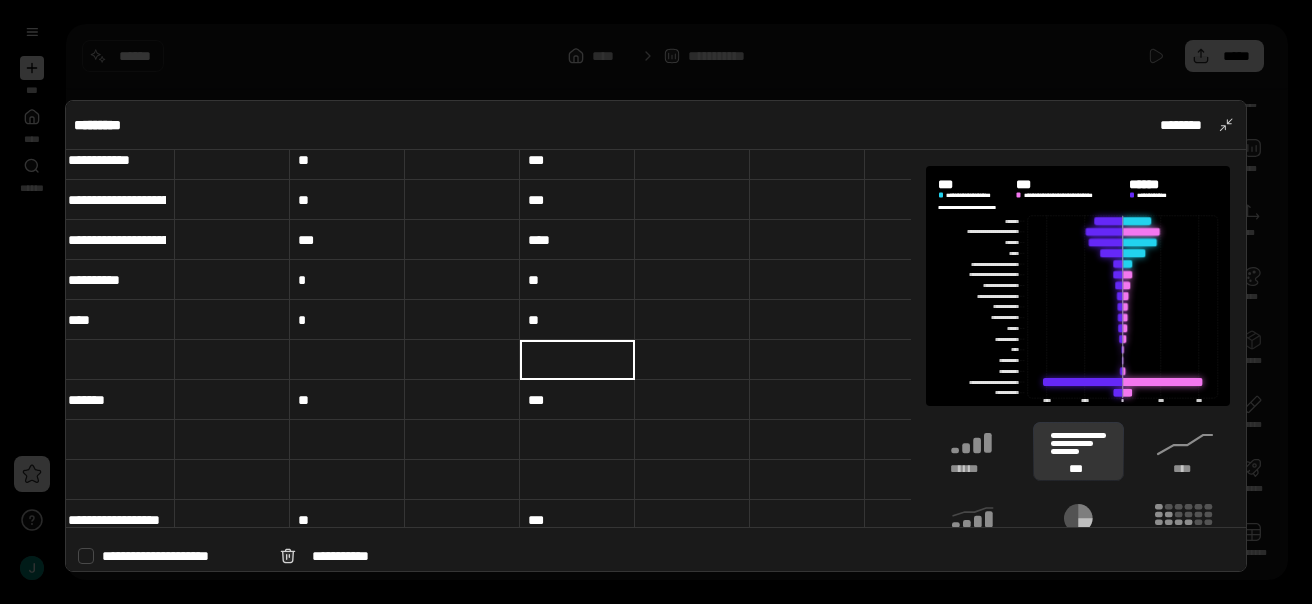 type 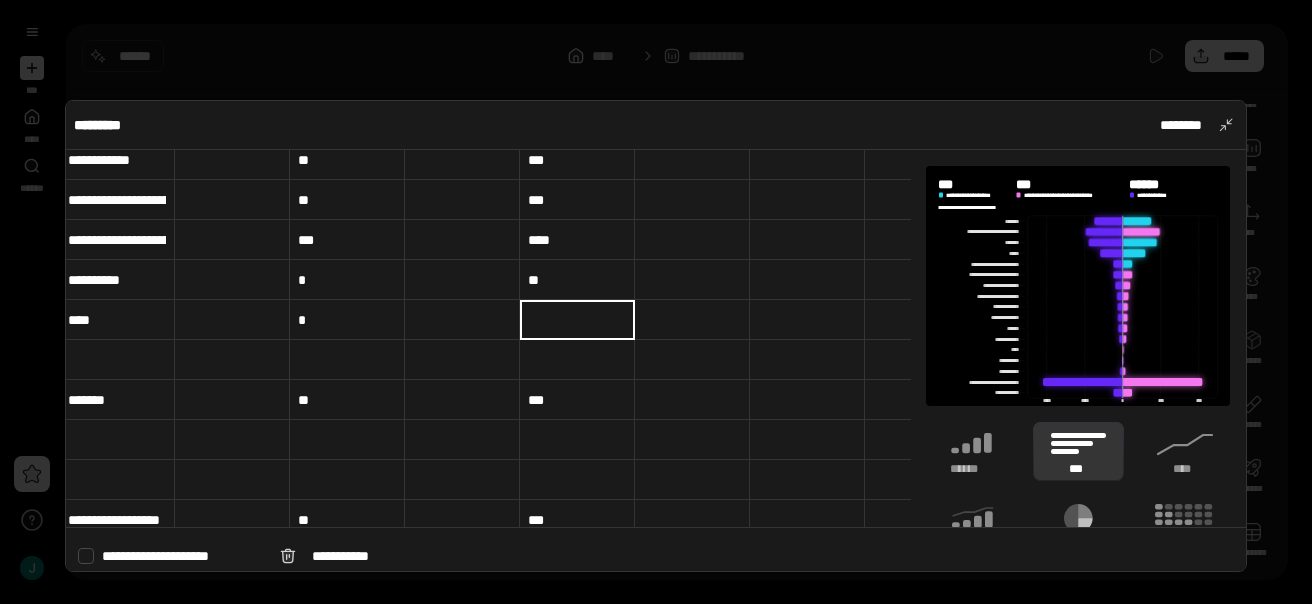 type 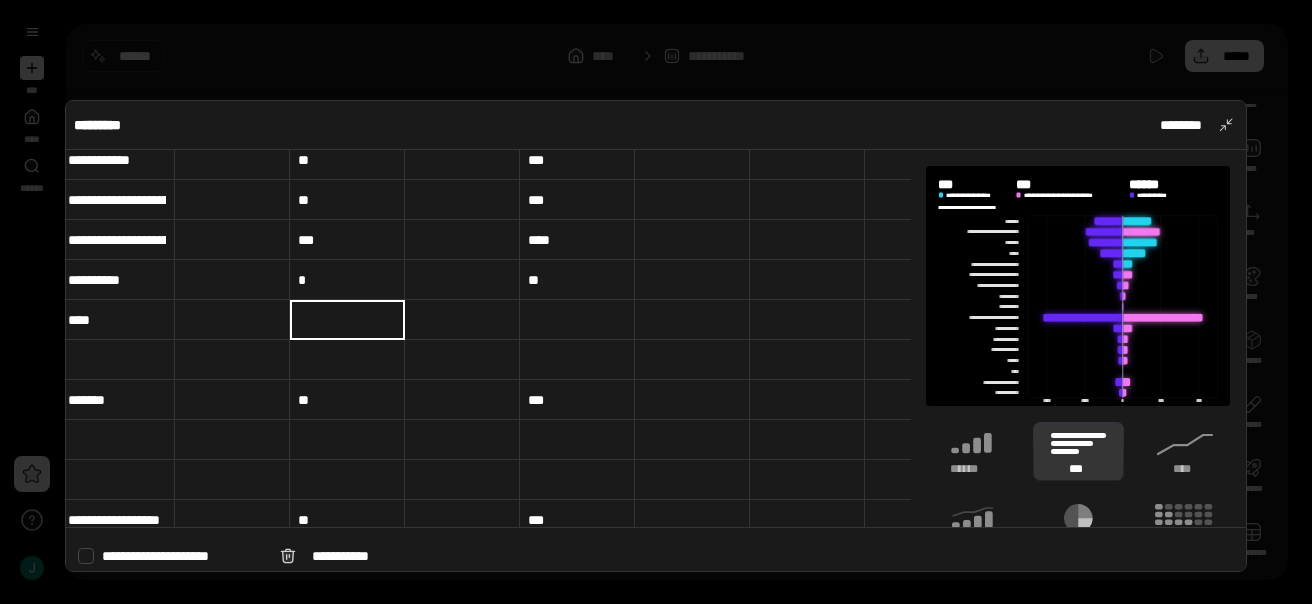 type 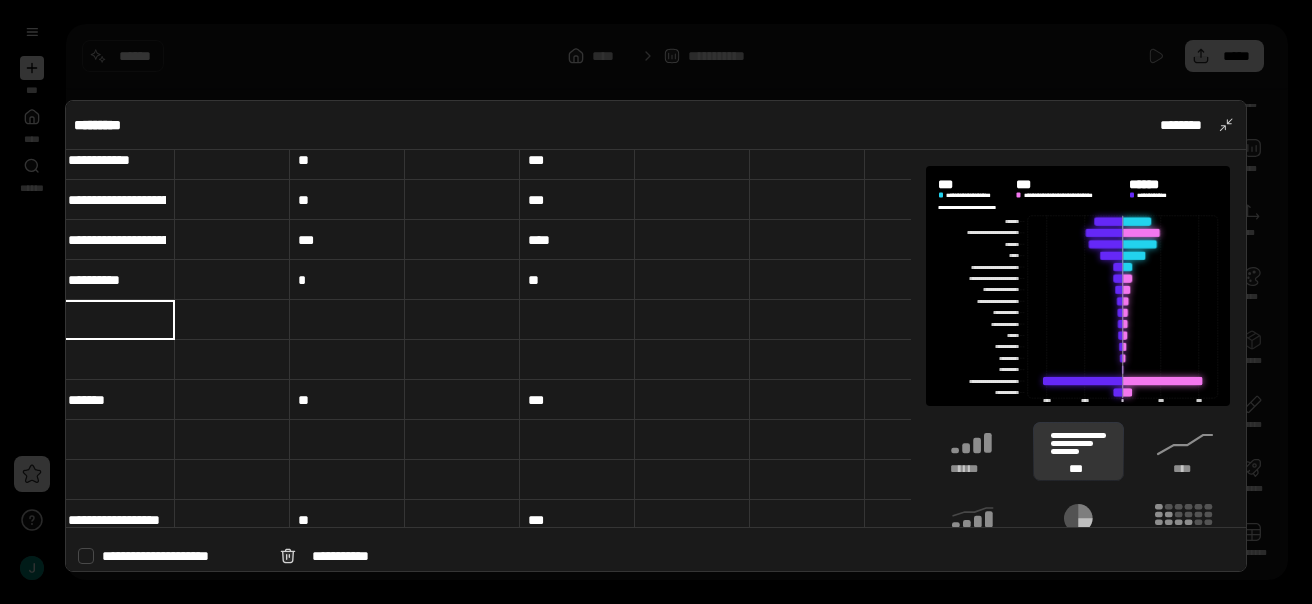 type 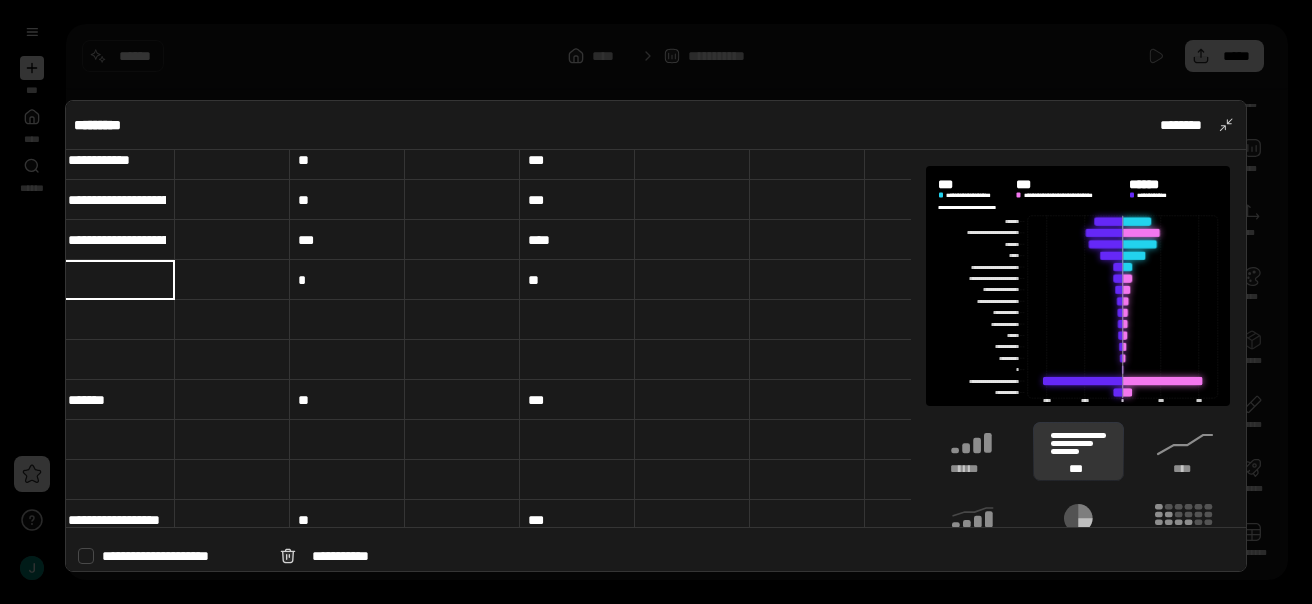 type 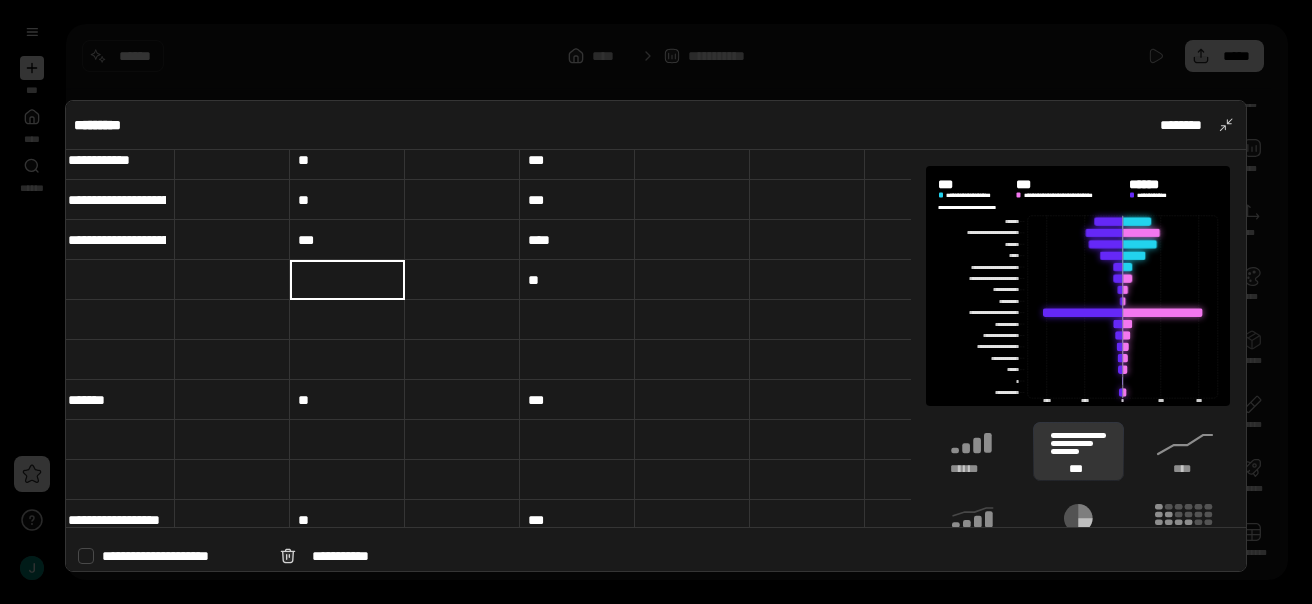 type 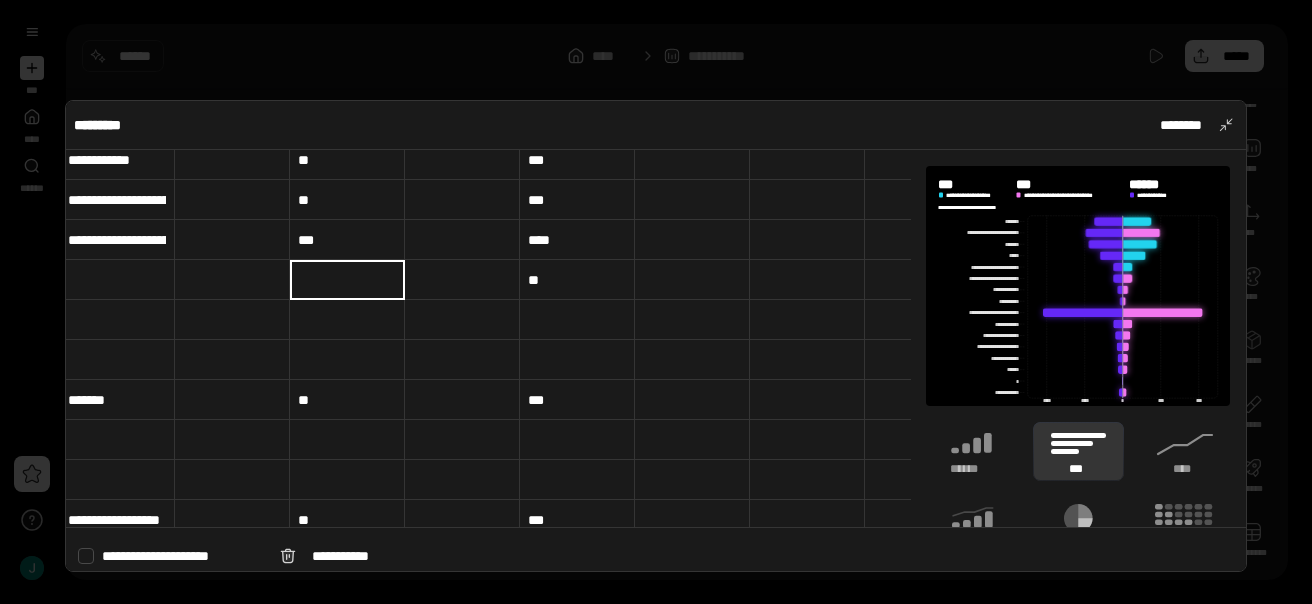 click on "**" at bounding box center [577, 280] 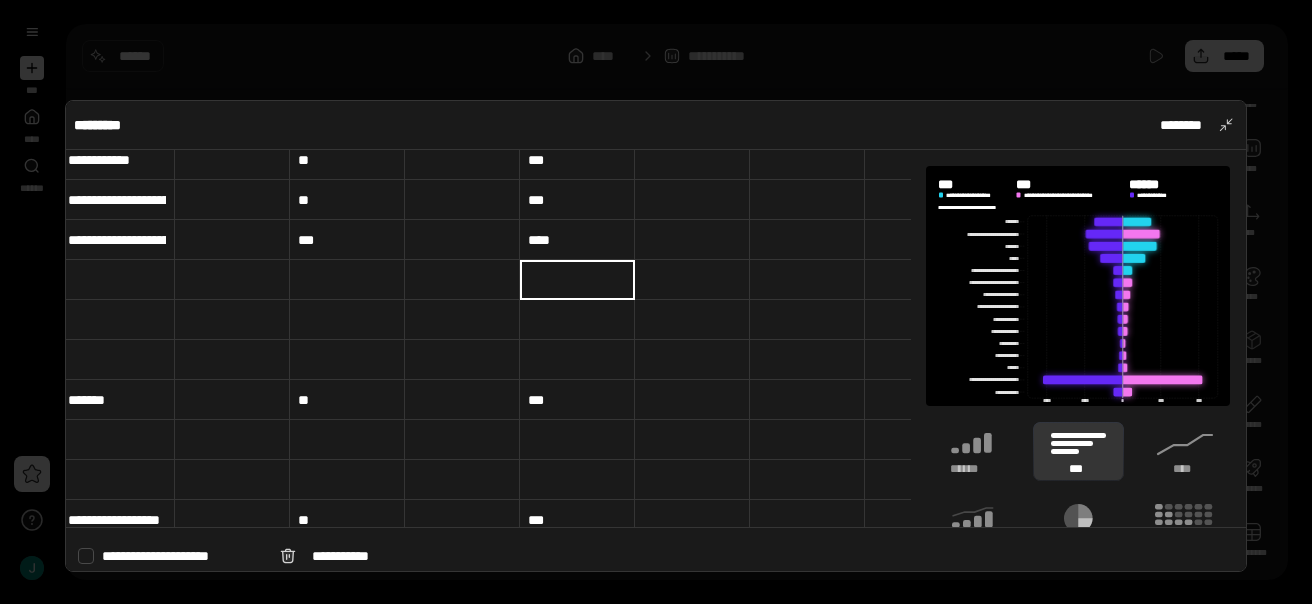 type 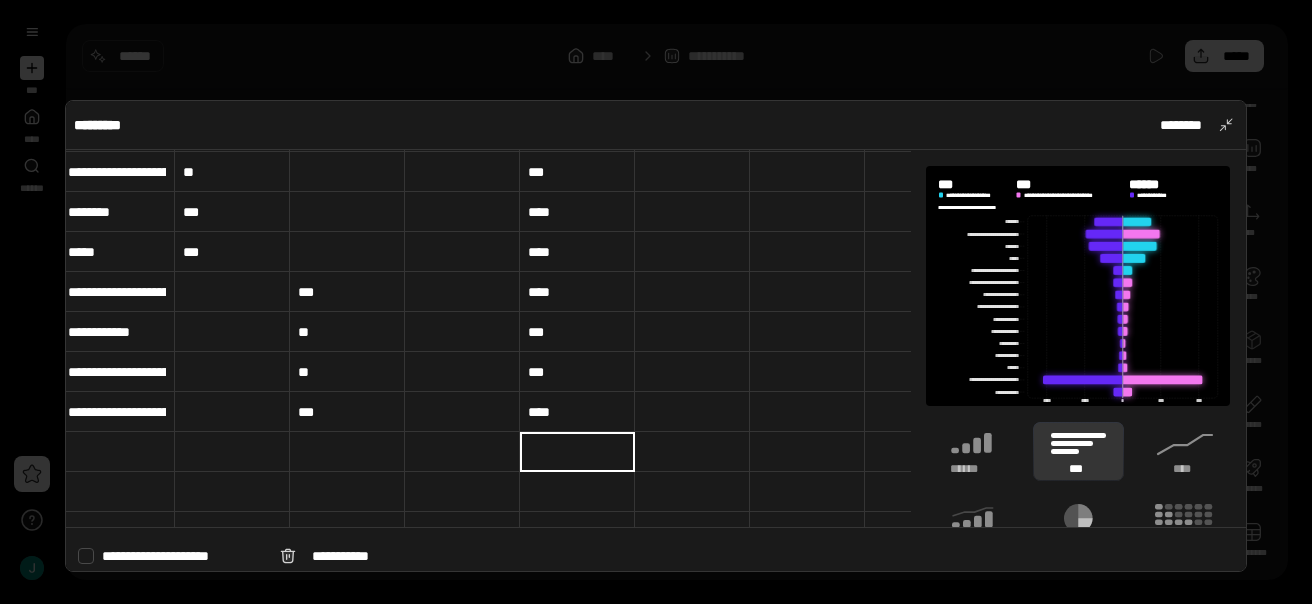 scroll, scrollTop: 73, scrollLeft: 6, axis: both 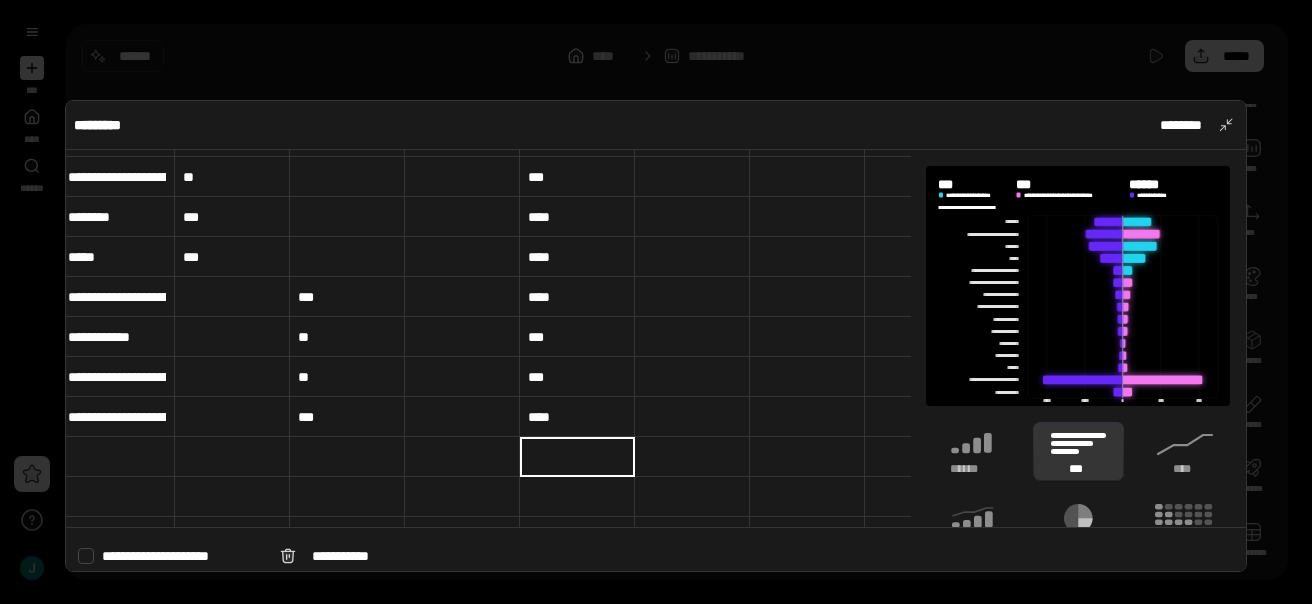 click on "**********" at bounding box center (117, 337) 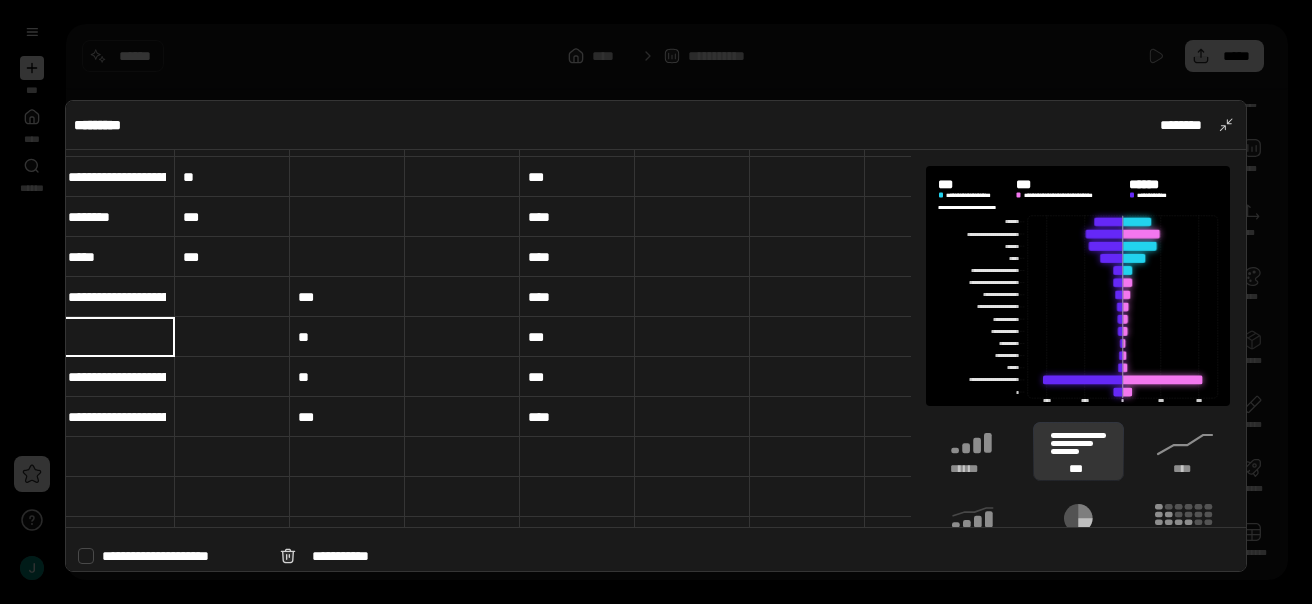 type 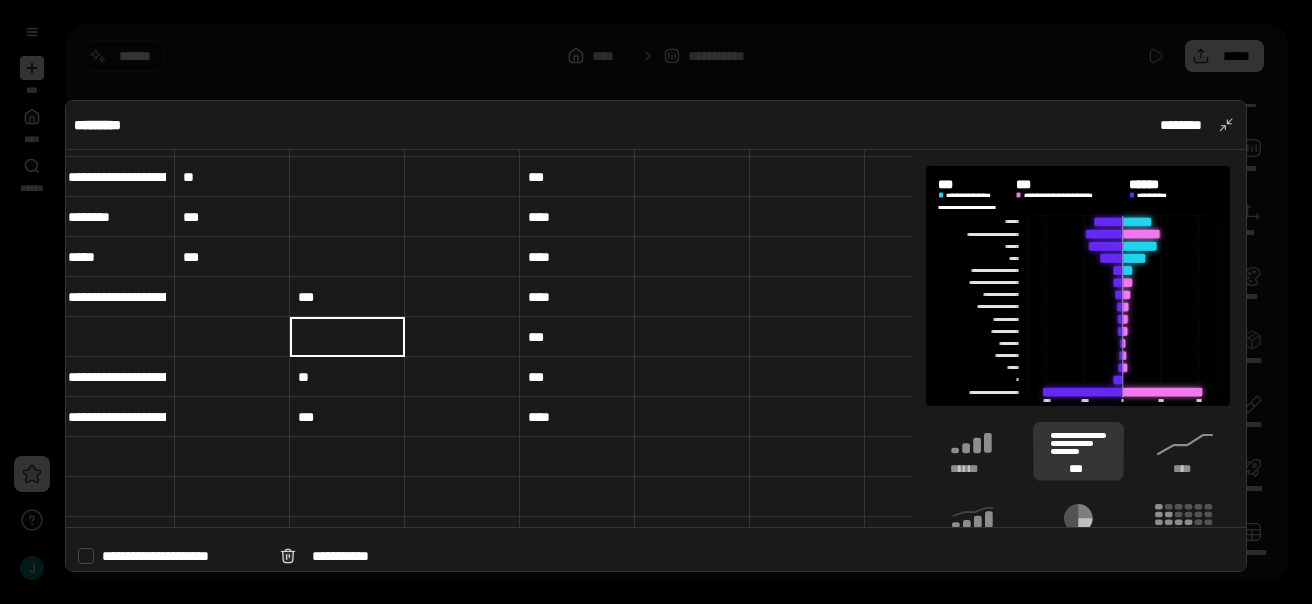 type 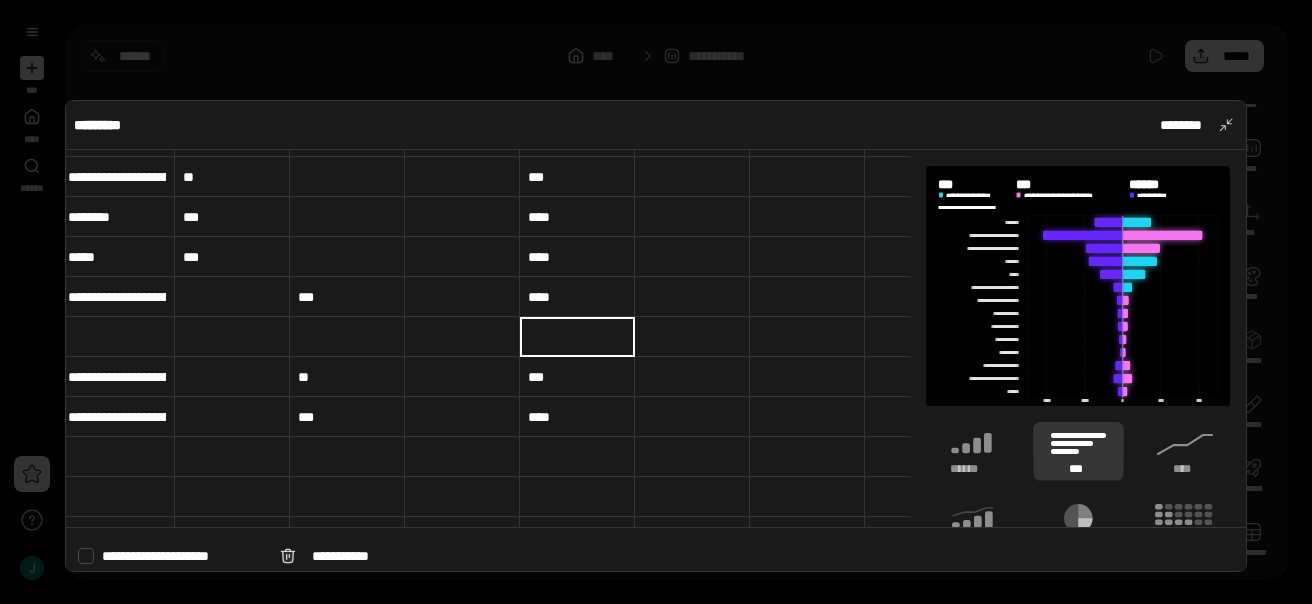 type 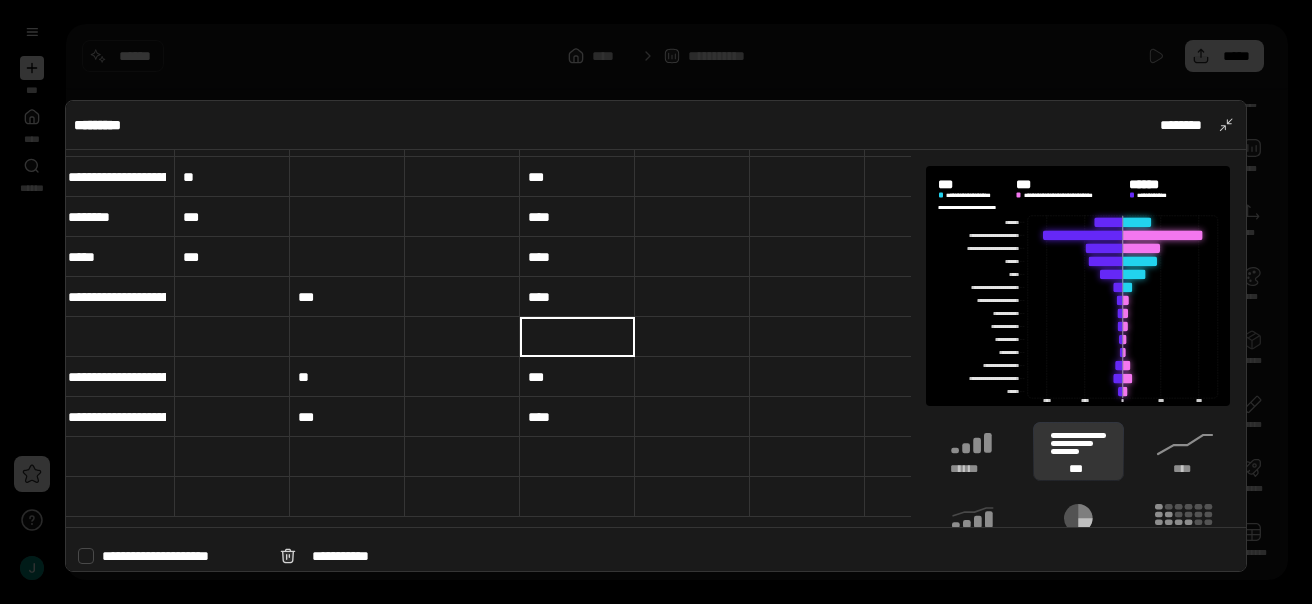 scroll, scrollTop: 0, scrollLeft: 6, axis: horizontal 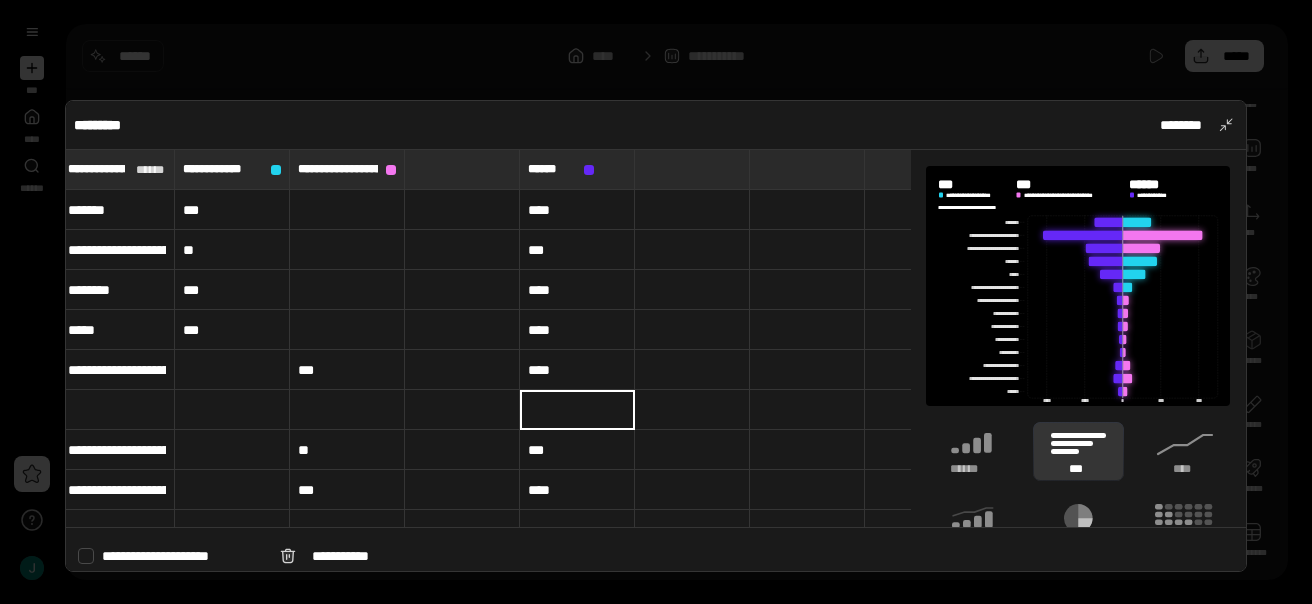 click on "**********" at bounding box center [117, 370] 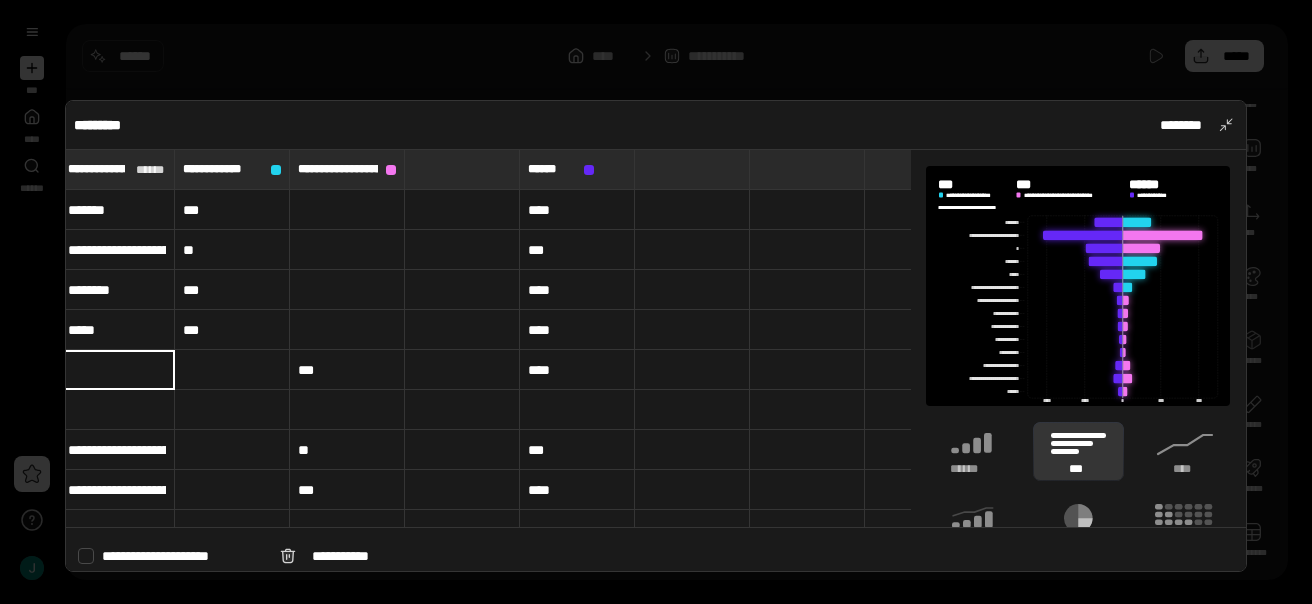 type 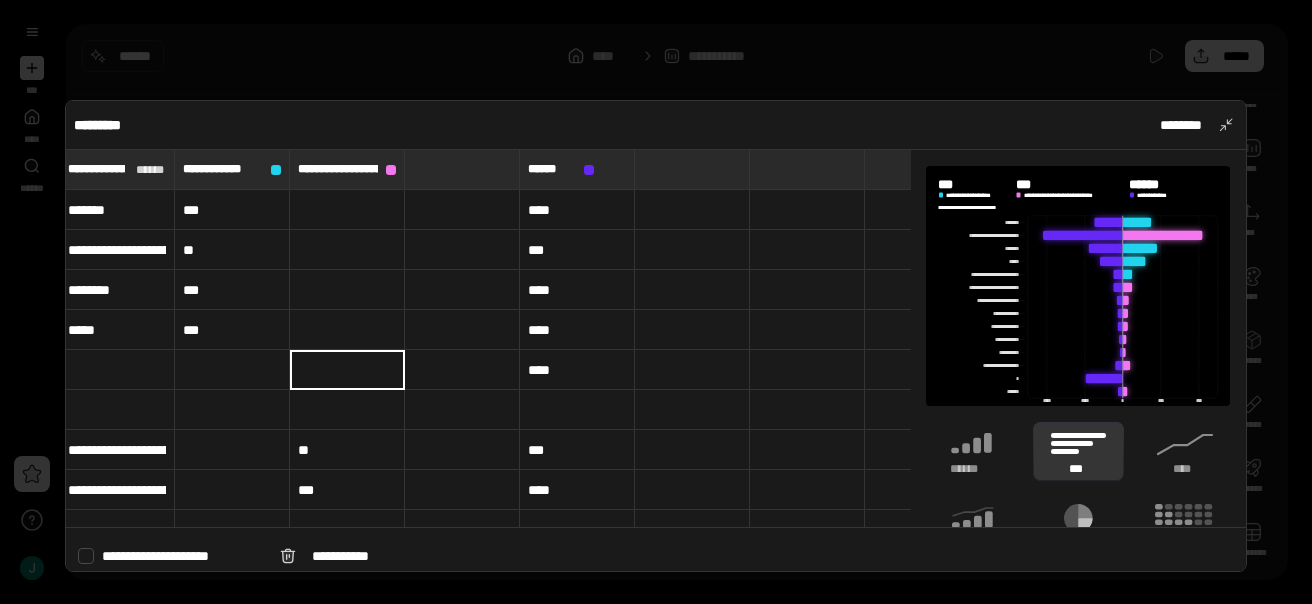 type 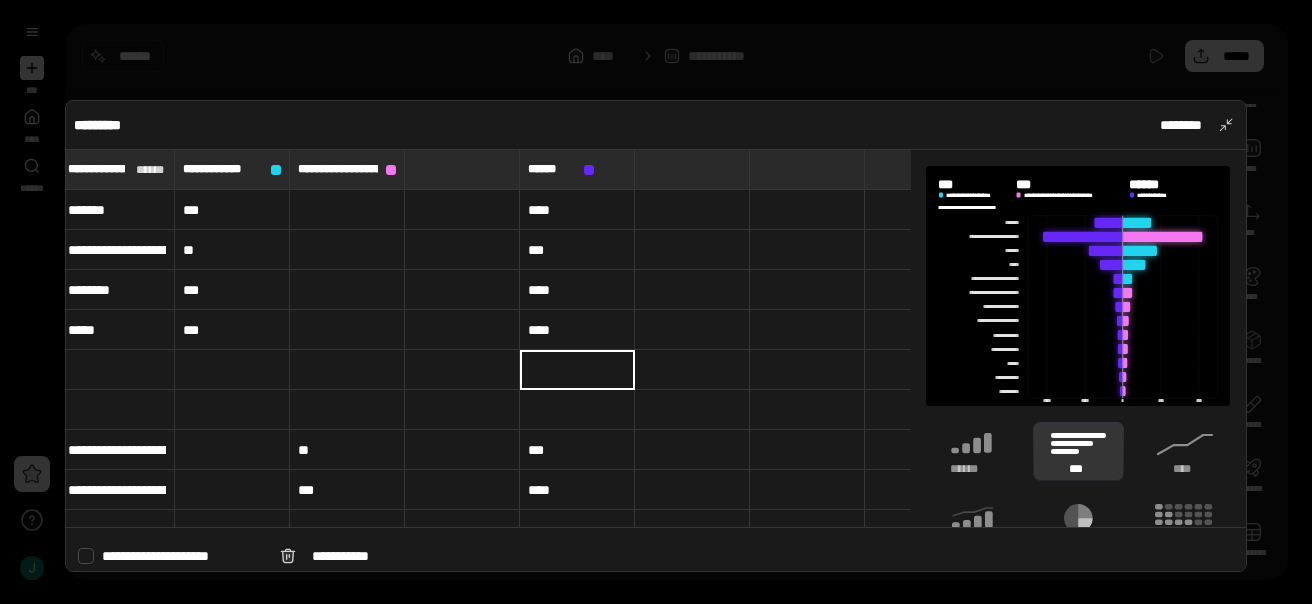 type 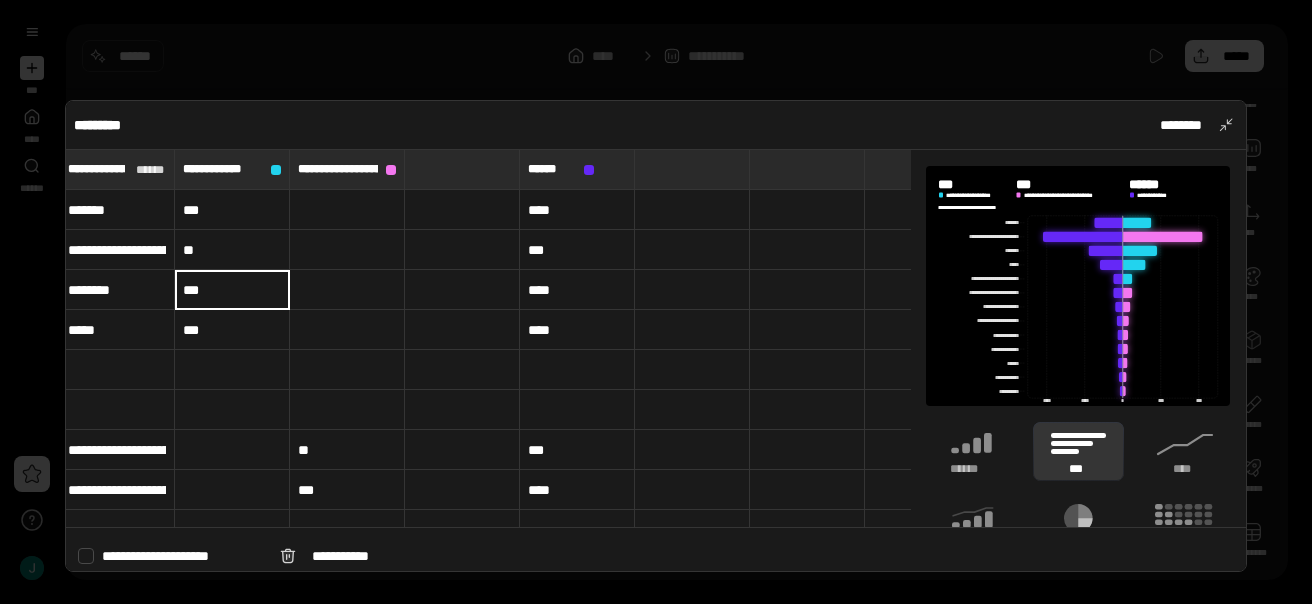 click on "***" at bounding box center [232, 290] 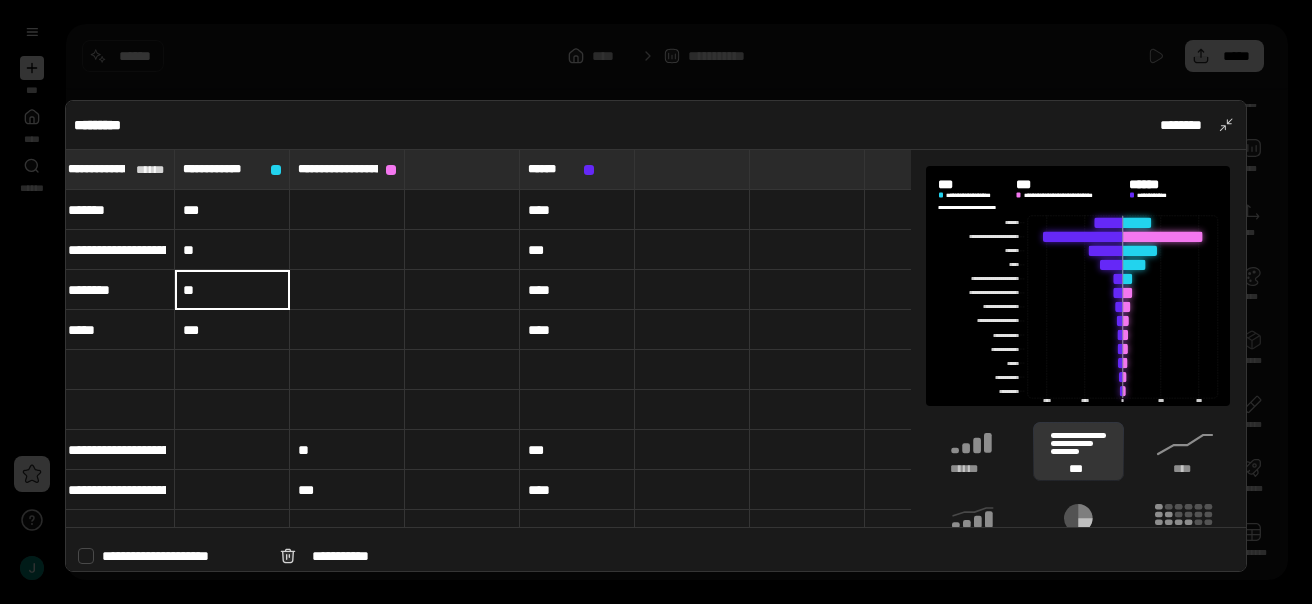 type on "**" 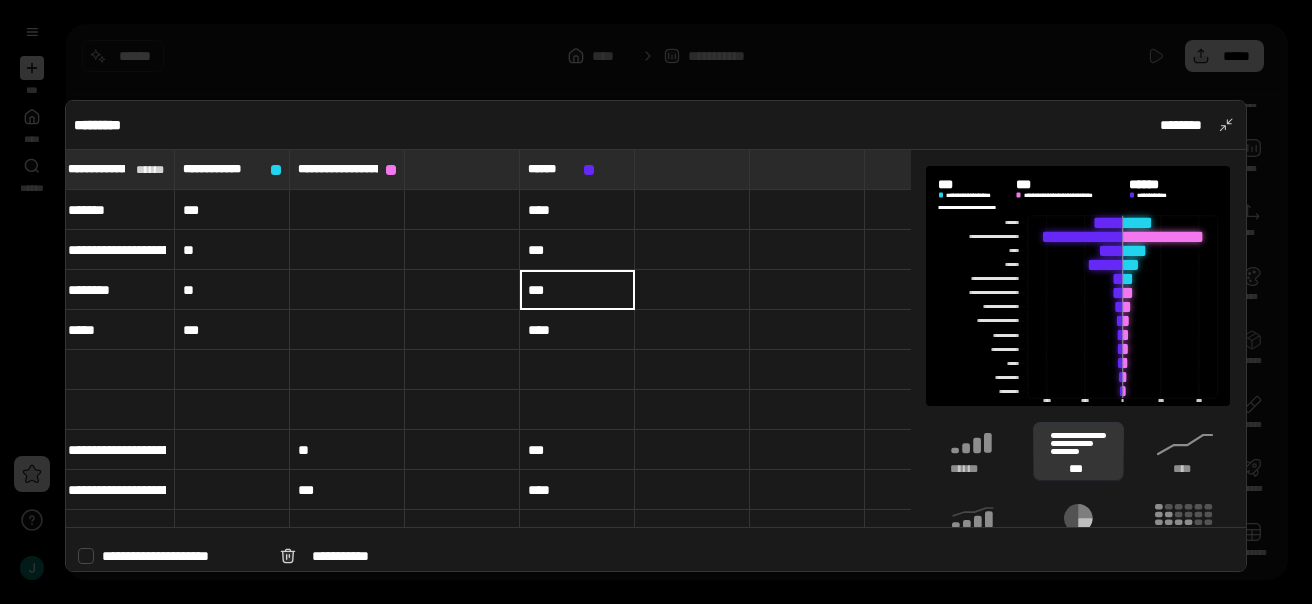 type on "***" 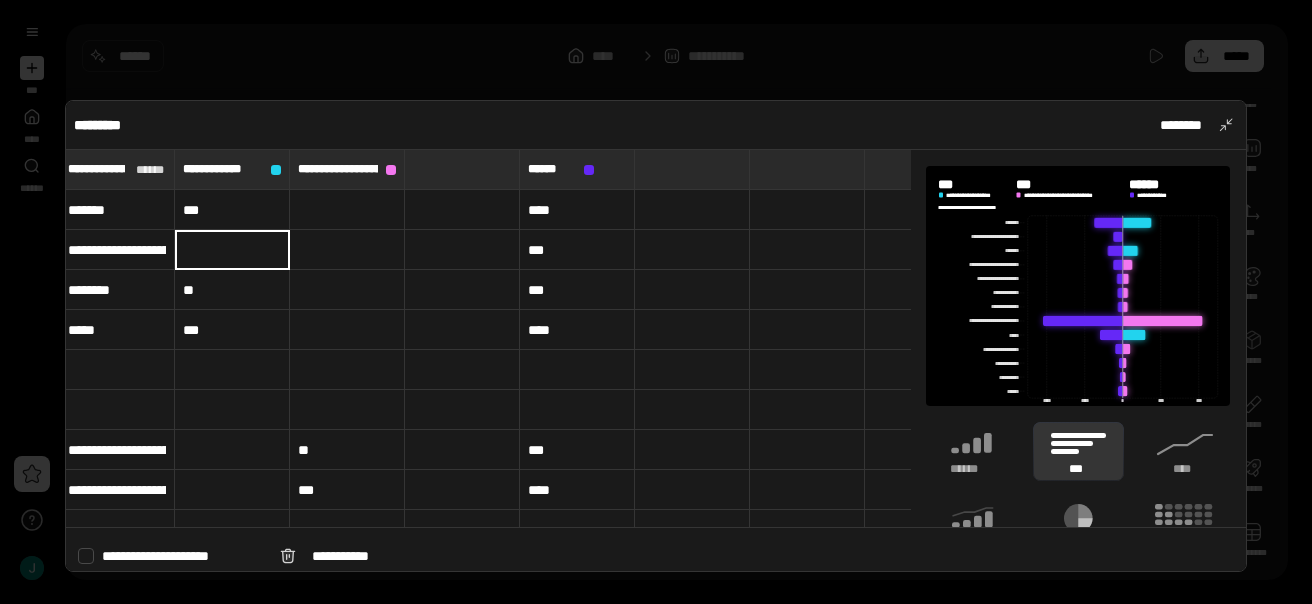 type 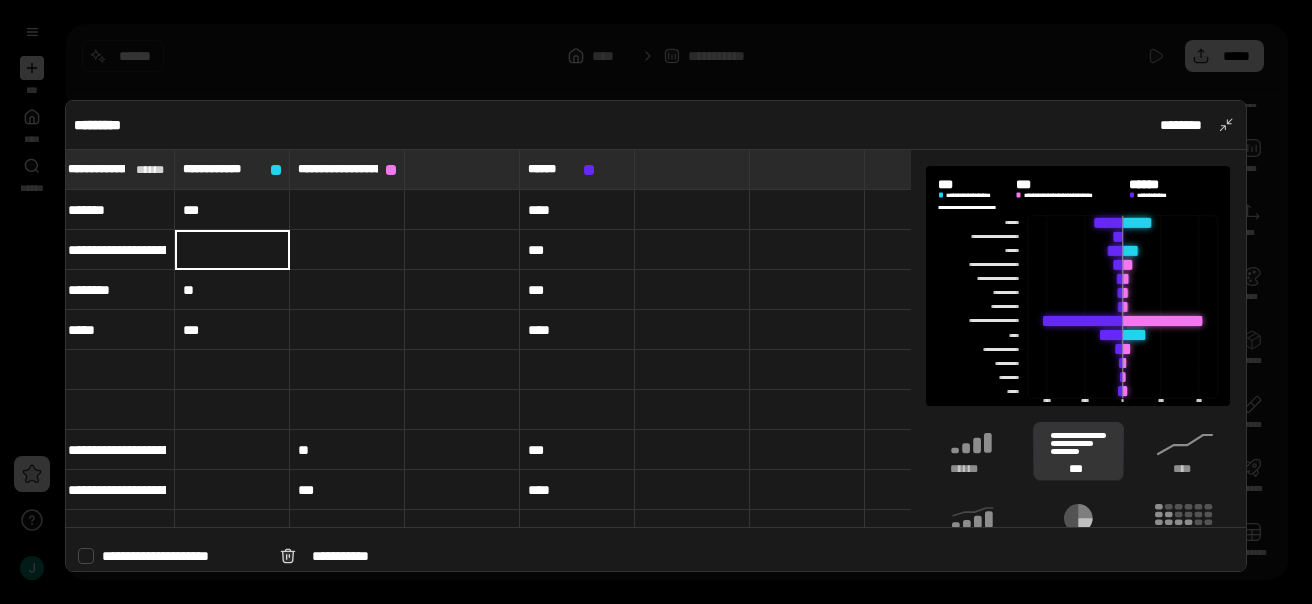 click on "***" at bounding box center [577, 250] 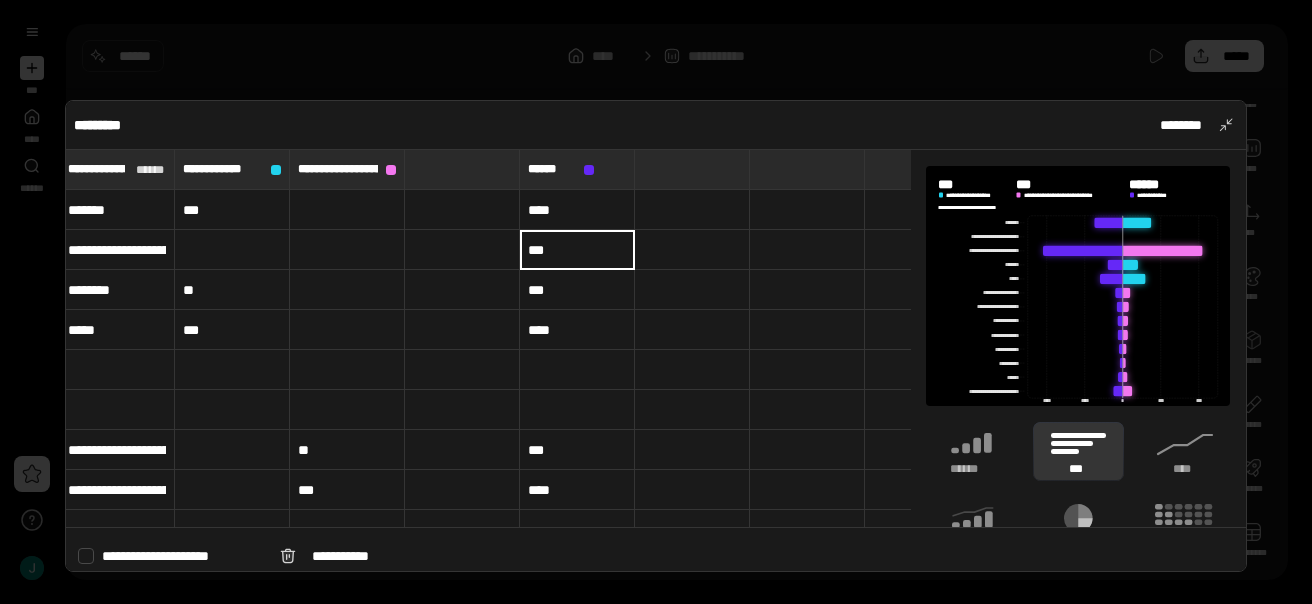 type 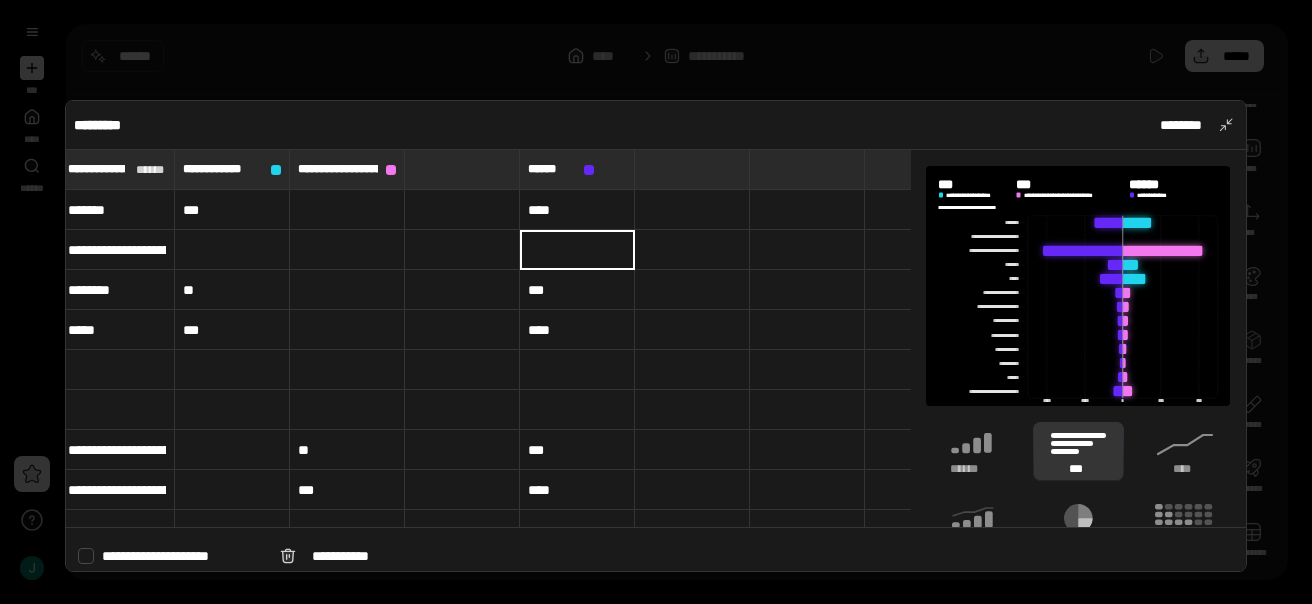 click on "**********" at bounding box center [117, 250] 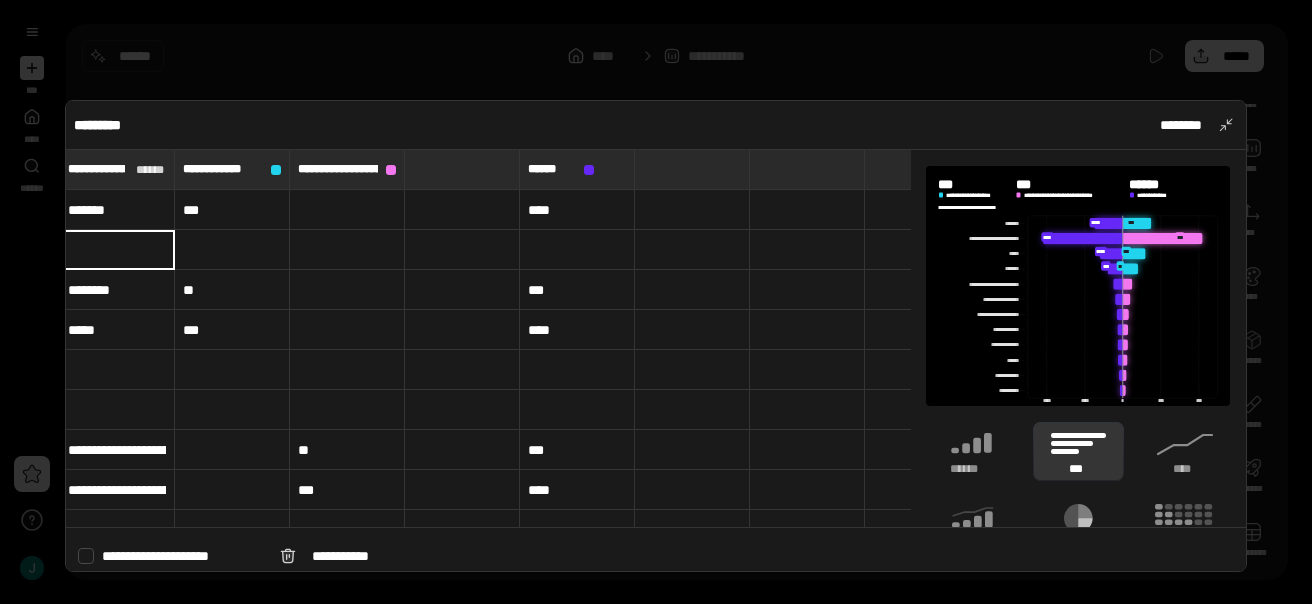 type 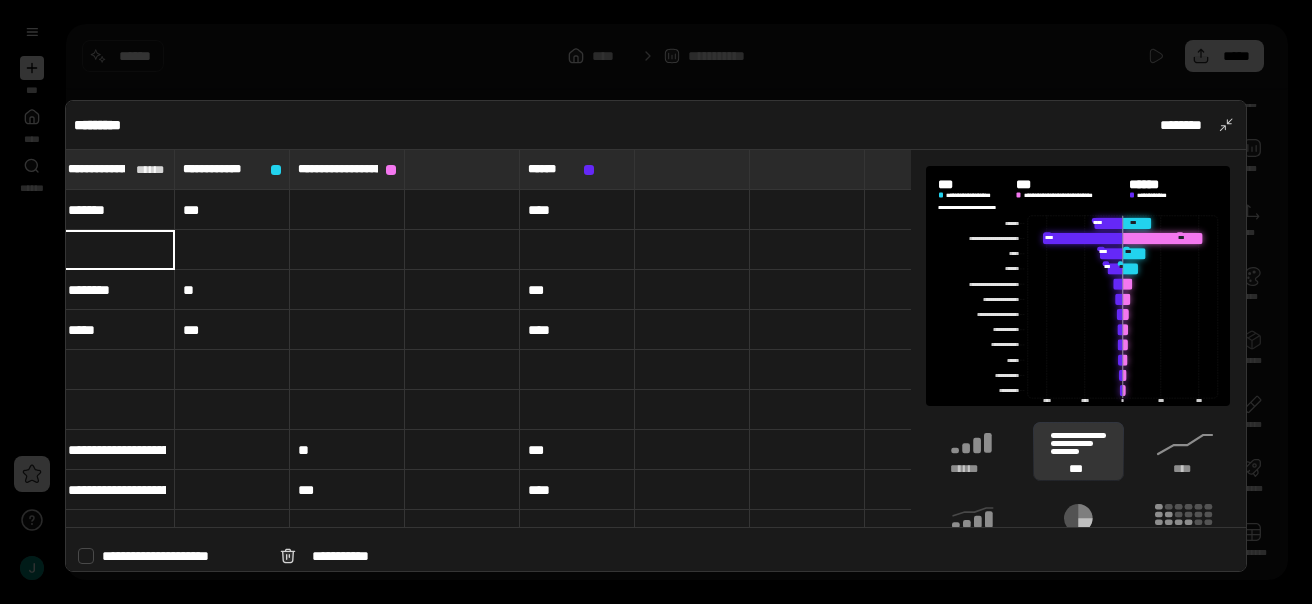 click on "***" at bounding box center (232, 330) 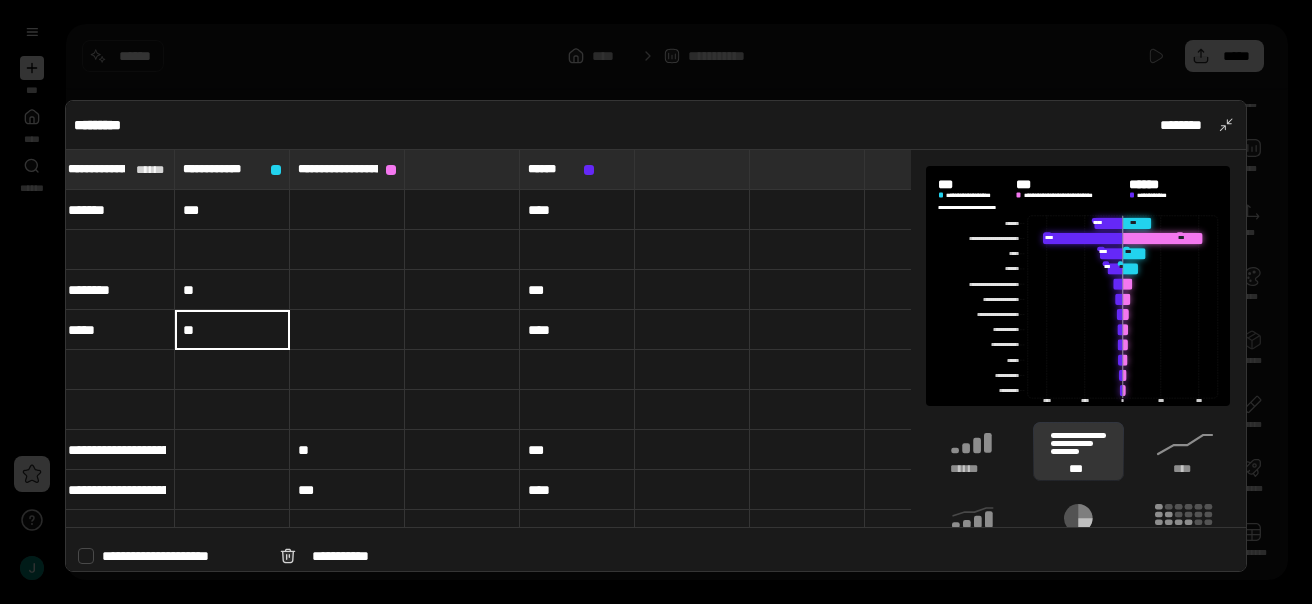 type on "**" 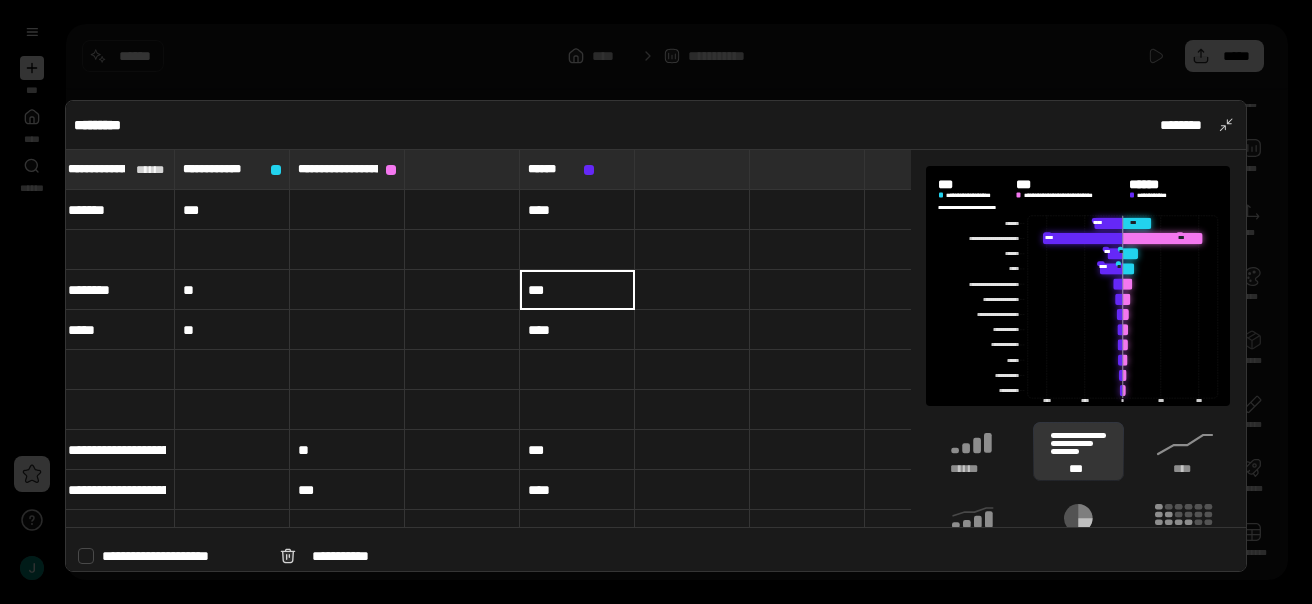 click on "****" at bounding box center (577, 330) 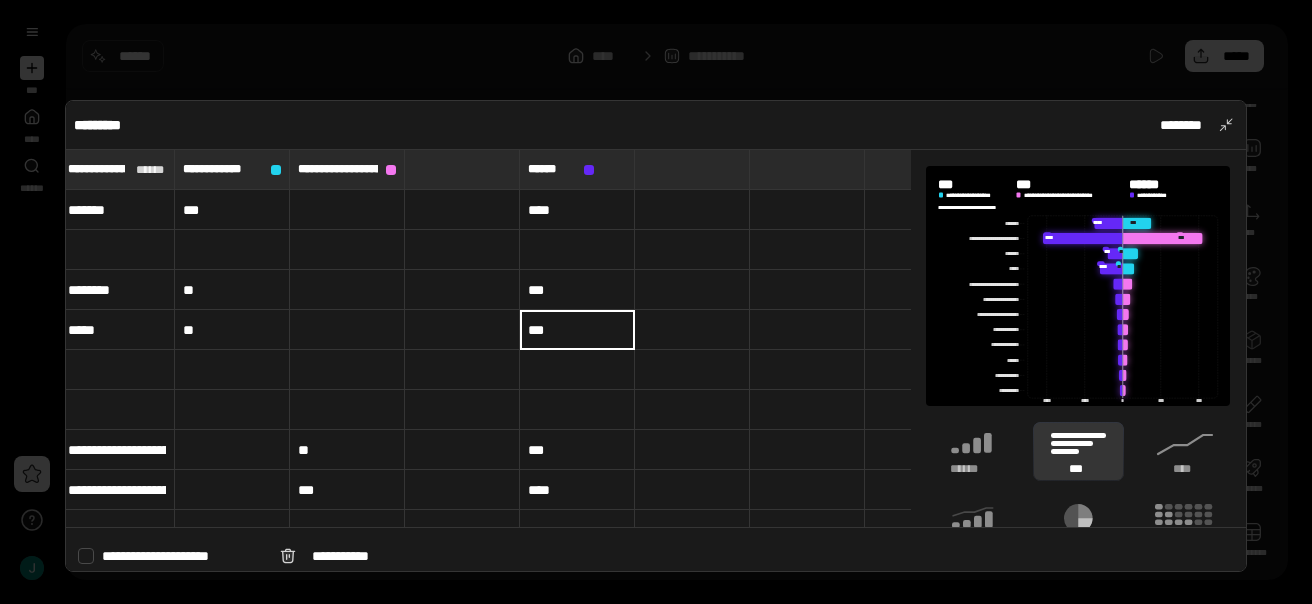 type on "***" 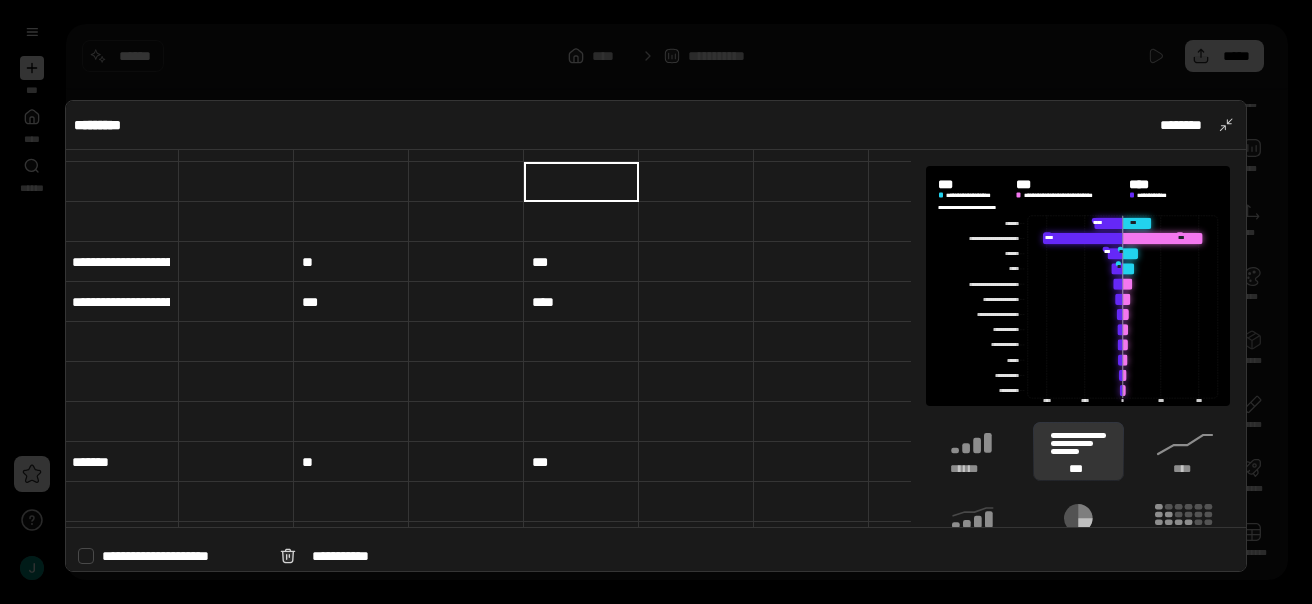 scroll, scrollTop: 197, scrollLeft: 4, axis: both 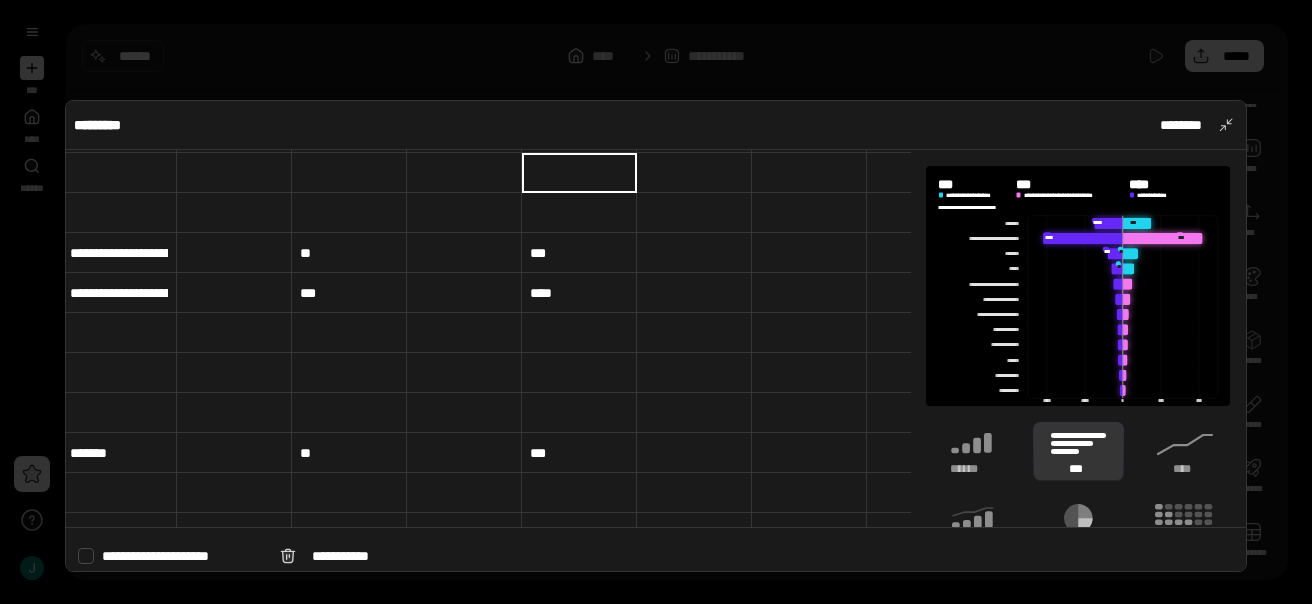 click on "**********" at bounding box center [119, 253] 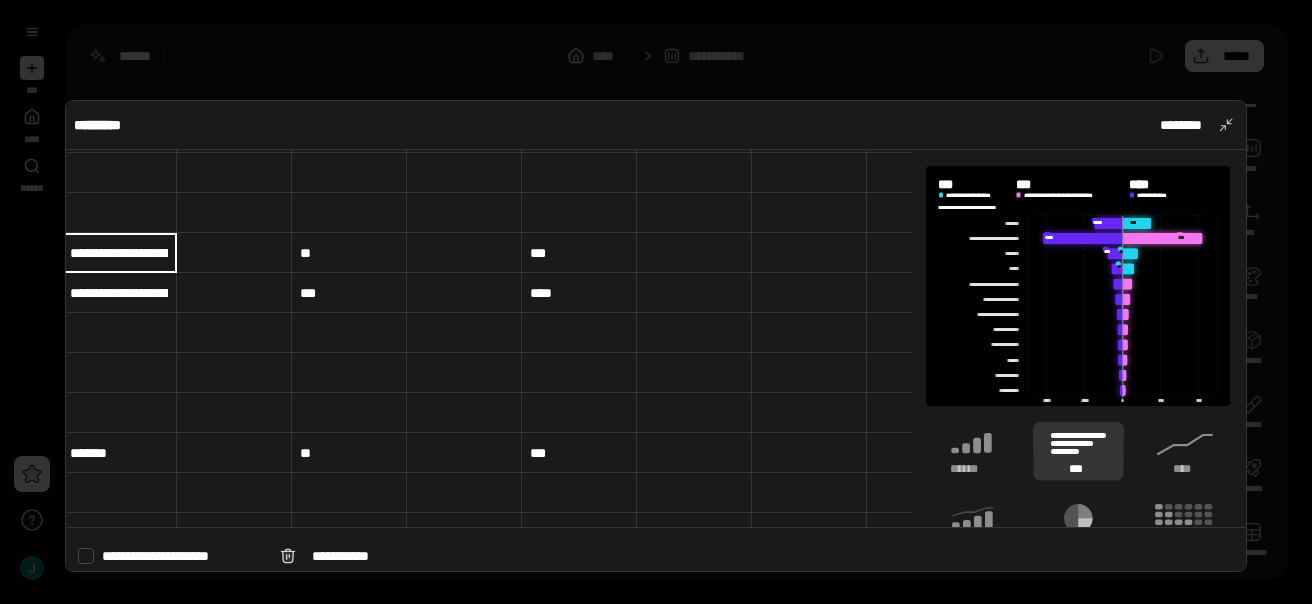 click at bounding box center (656, 302) 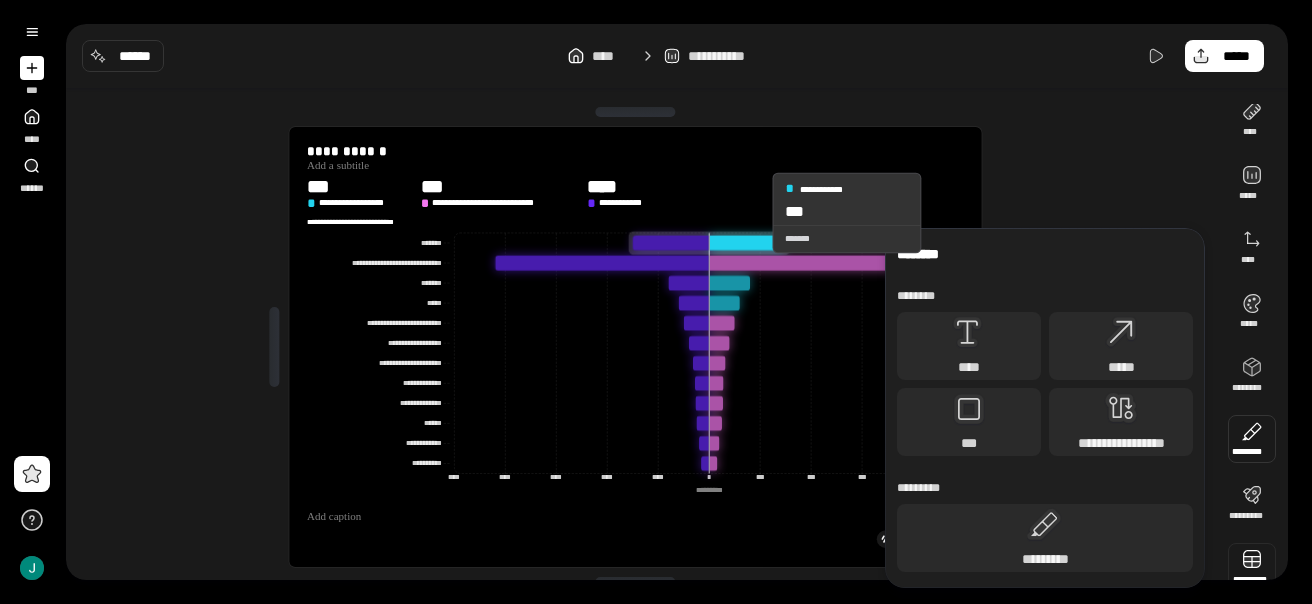 scroll, scrollTop: 10, scrollLeft: 0, axis: vertical 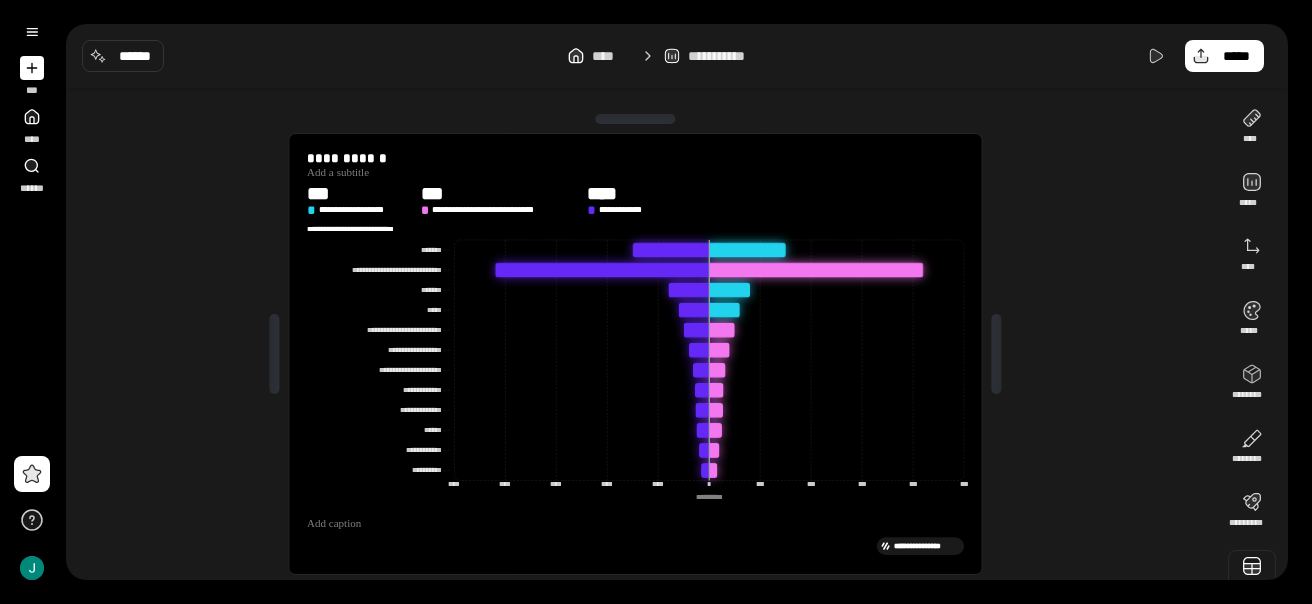 click at bounding box center [1252, 574] 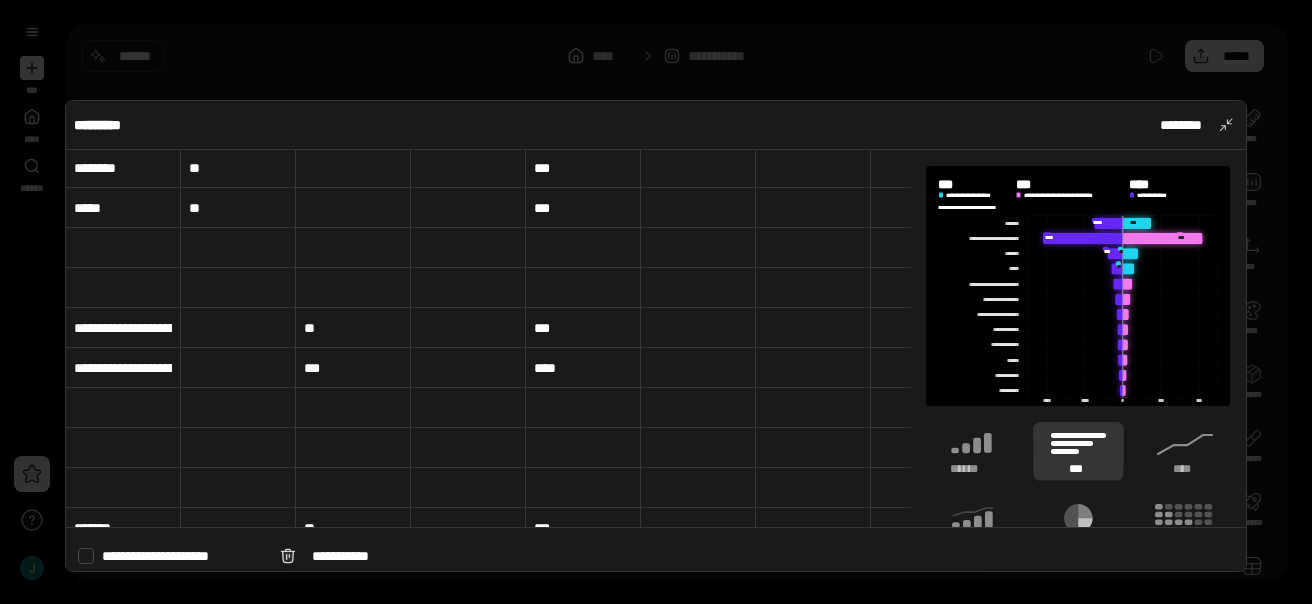 scroll, scrollTop: 124, scrollLeft: 0, axis: vertical 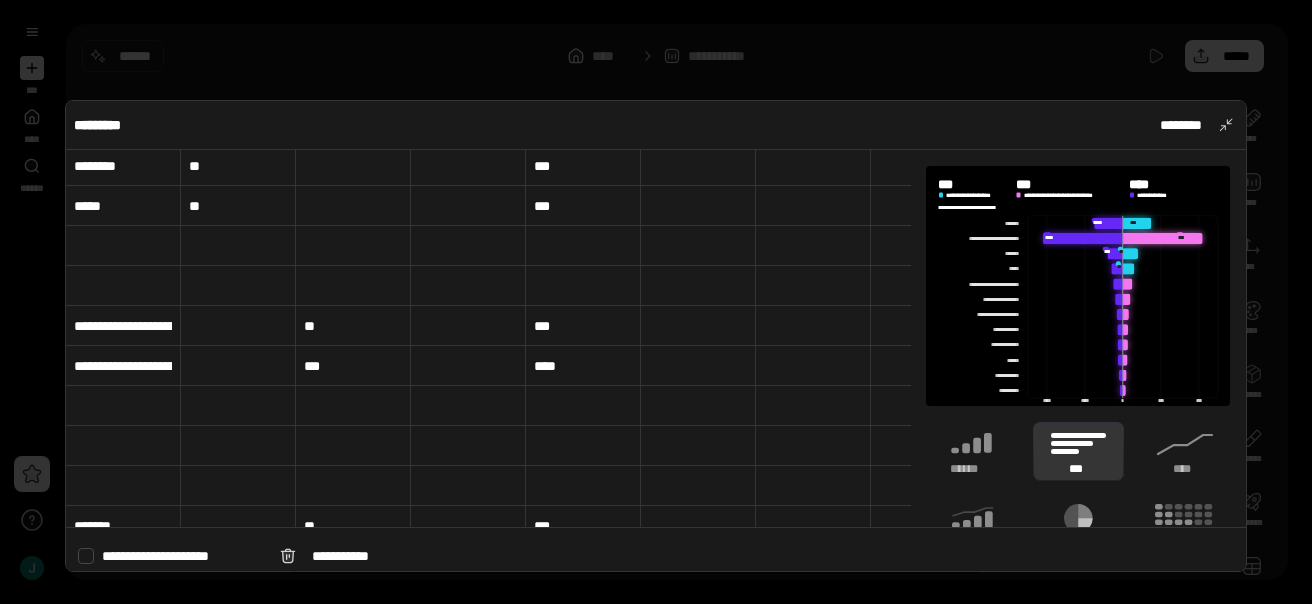 click on "**********" at bounding box center (123, 326) 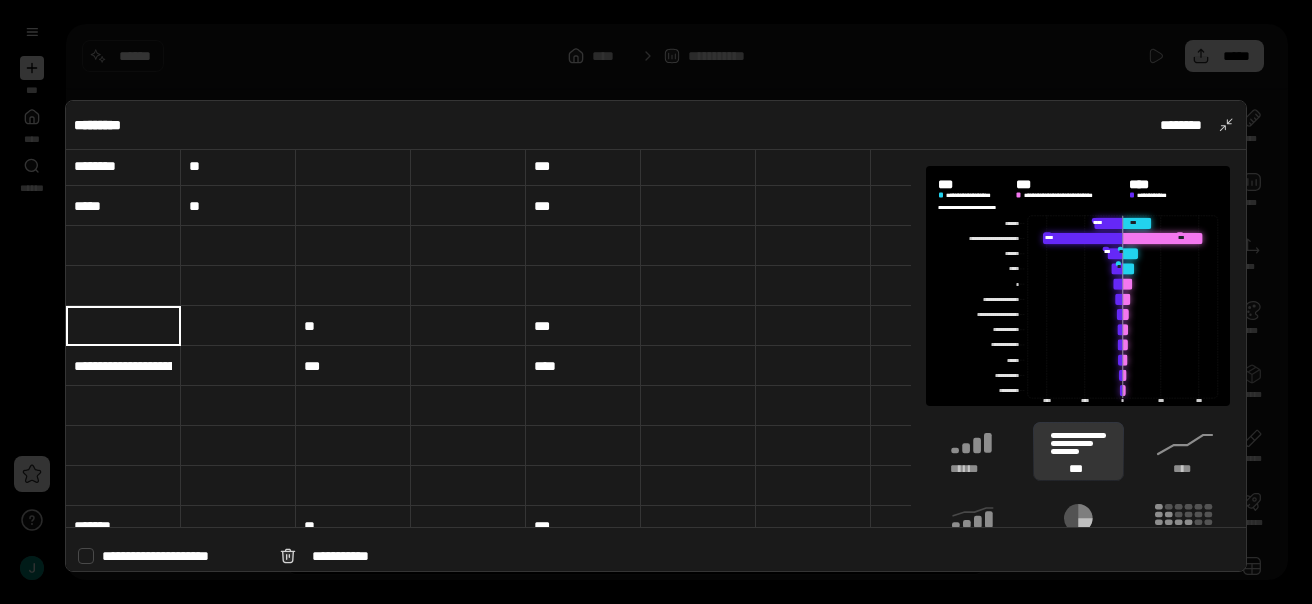 type 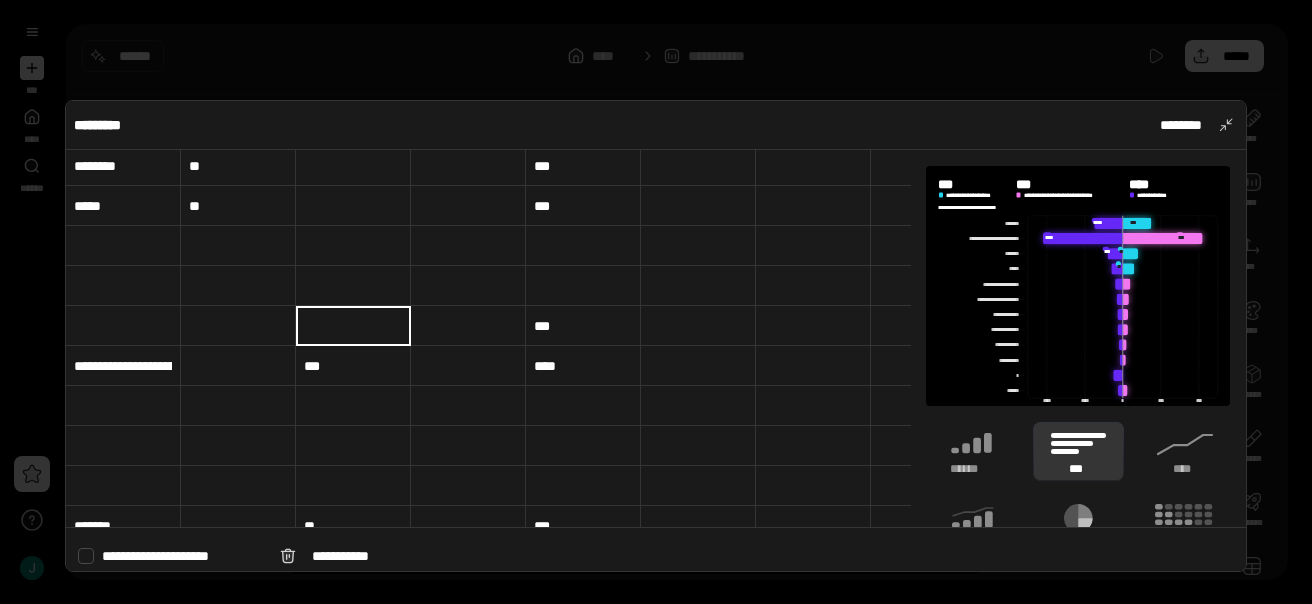 type 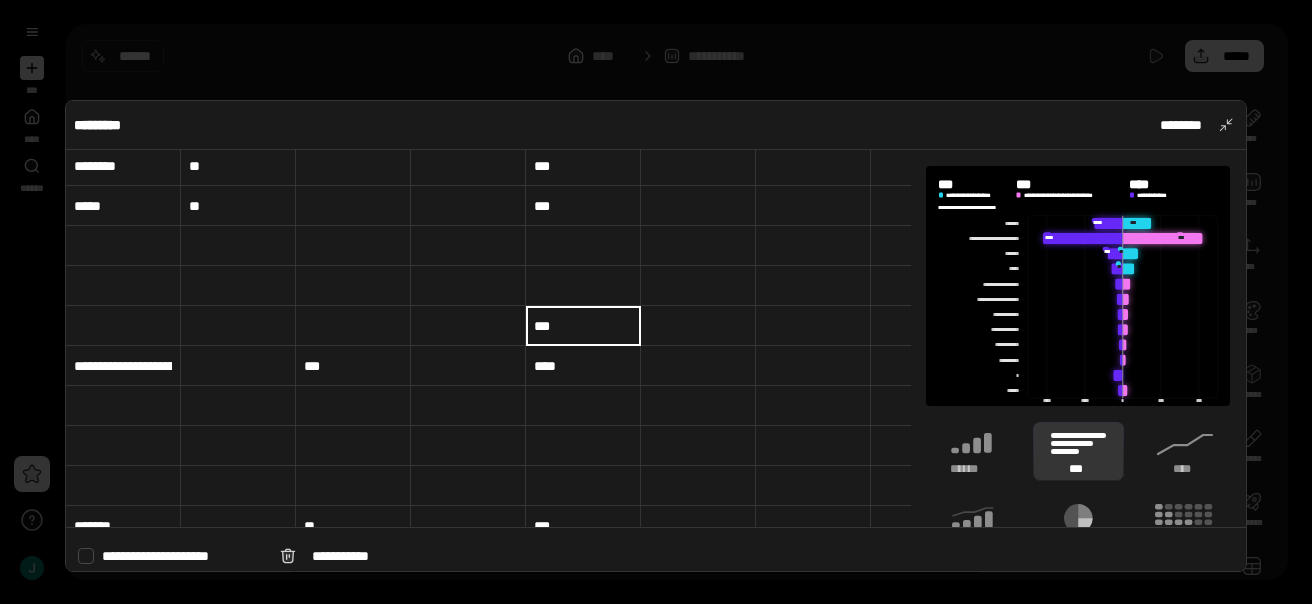 click on "****" at bounding box center [583, 366] 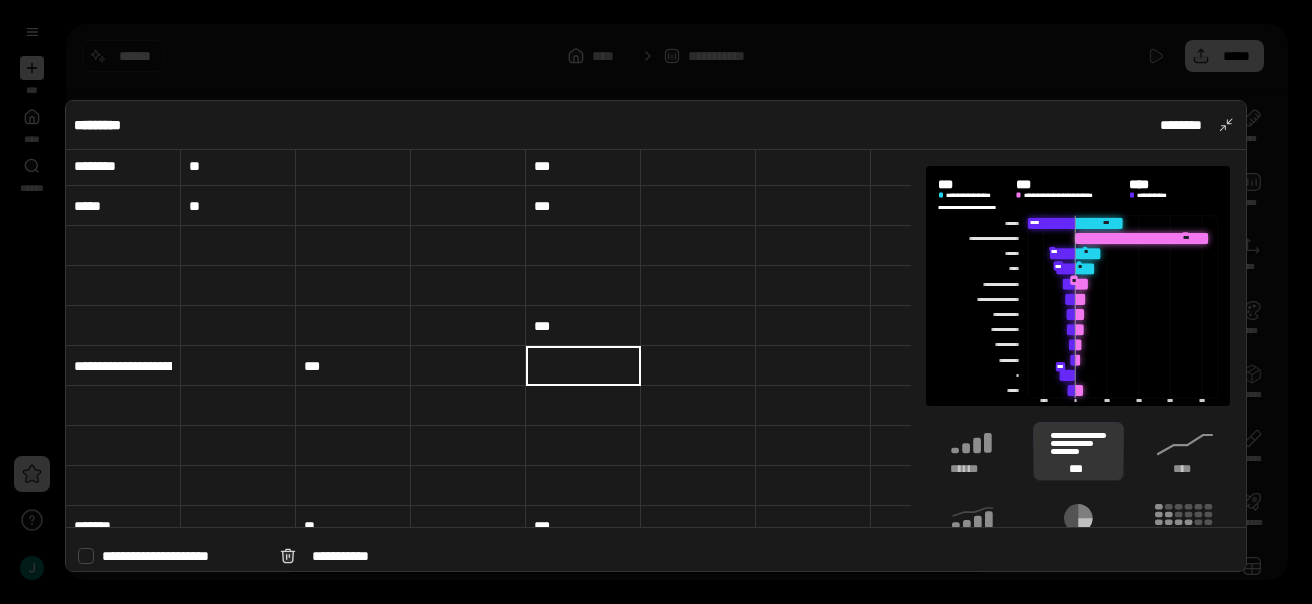 type 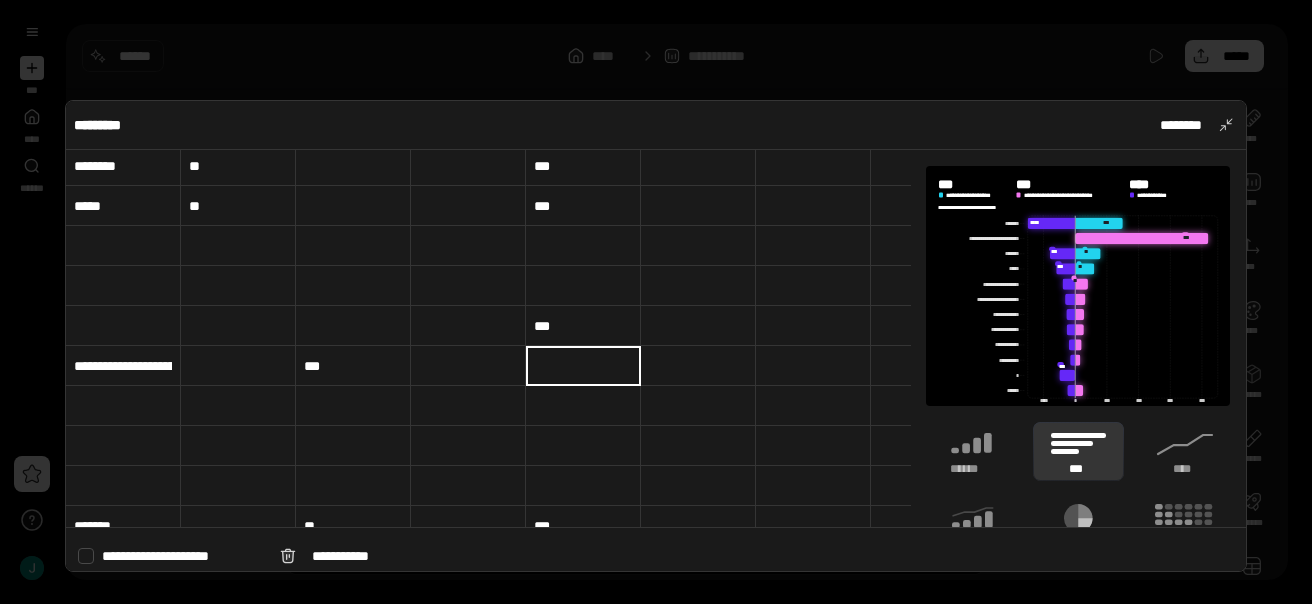 click on "***" at bounding box center (583, 326) 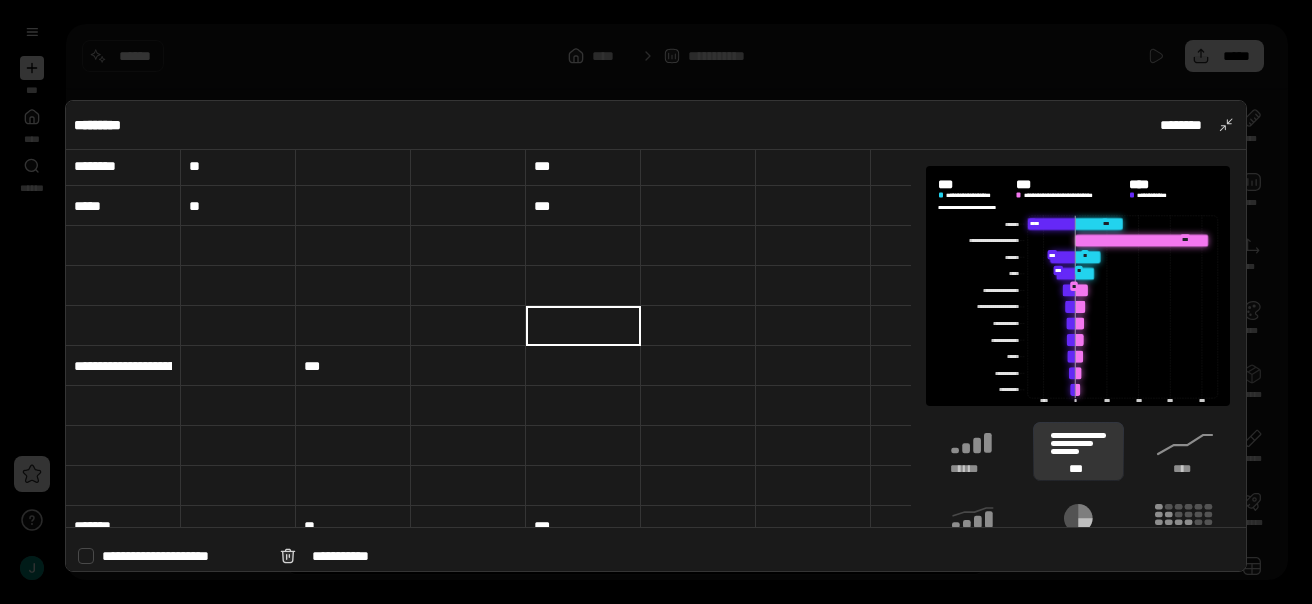 type 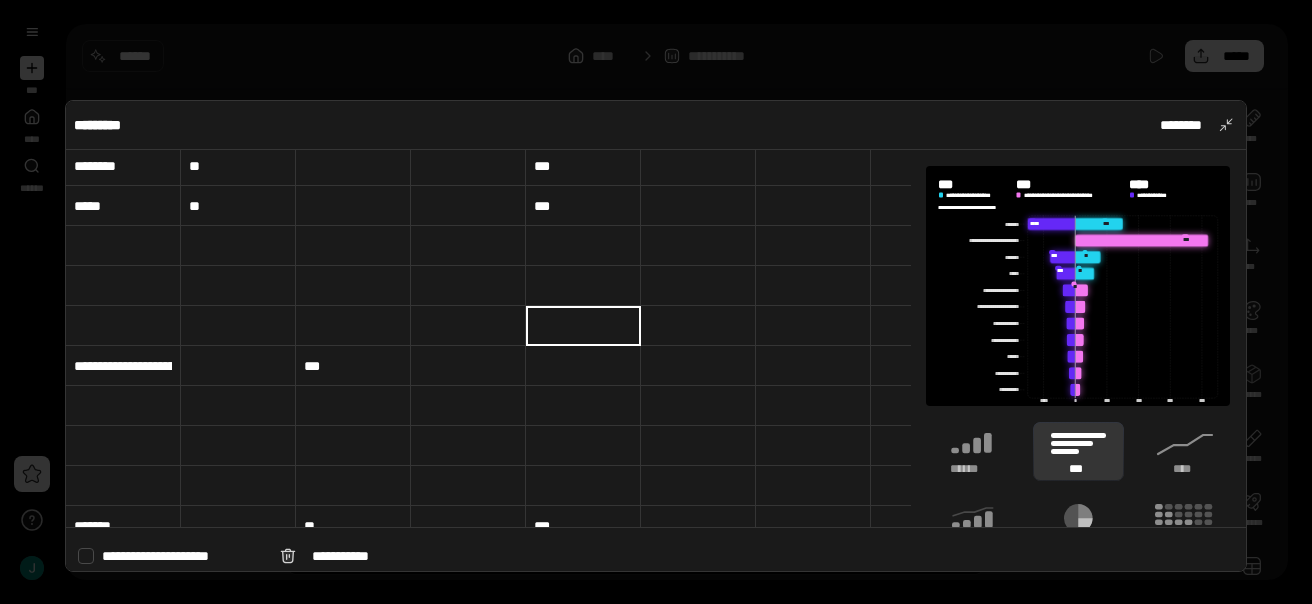 click on "***" at bounding box center (353, 366) 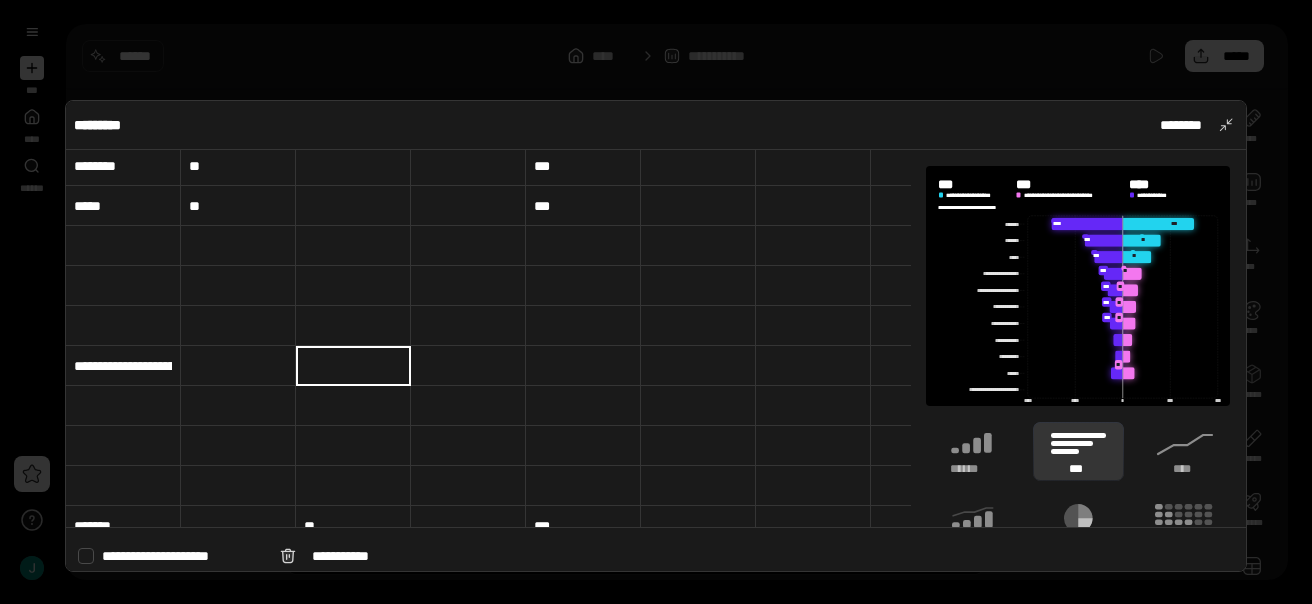 type 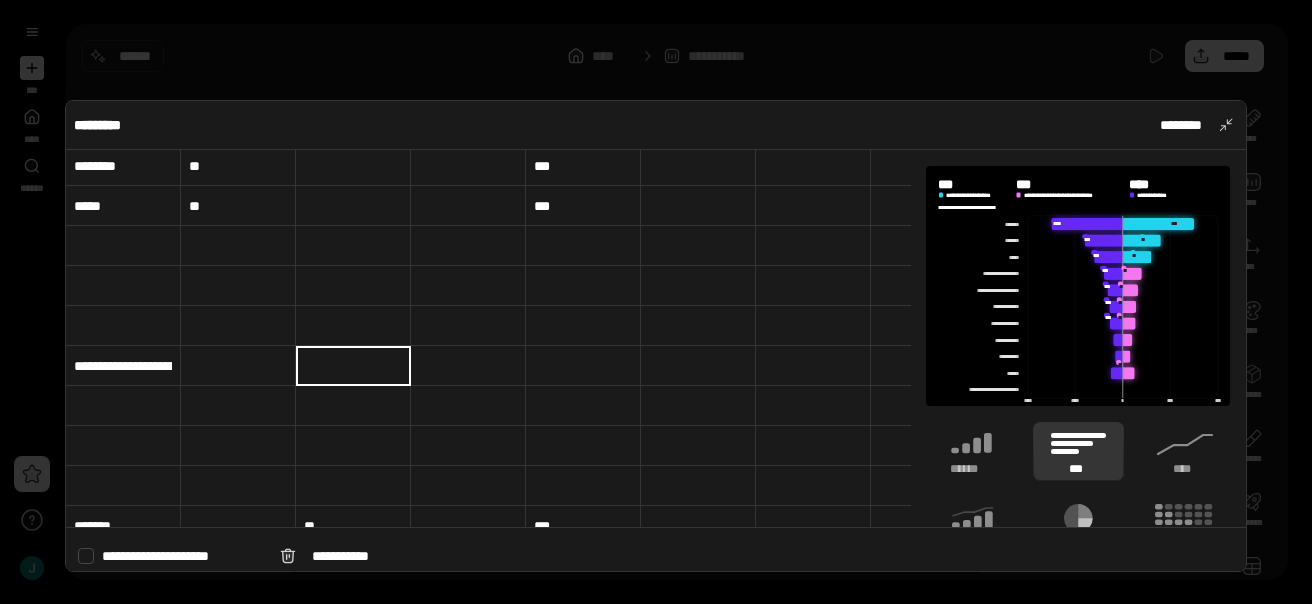 click on "**********" at bounding box center (123, 366) 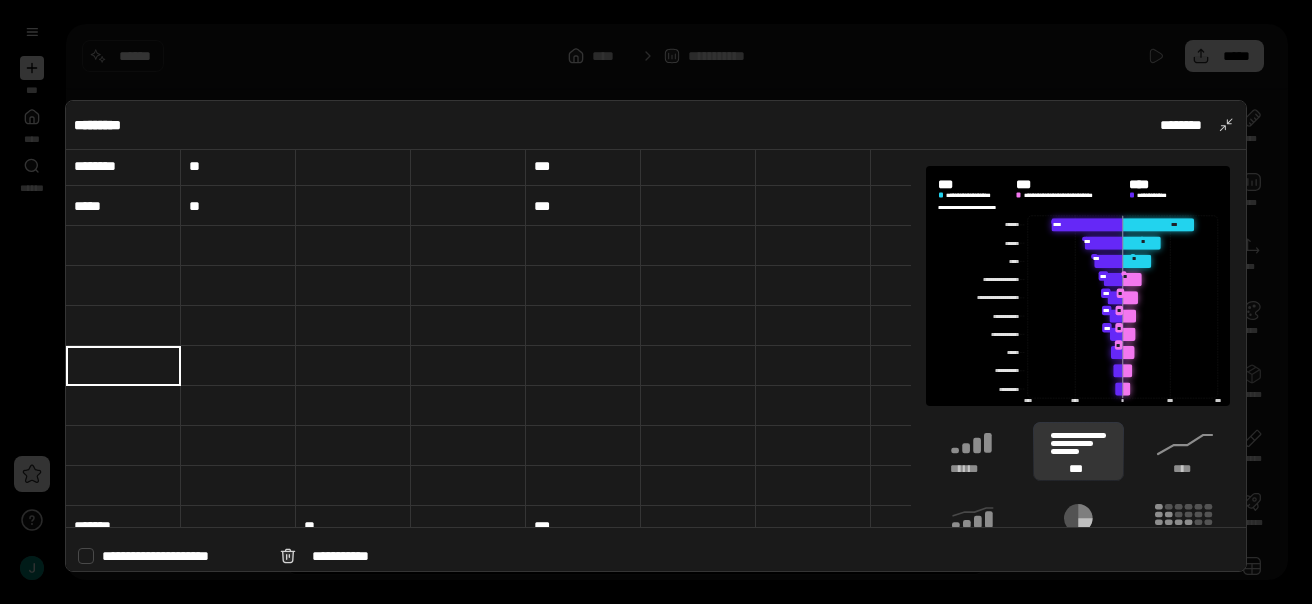 type 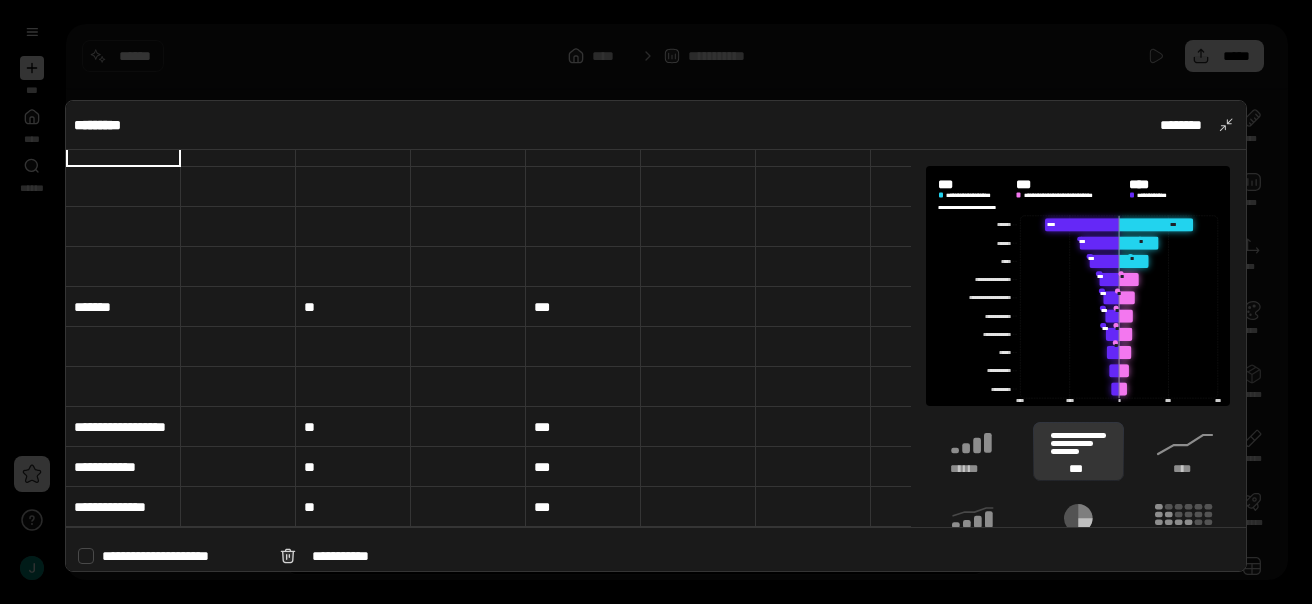 scroll, scrollTop: 340, scrollLeft: 0, axis: vertical 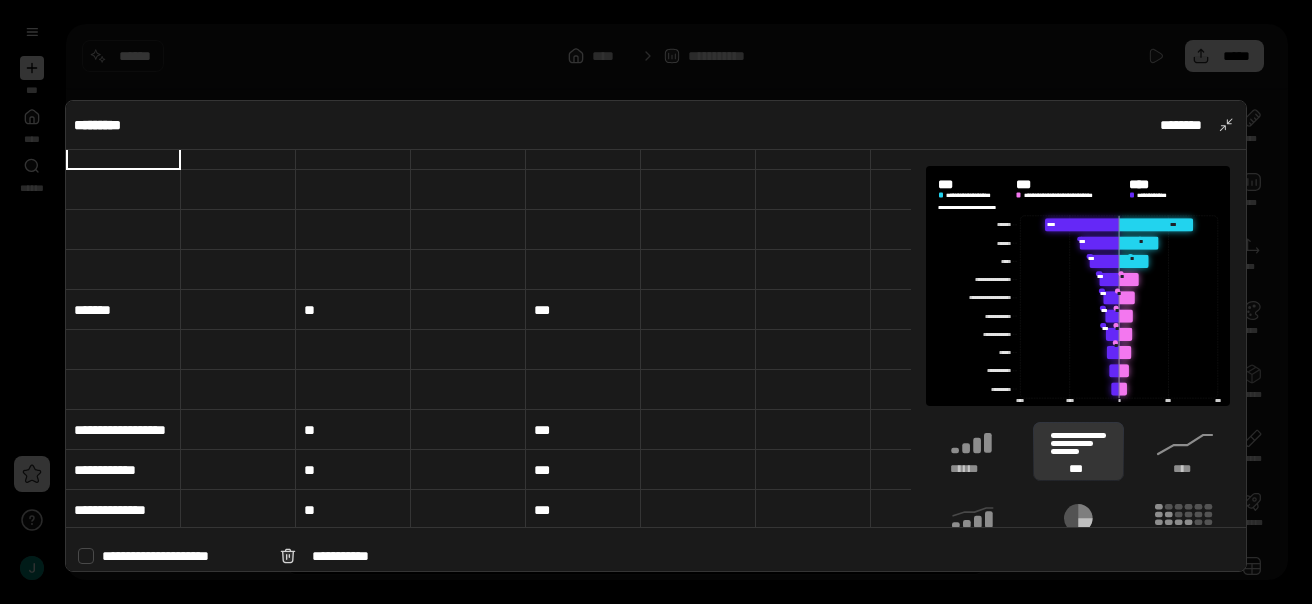 click on "******" at bounding box center (123, 310) 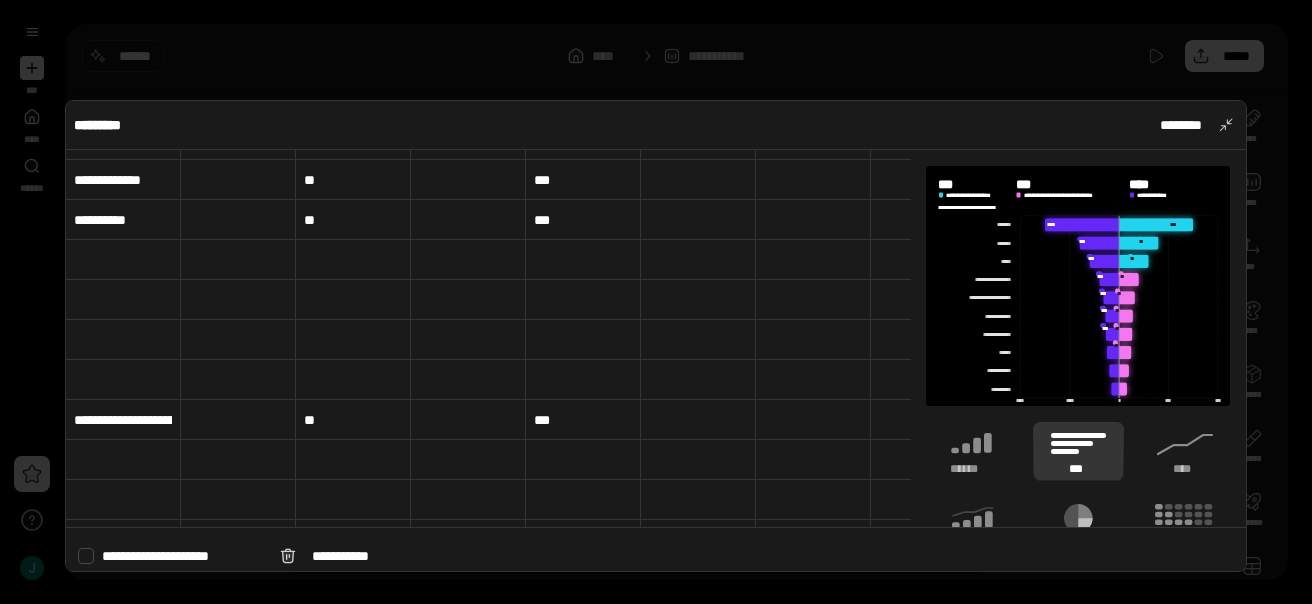 scroll, scrollTop: 711, scrollLeft: 0, axis: vertical 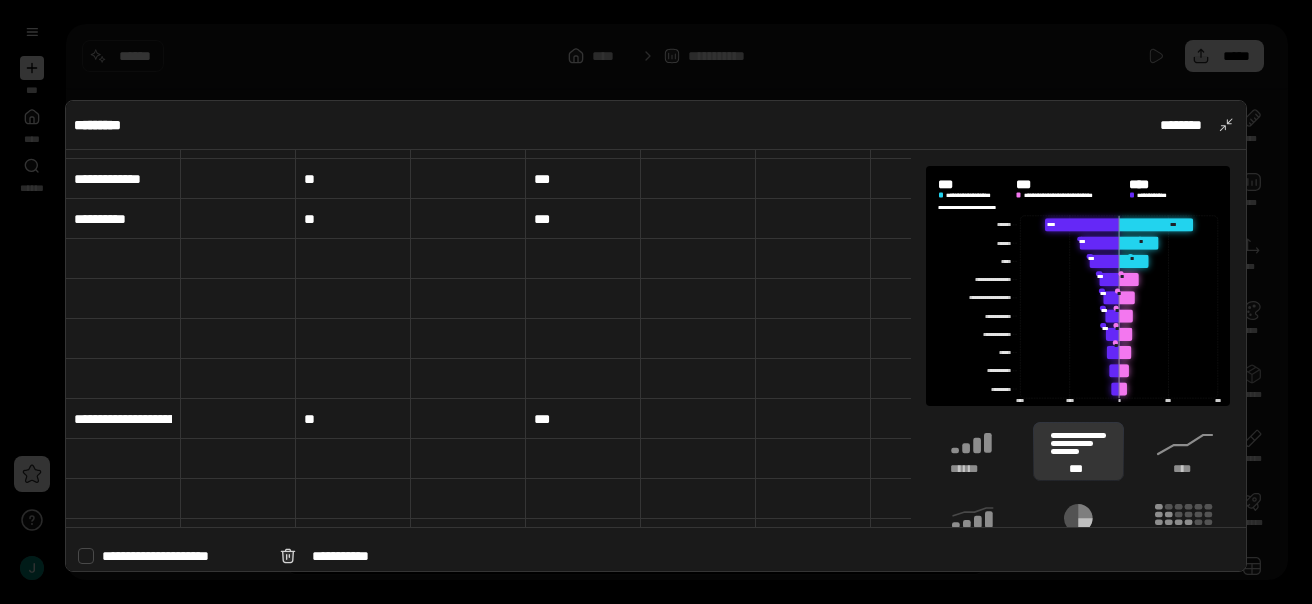 click at bounding box center (656, 302) 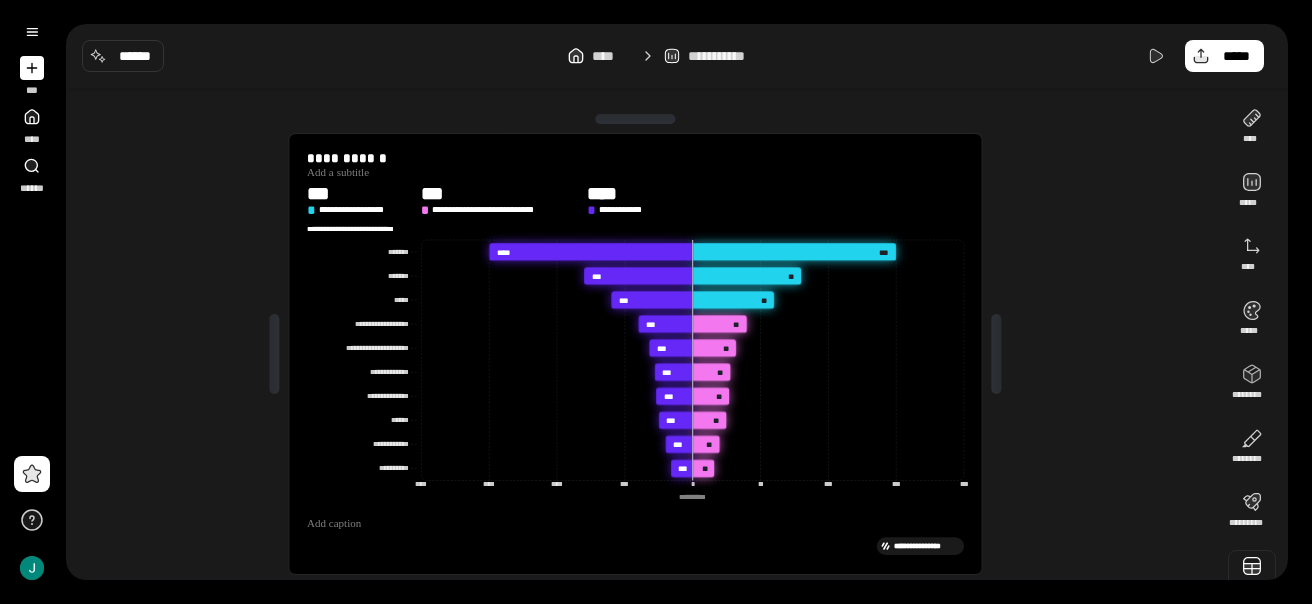 scroll, scrollTop: 28, scrollLeft: 0, axis: vertical 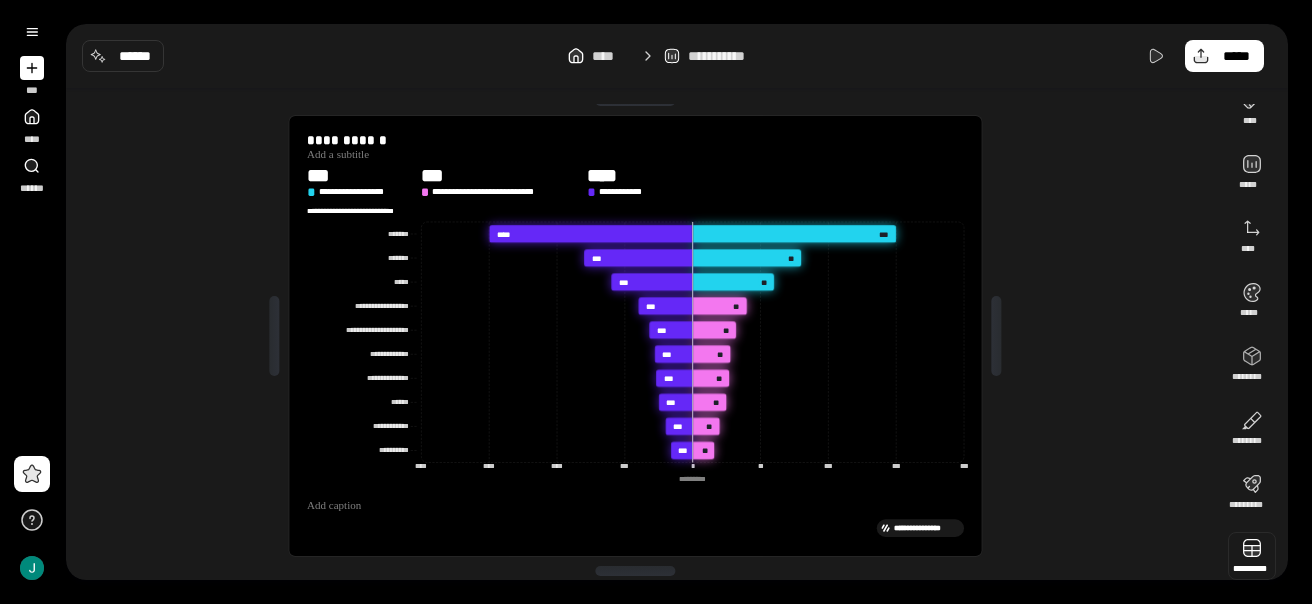 click at bounding box center [1252, 556] 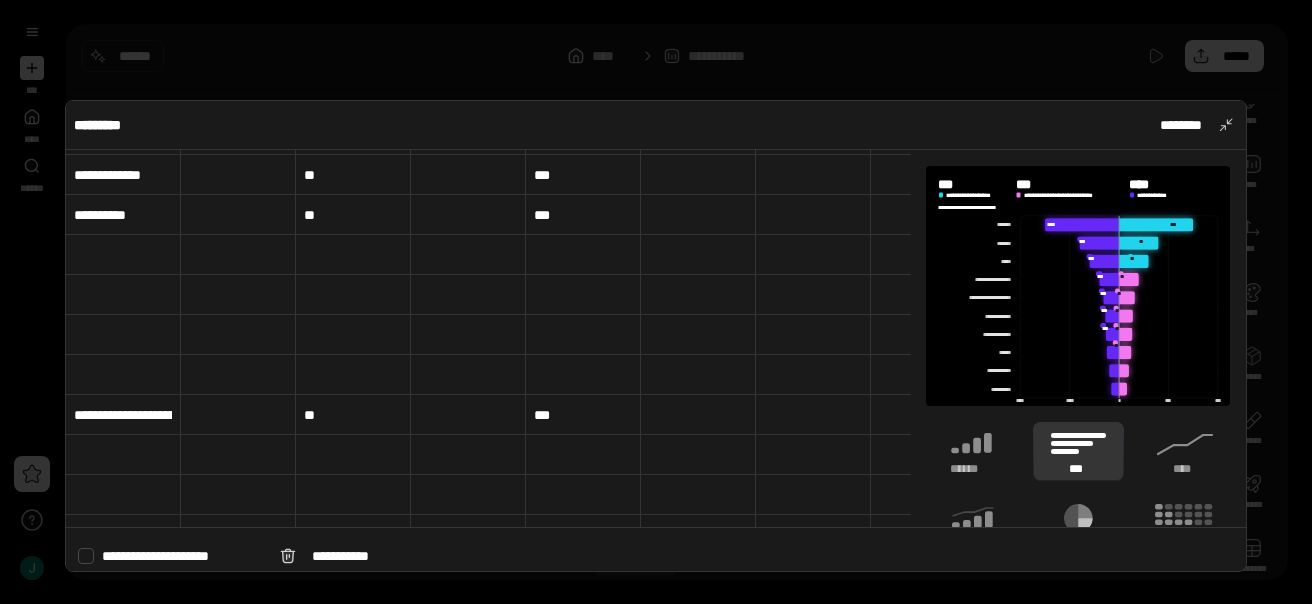 scroll, scrollTop: 716, scrollLeft: 0, axis: vertical 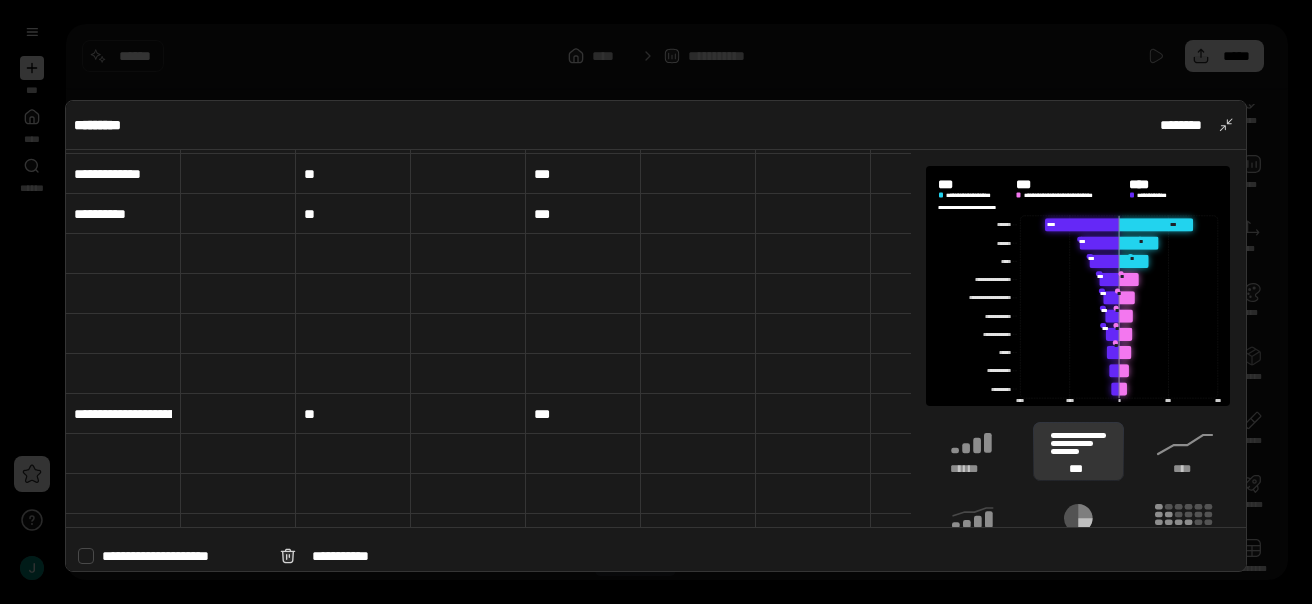 click on "**" at bounding box center (353, 414) 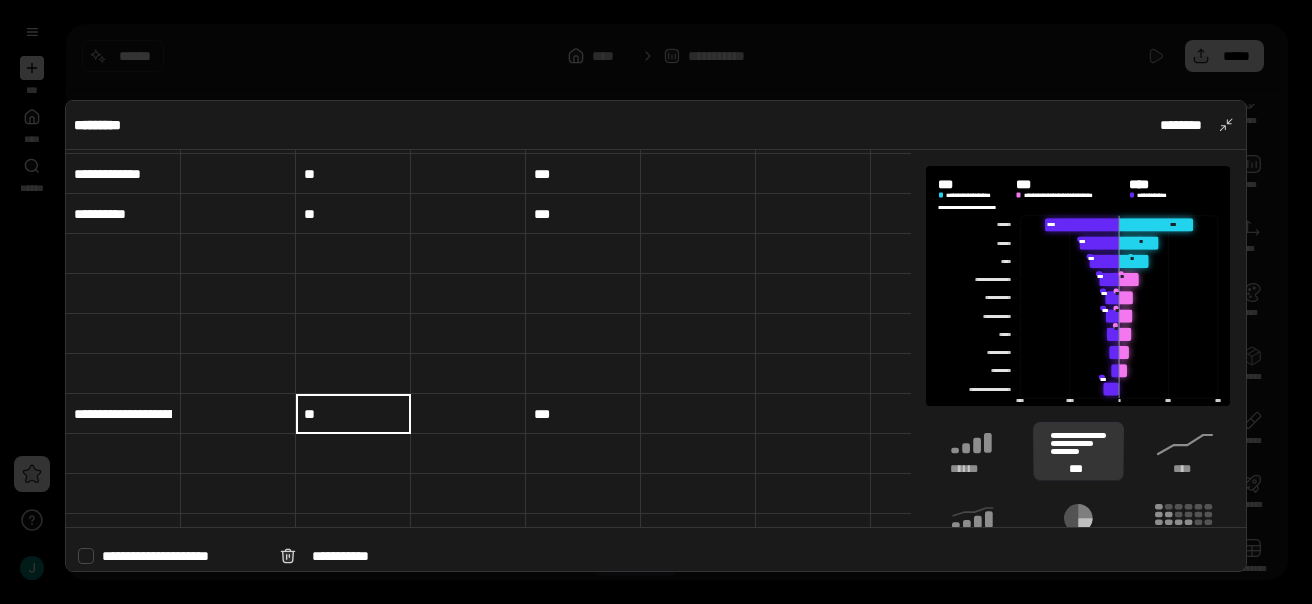 type on "**" 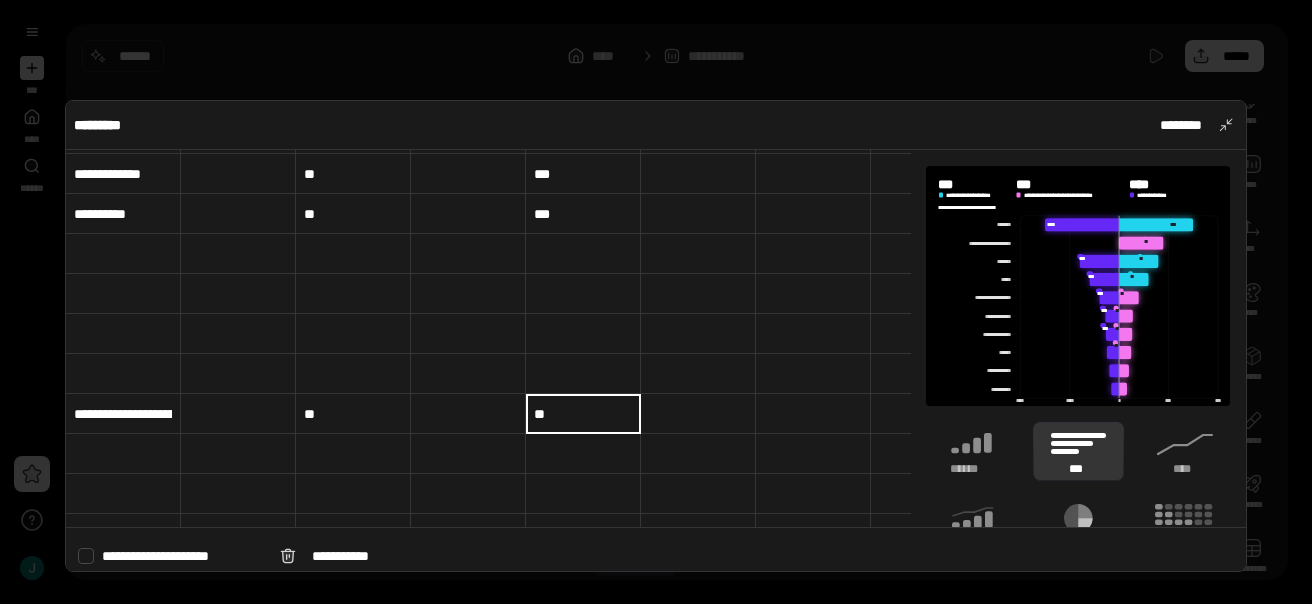 type on "**" 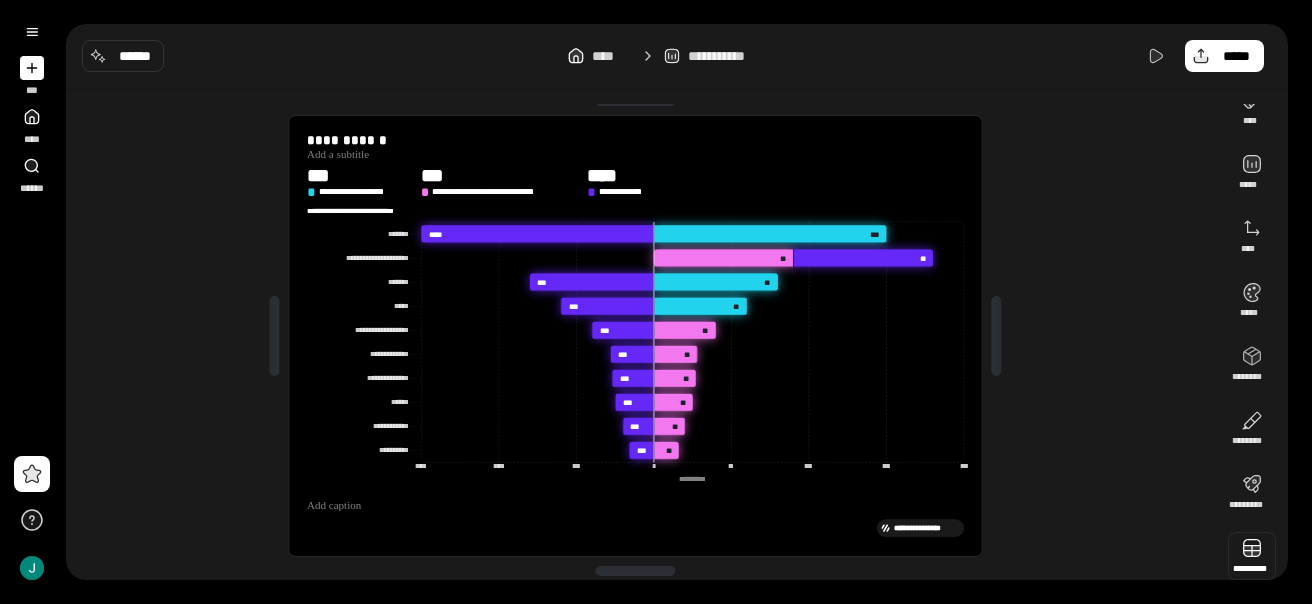 click at bounding box center [1252, 556] 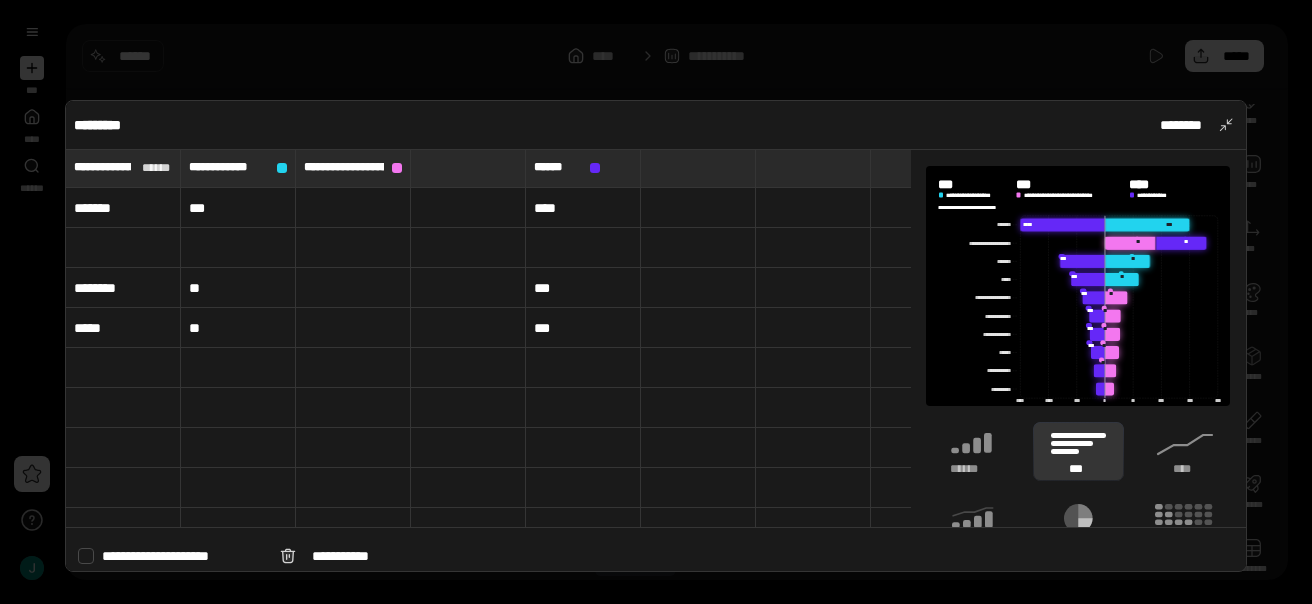 scroll, scrollTop: 0, scrollLeft: 0, axis: both 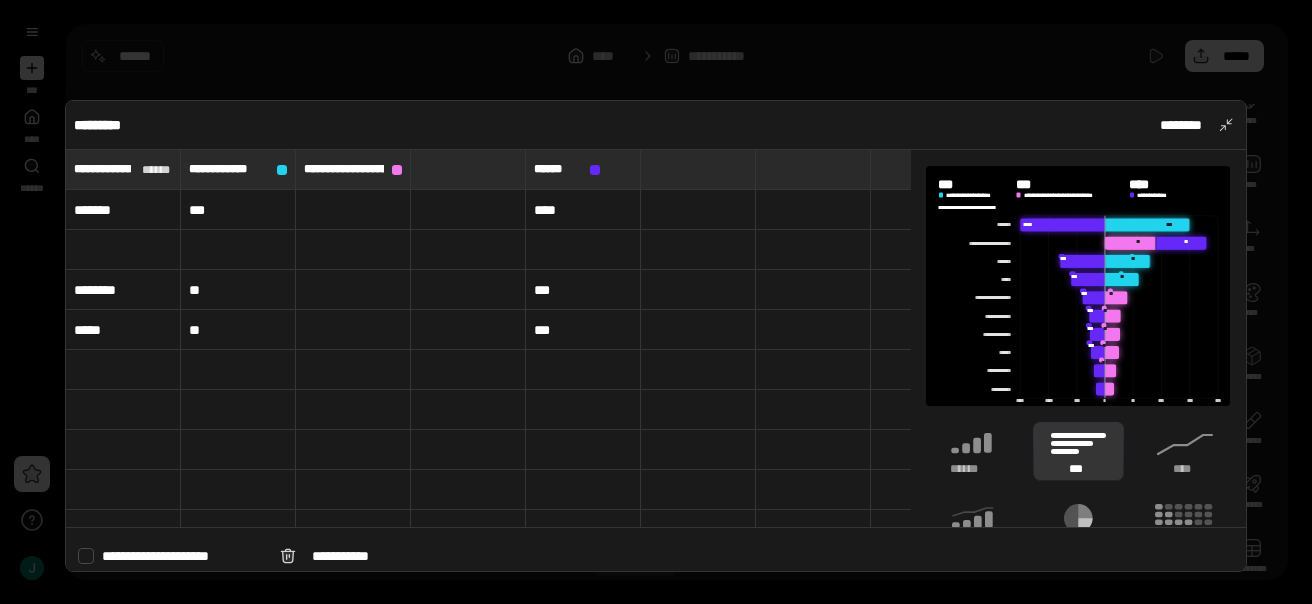 click at bounding box center (123, 250) 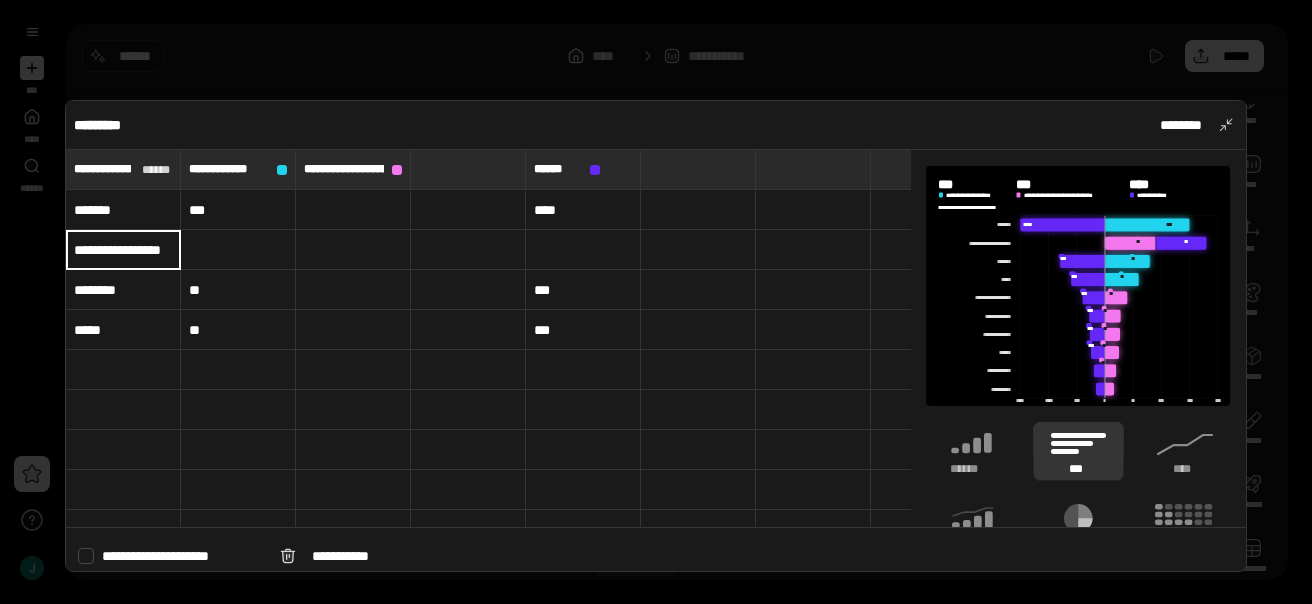 scroll, scrollTop: 0, scrollLeft: 0, axis: both 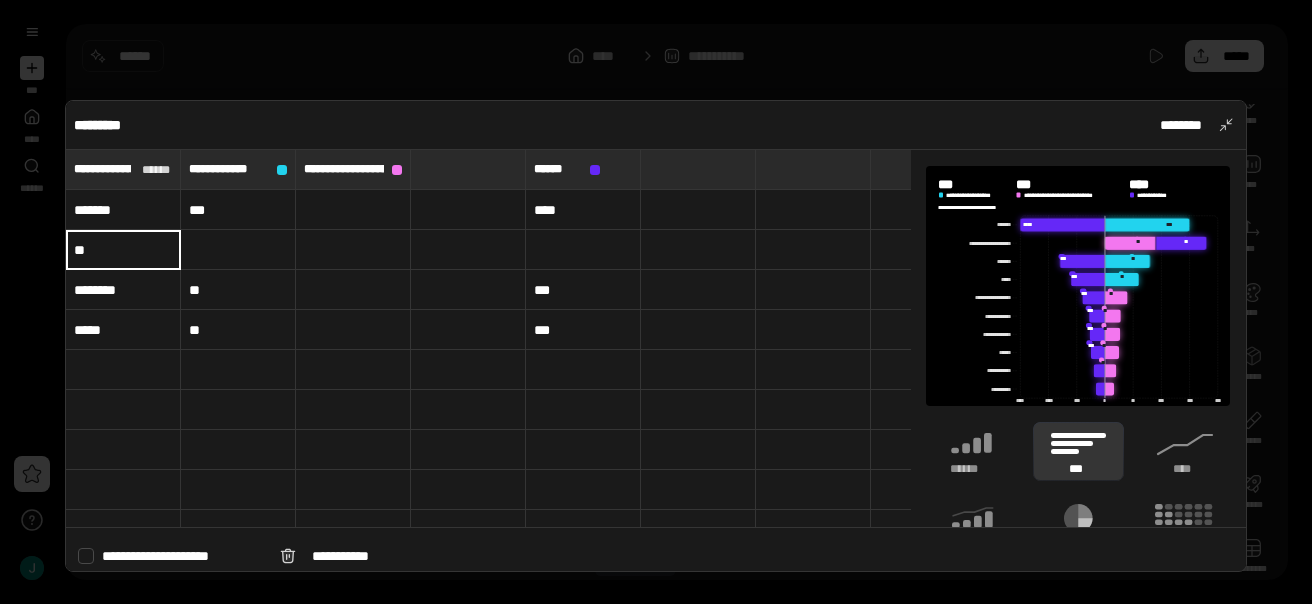 type on "*" 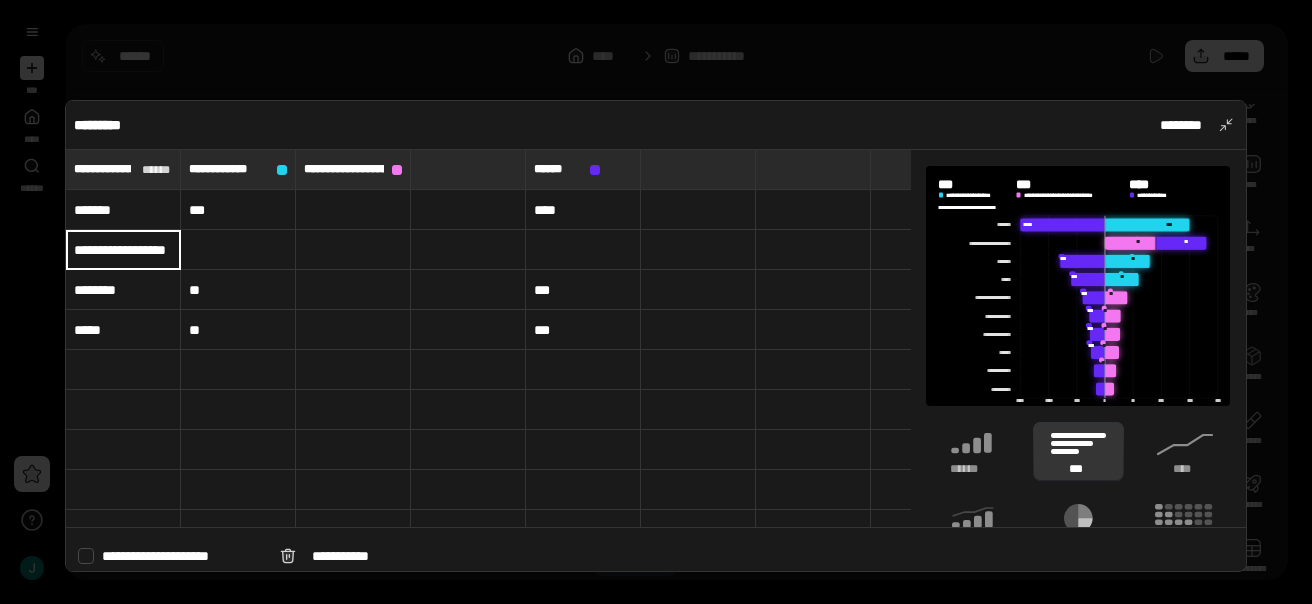 scroll, scrollTop: 0, scrollLeft: 51, axis: horizontal 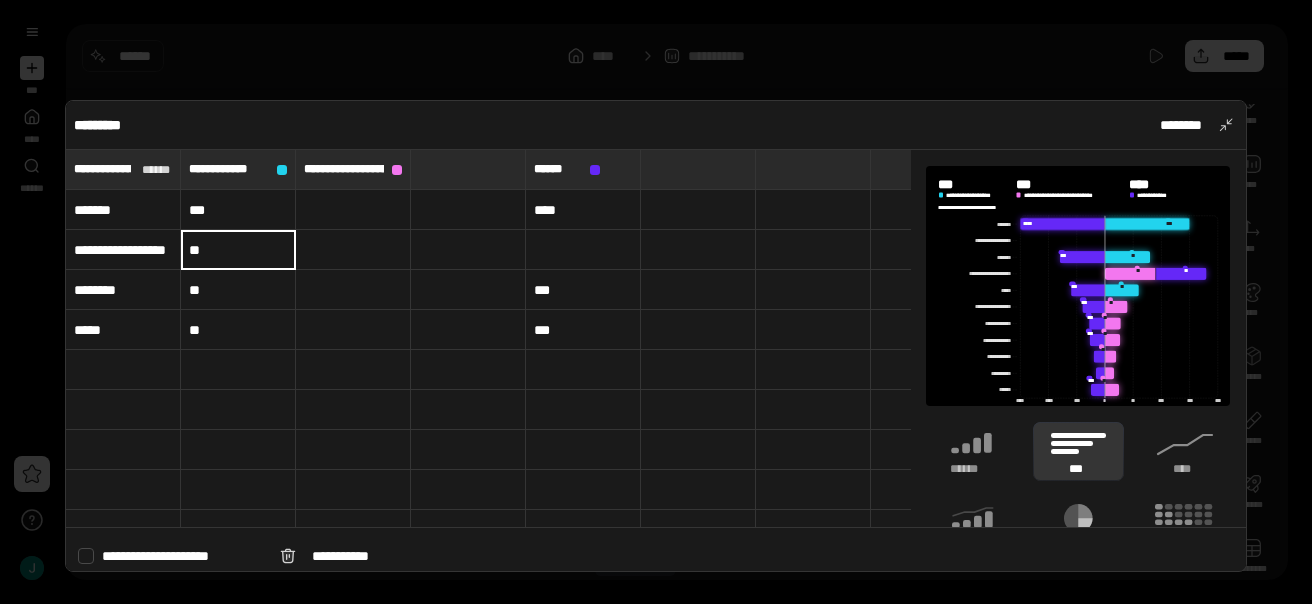 type on "**" 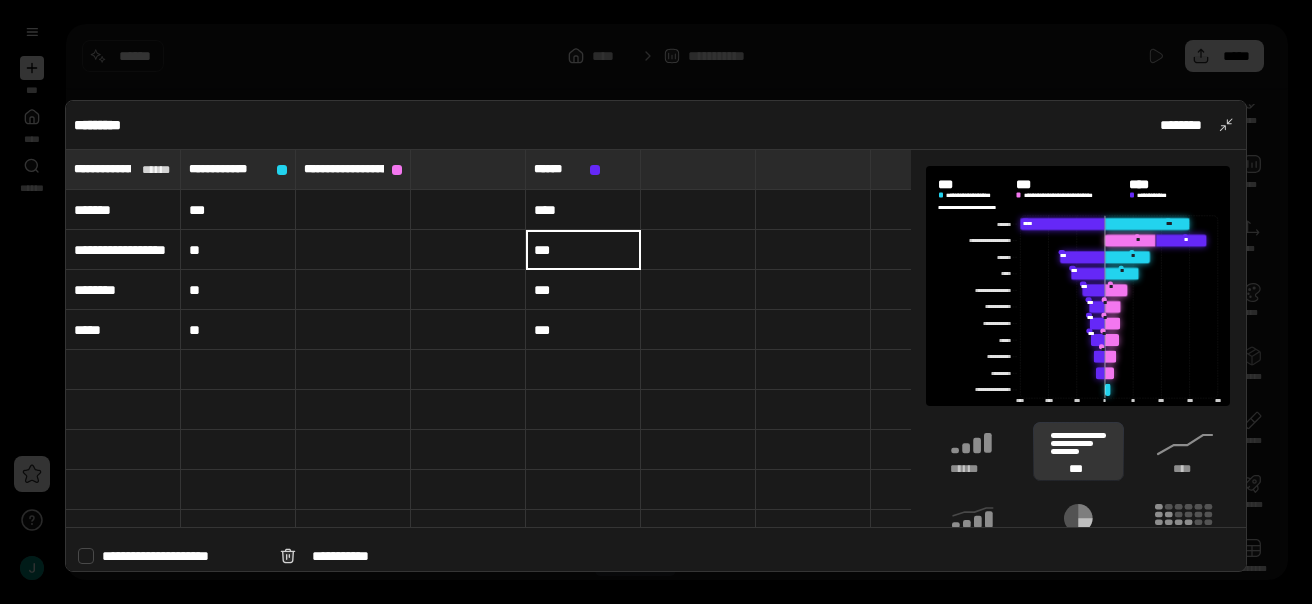type on "***" 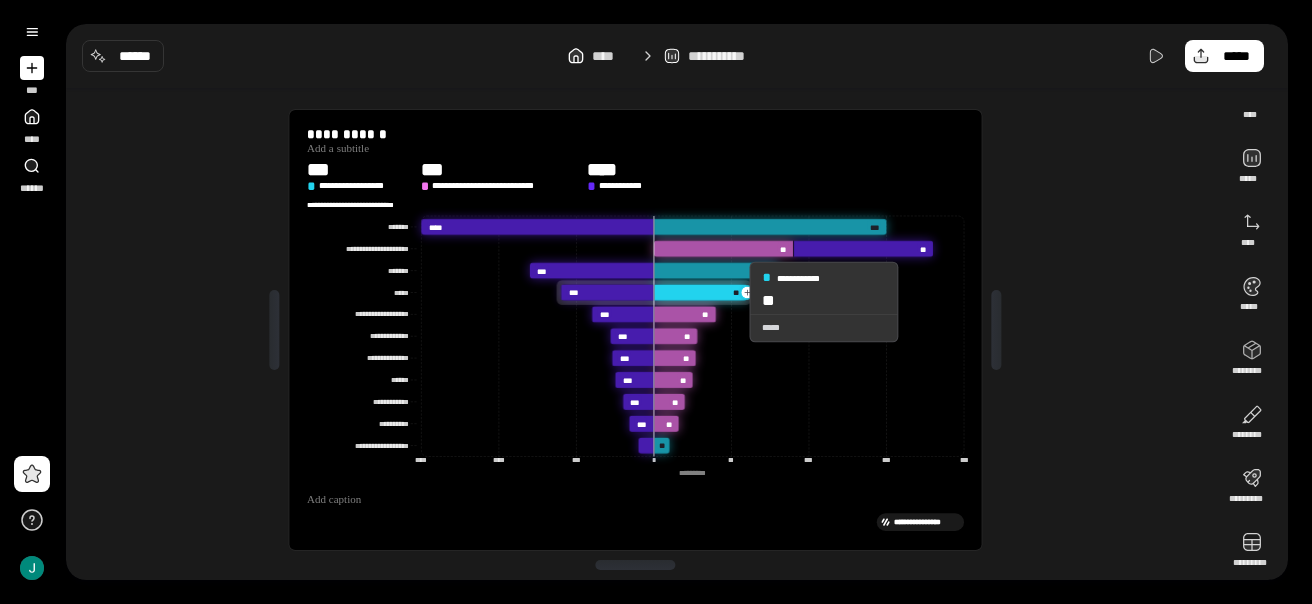 scroll, scrollTop: 0, scrollLeft: 0, axis: both 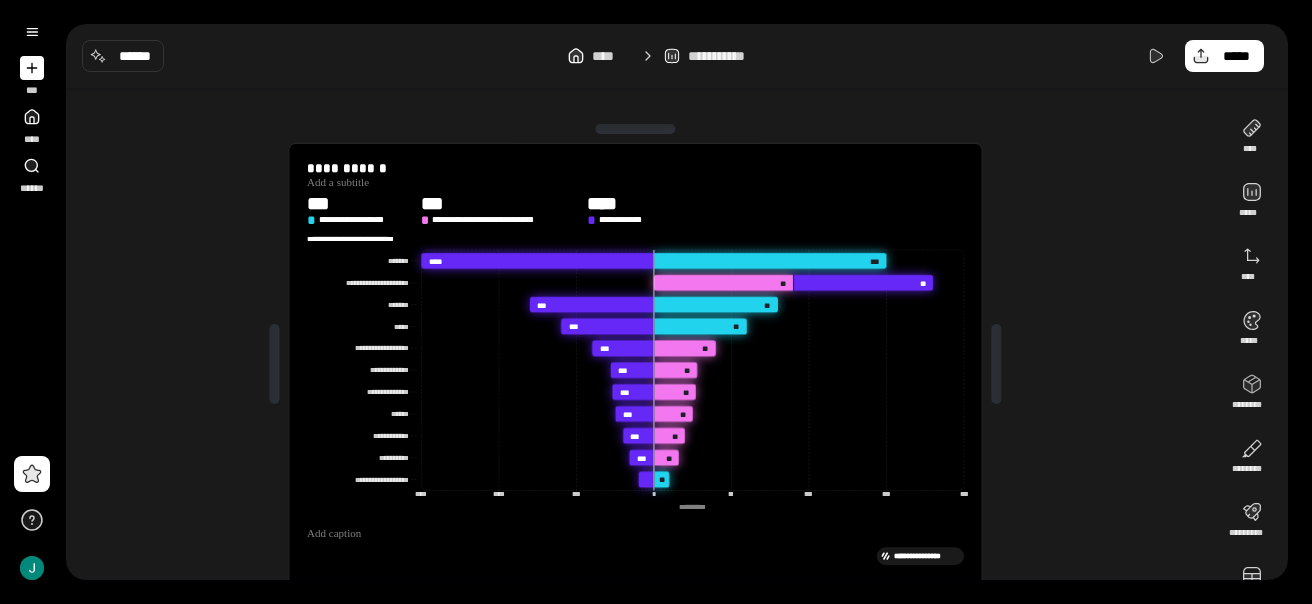 click on "**********" at bounding box center [635, 364] 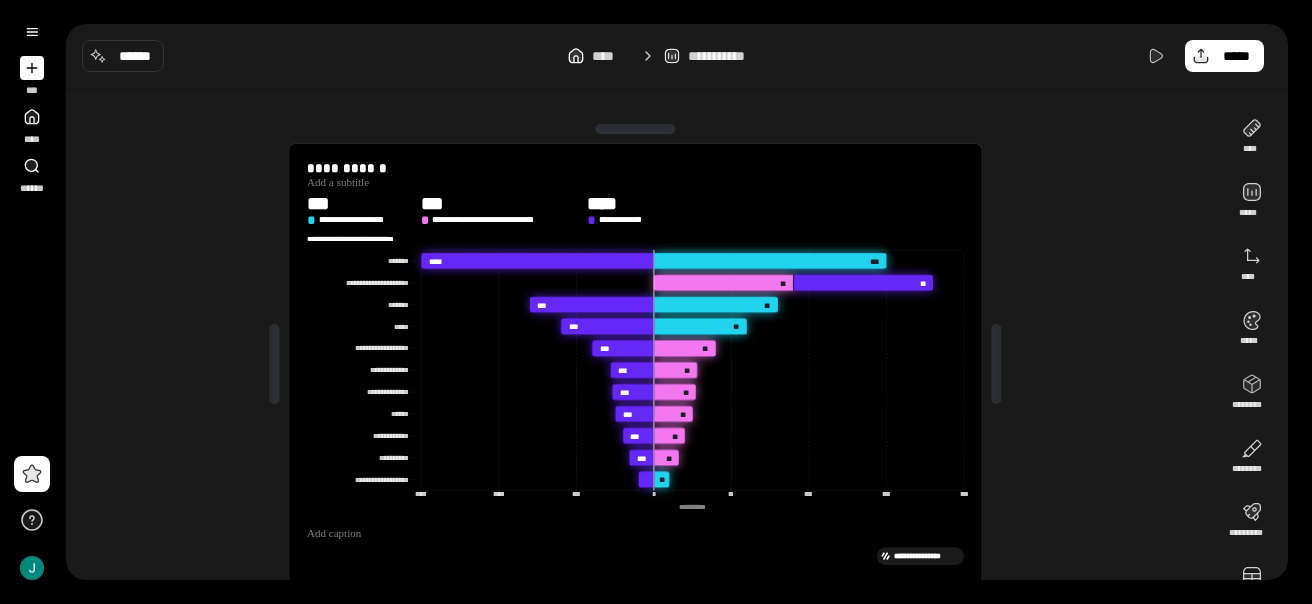 scroll, scrollTop: 44, scrollLeft: 0, axis: vertical 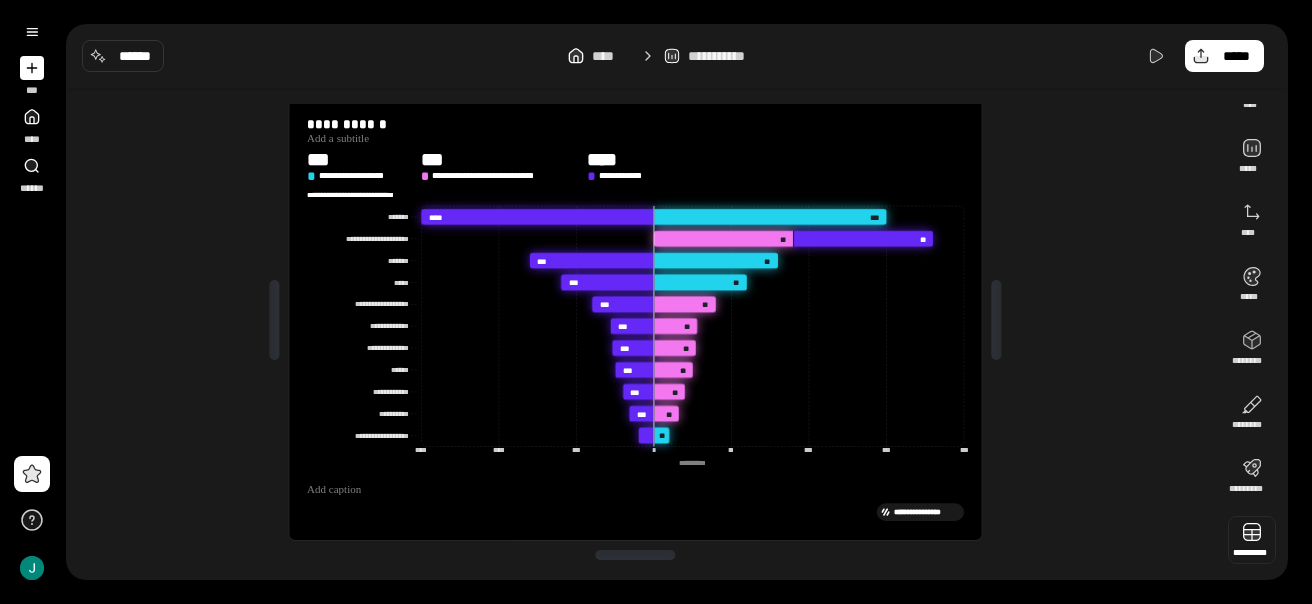 click at bounding box center (1252, 540) 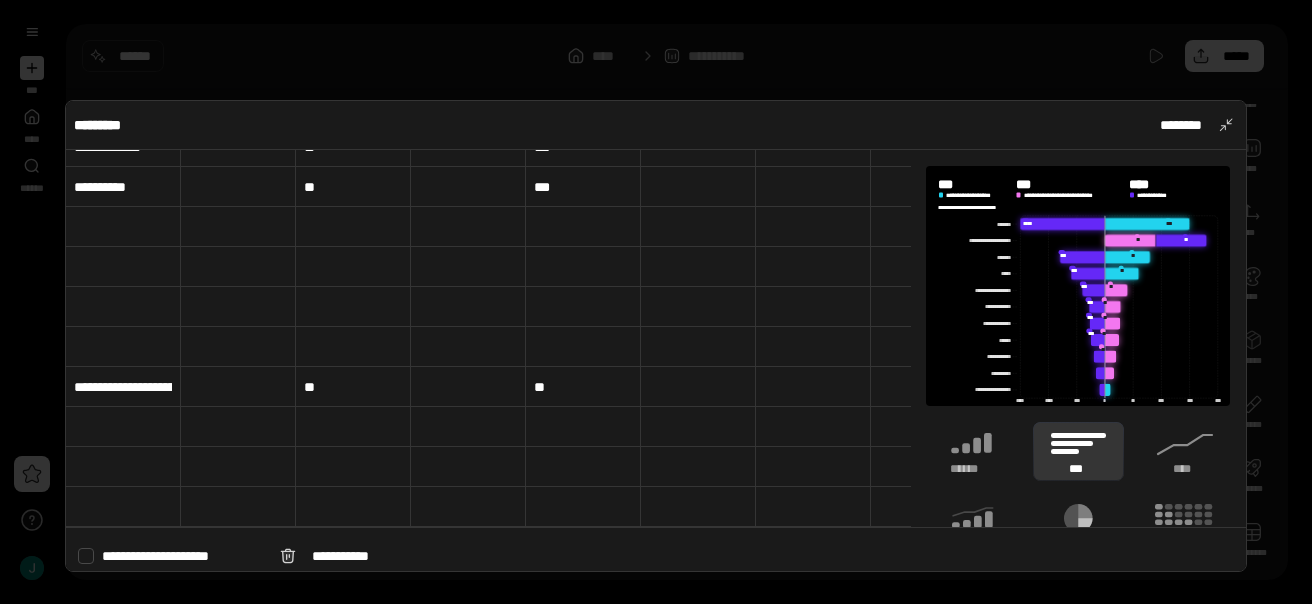 scroll, scrollTop: 749, scrollLeft: 0, axis: vertical 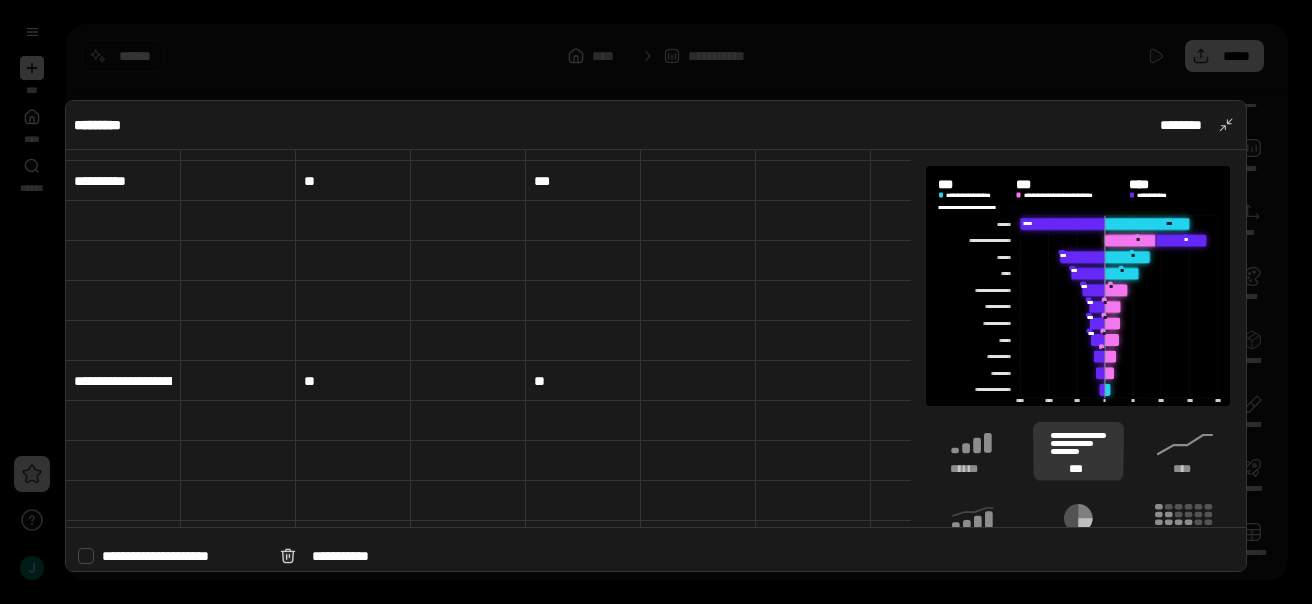 click on "**" at bounding box center (583, 381) 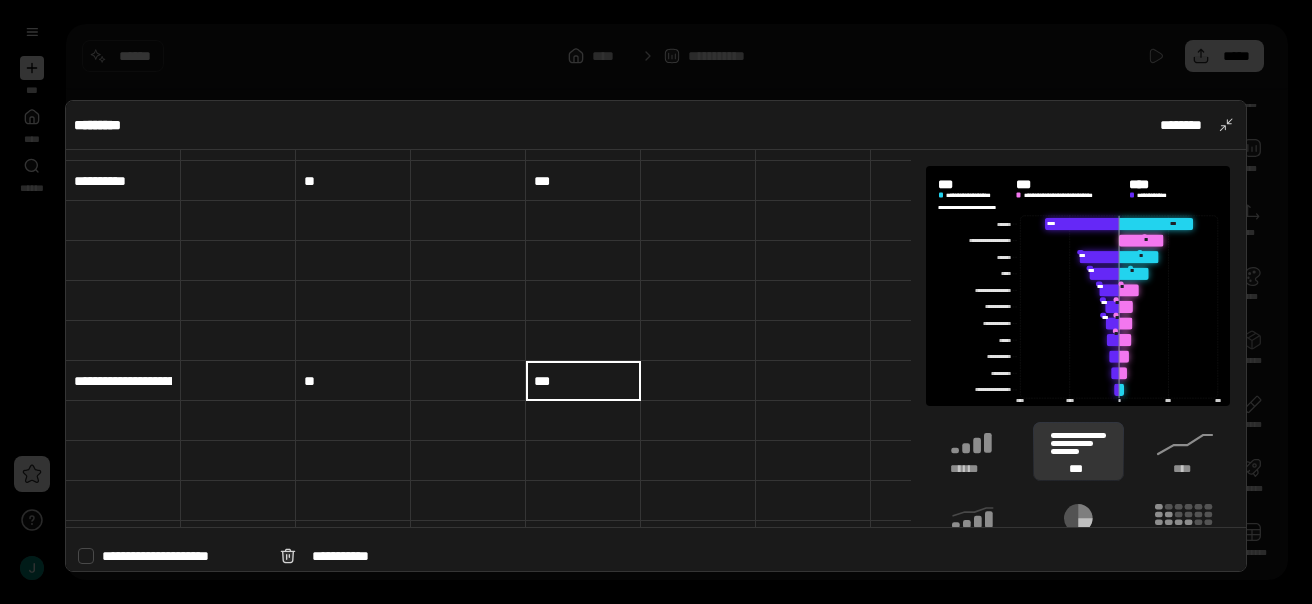 type on "***" 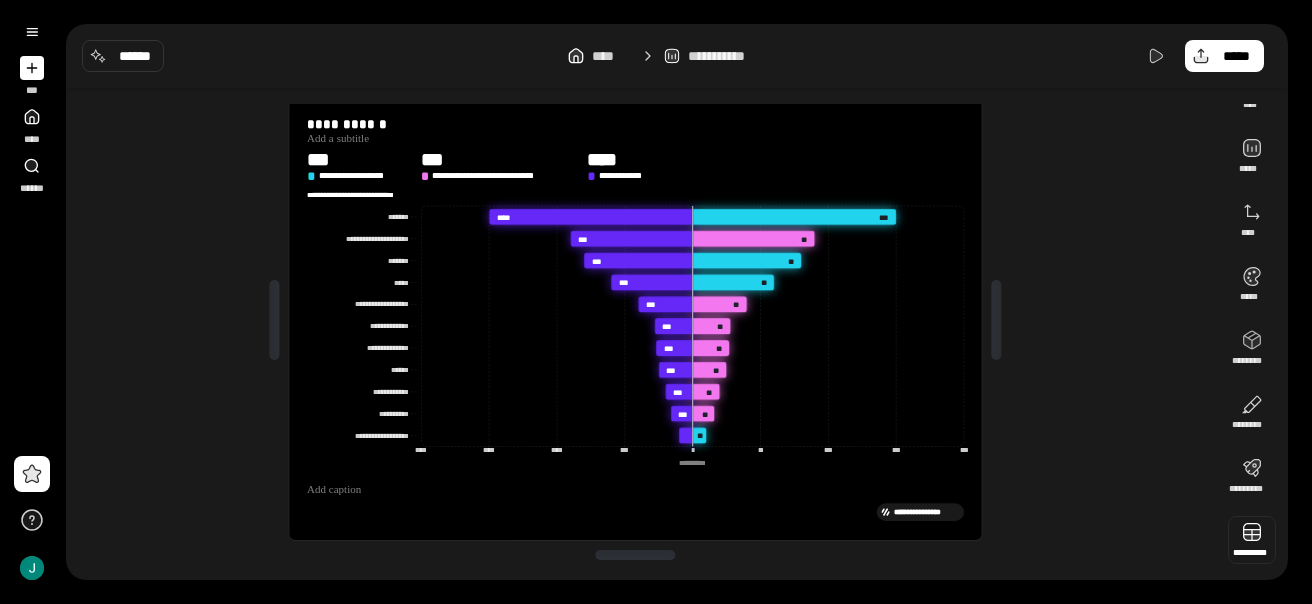 click at bounding box center [1252, 540] 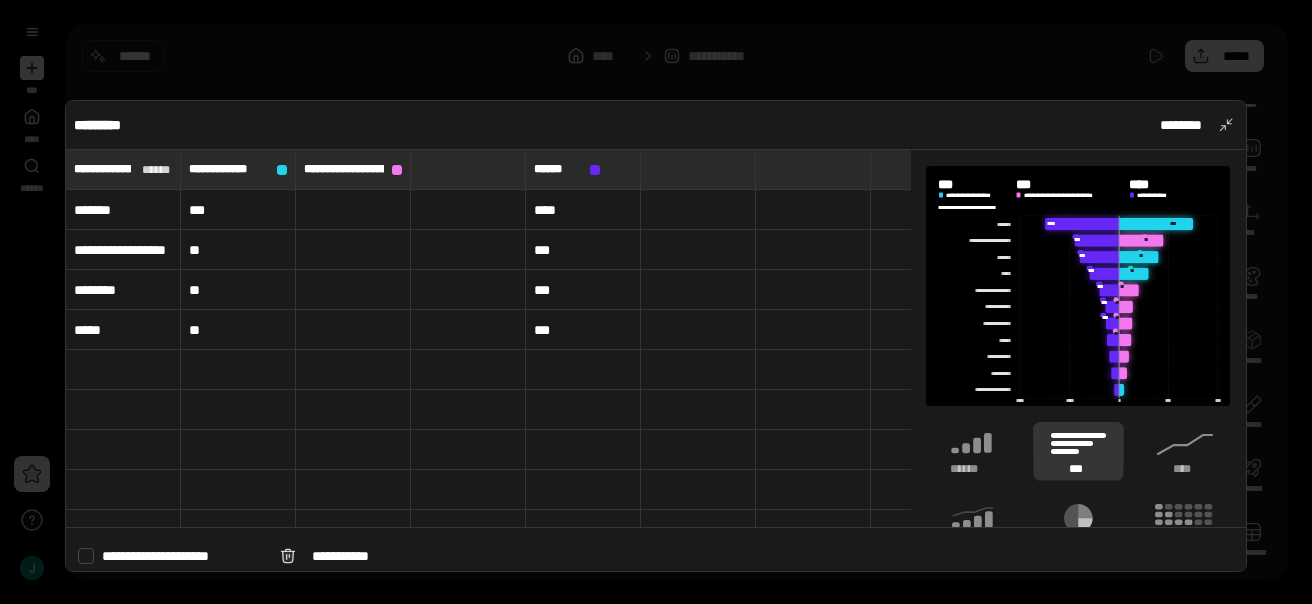 drag, startPoint x: 874, startPoint y: 71, endPoint x: 1296, endPoint y: 147, distance: 428.789 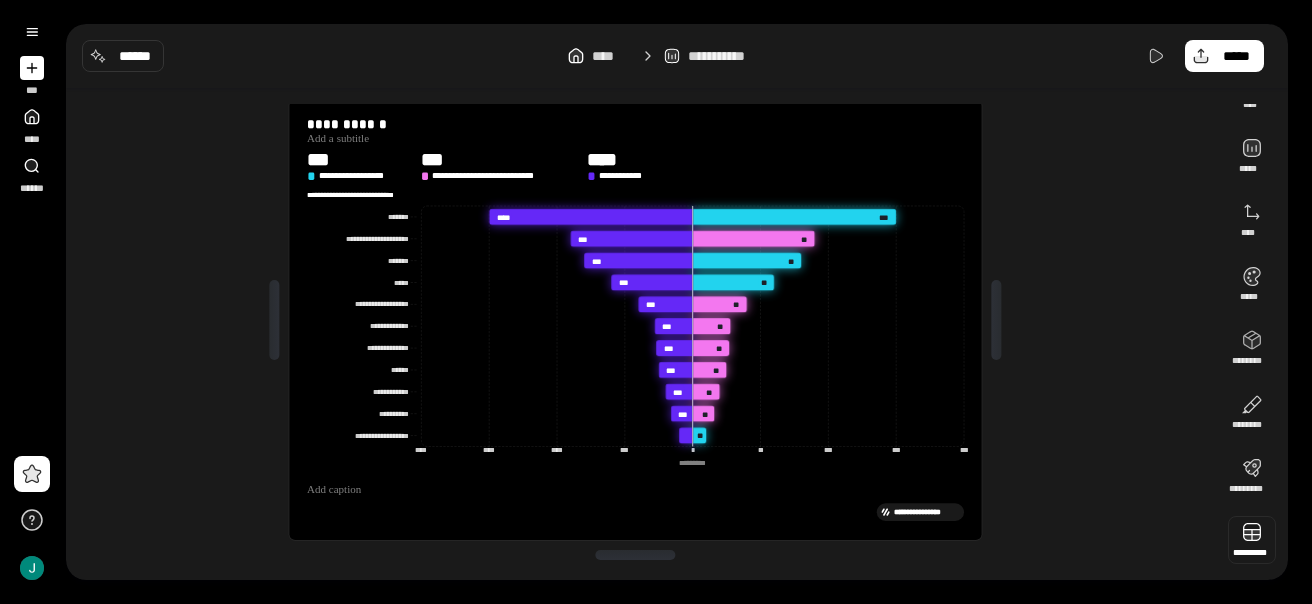 click at bounding box center [1252, 540] 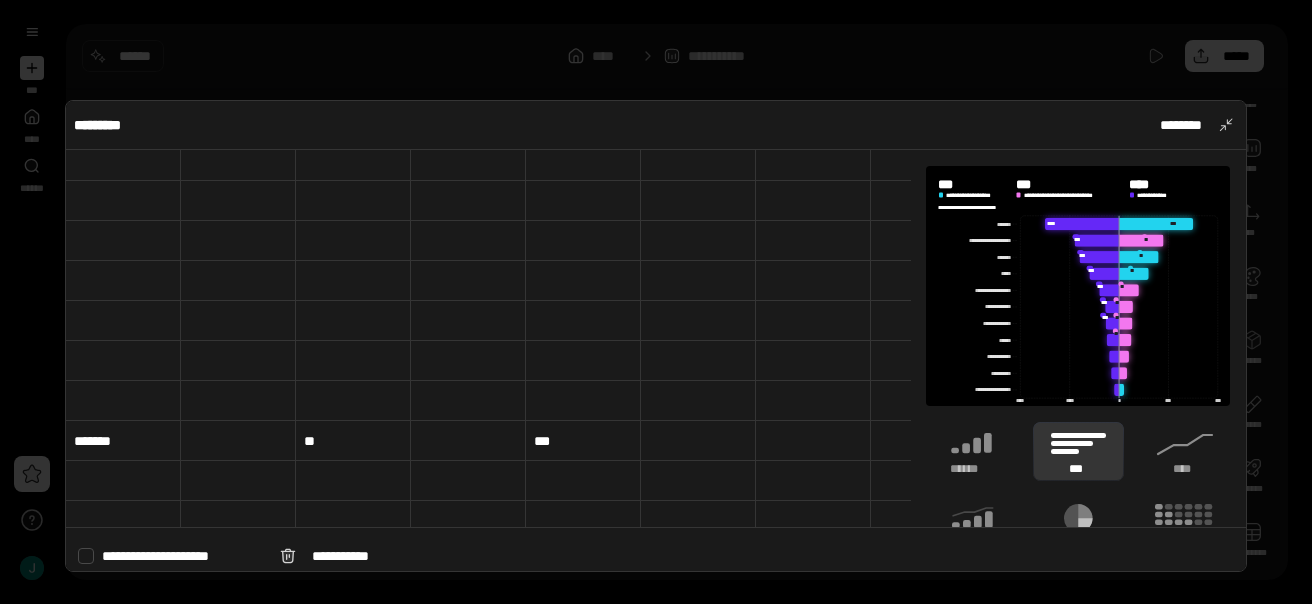 scroll, scrollTop: 0, scrollLeft: 0, axis: both 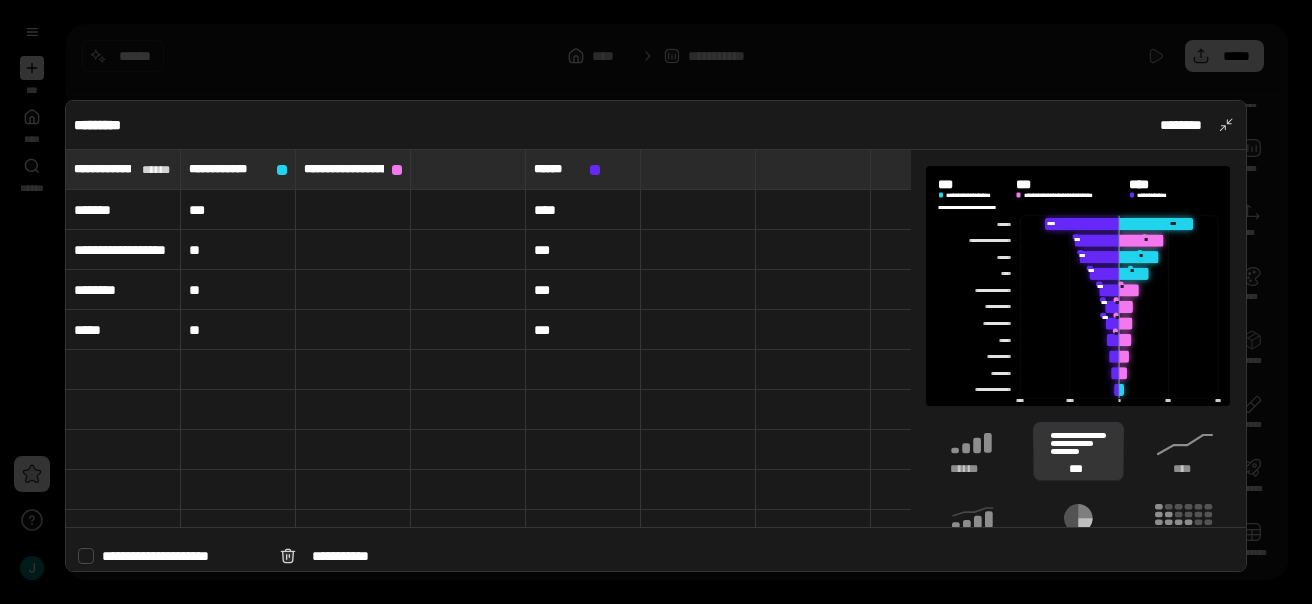 click on "***" at bounding box center (583, 290) 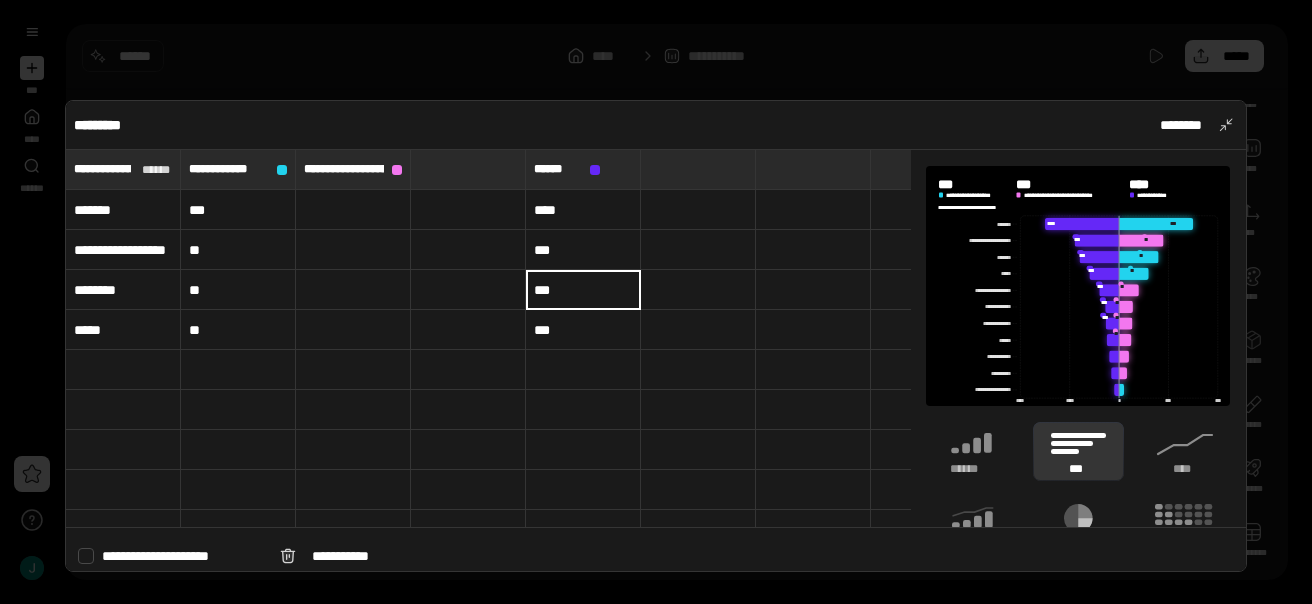 click at bounding box center [656, 302] 